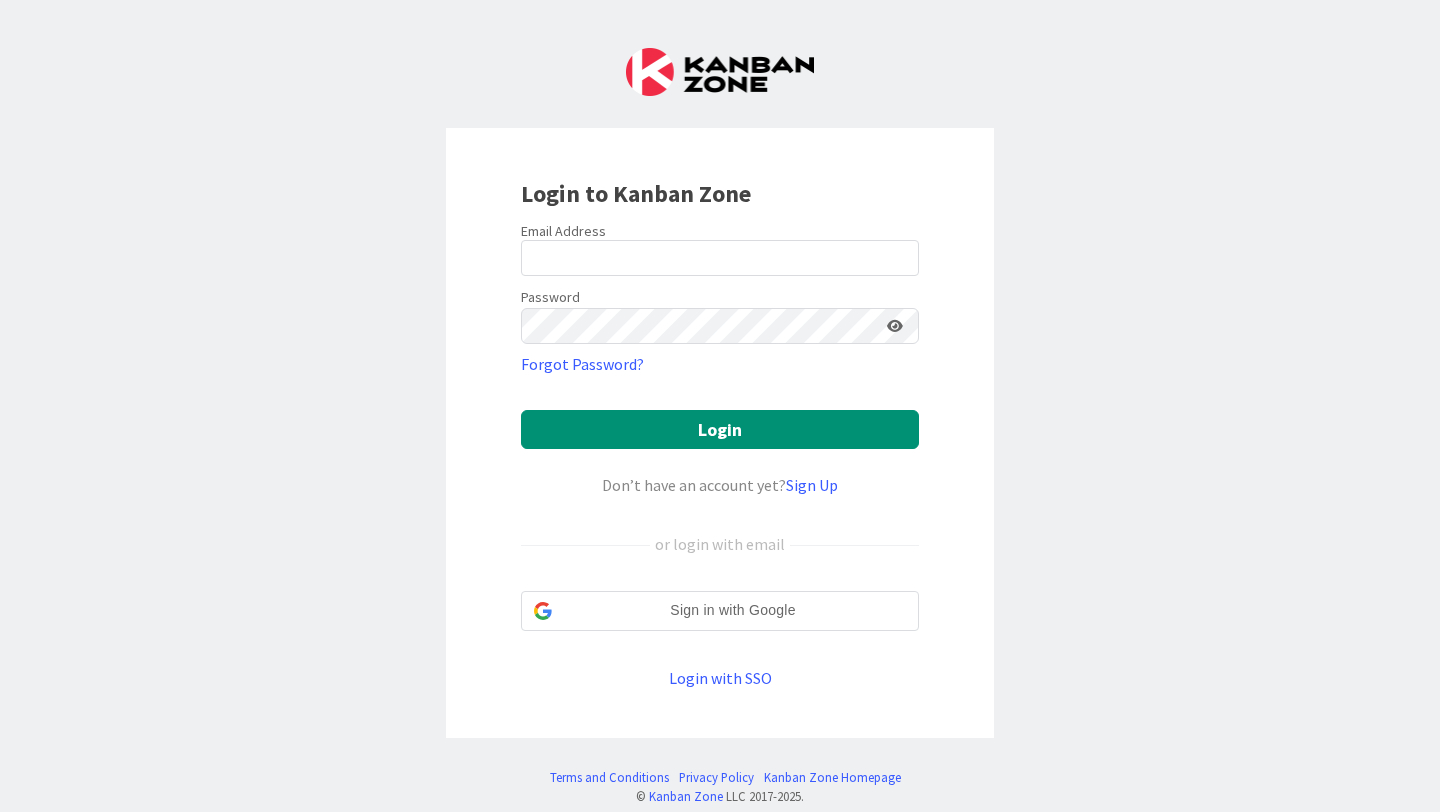 scroll, scrollTop: 0, scrollLeft: 0, axis: both 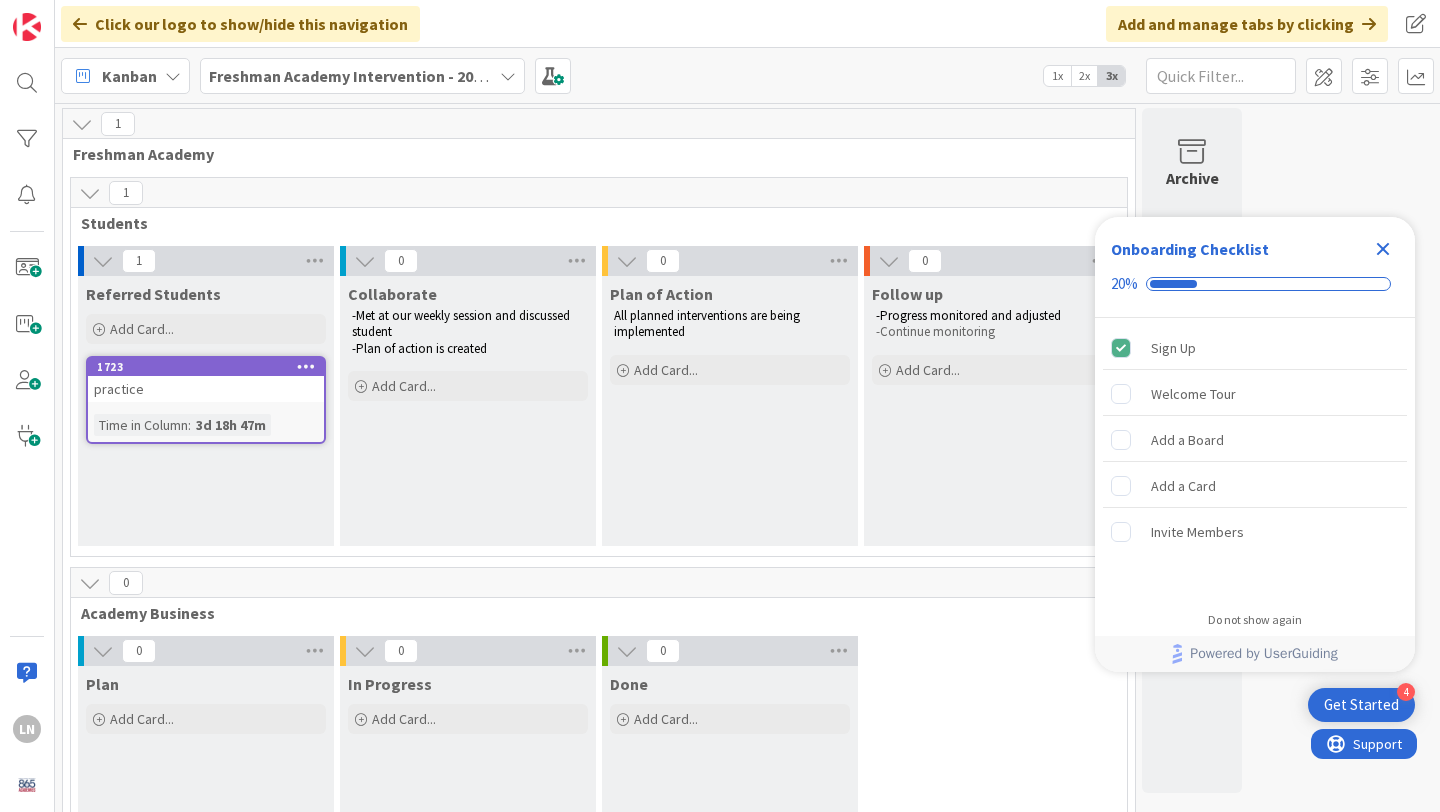 click on "Freshman Academy Intervention - 2024-2025" at bounding box center (368, 76) 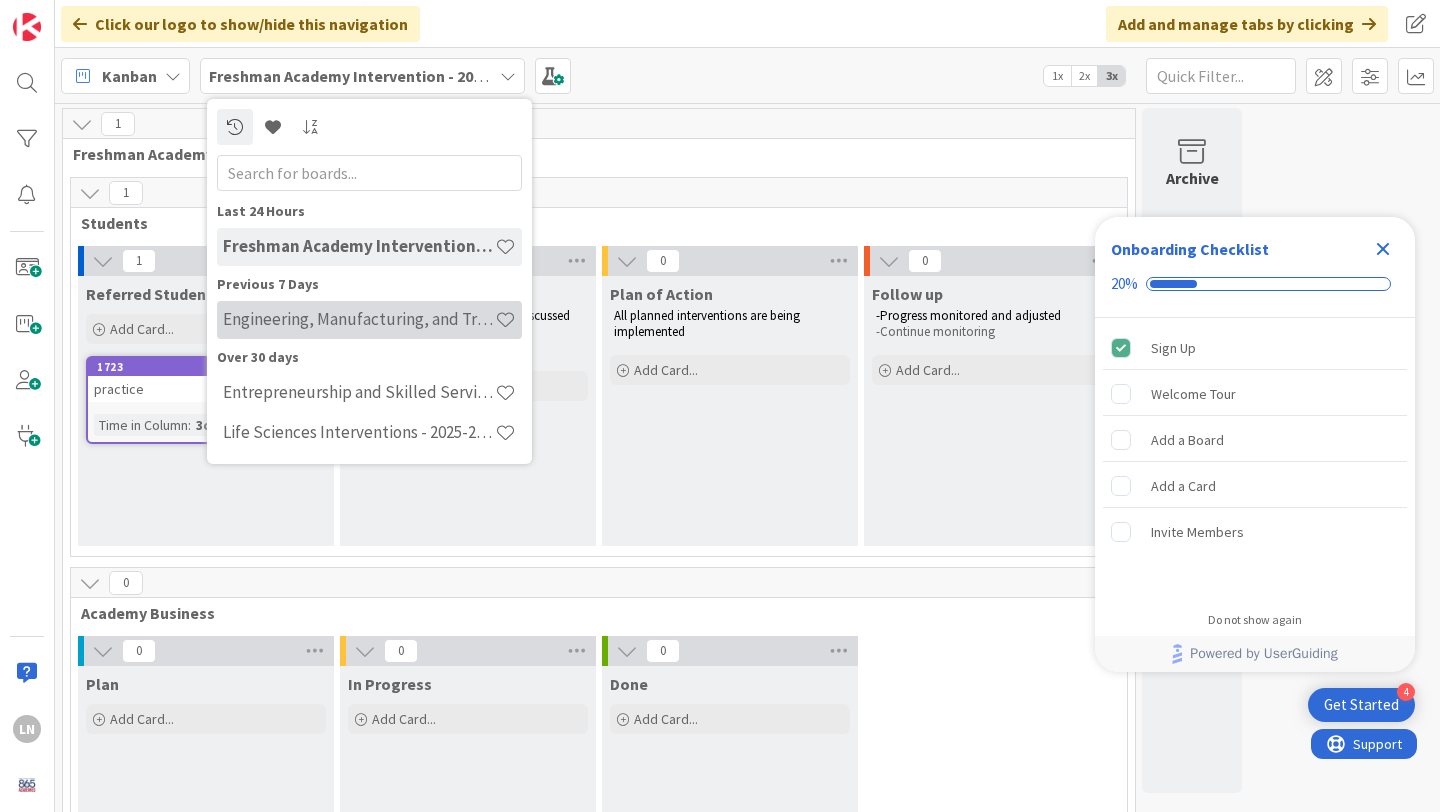 click on "Engineering, Manufacturing, and Transportation" at bounding box center (359, 319) 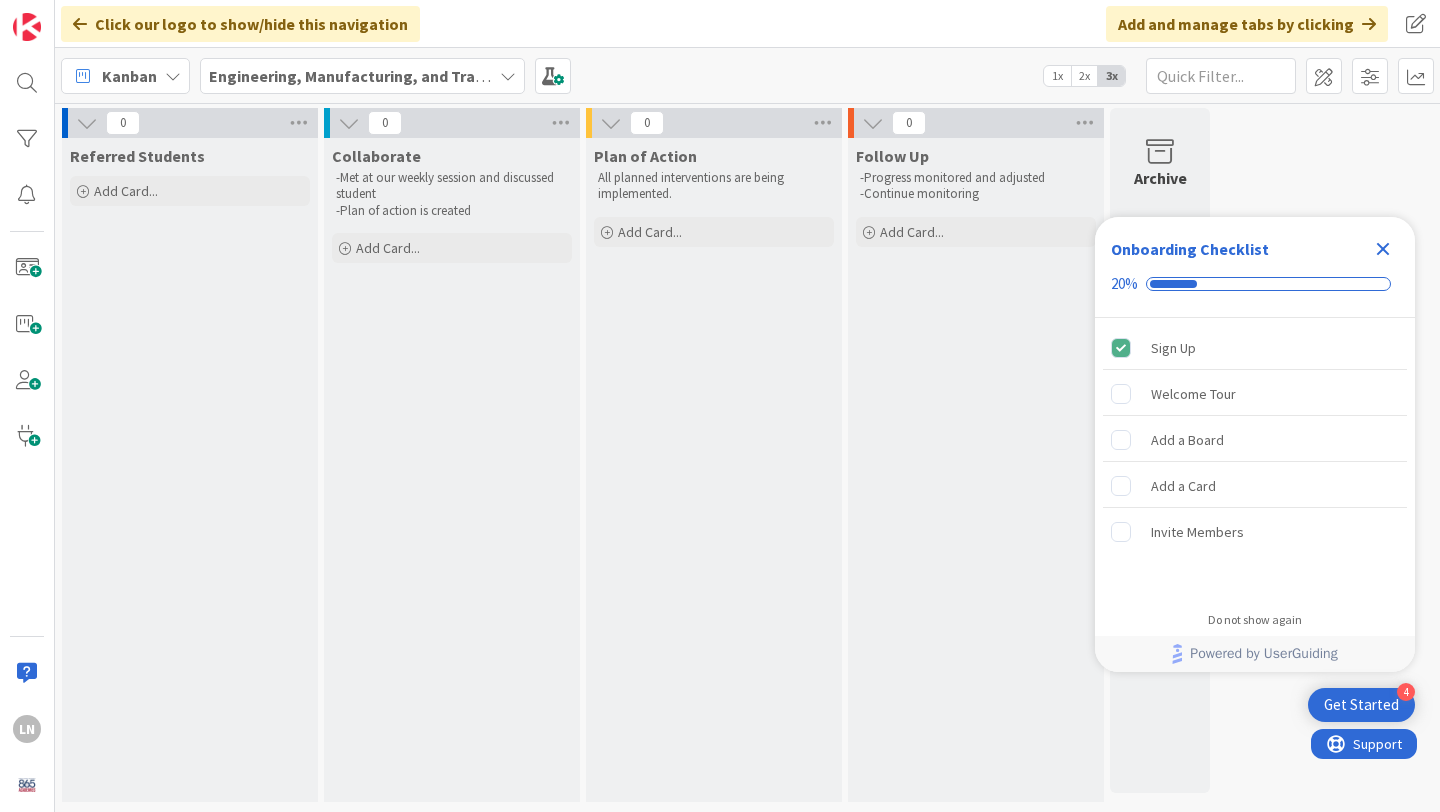 scroll, scrollTop: 0, scrollLeft: 0, axis: both 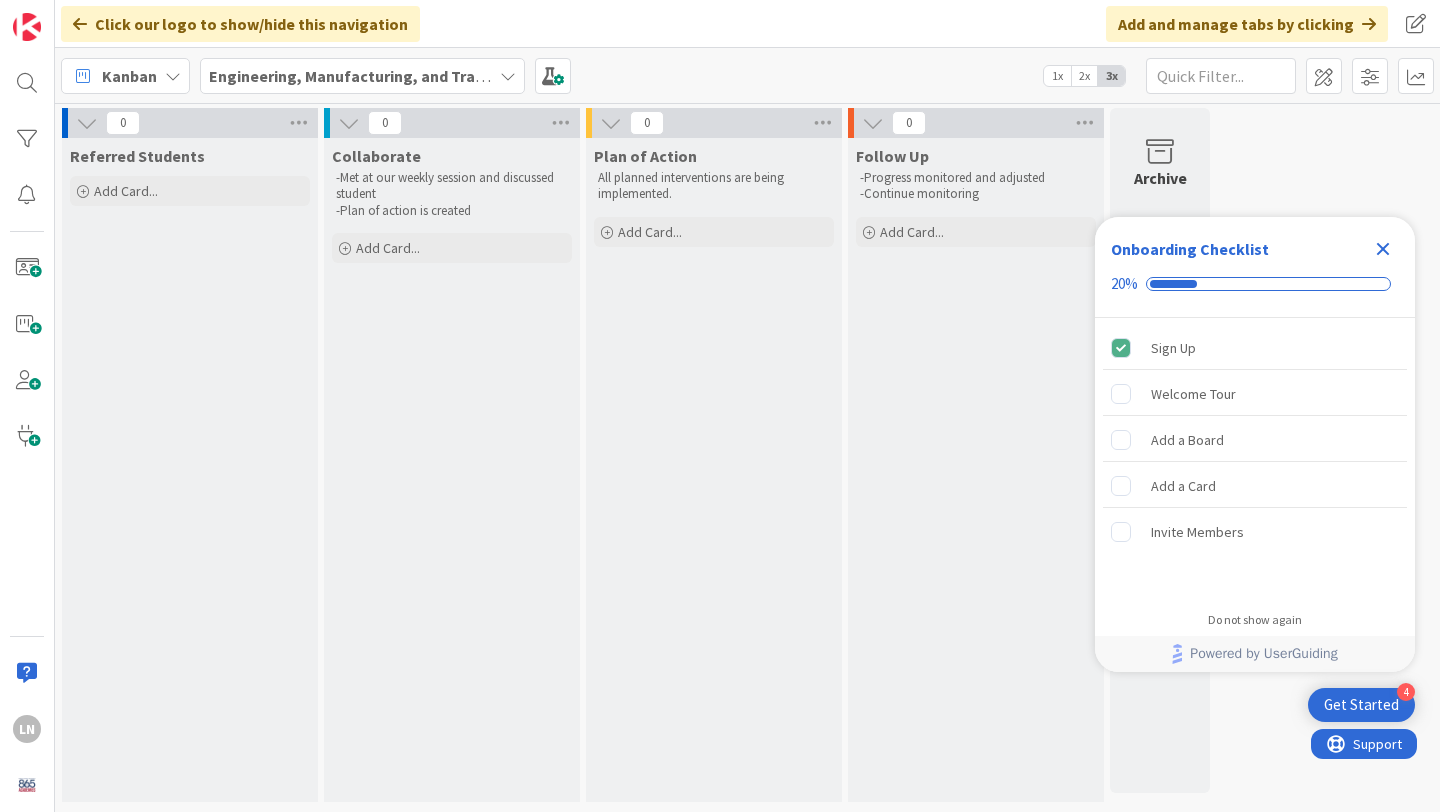 click 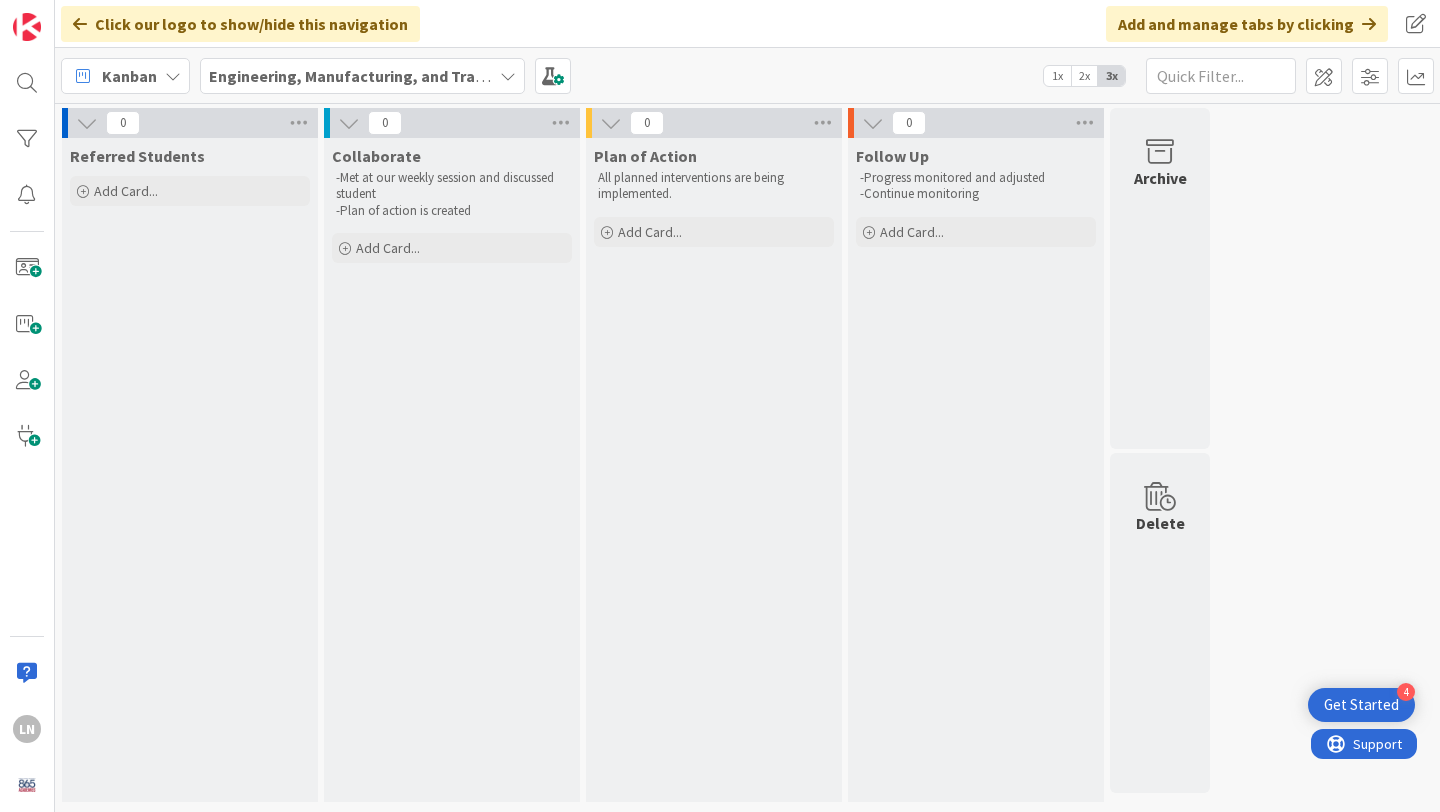 scroll, scrollTop: 0, scrollLeft: 0, axis: both 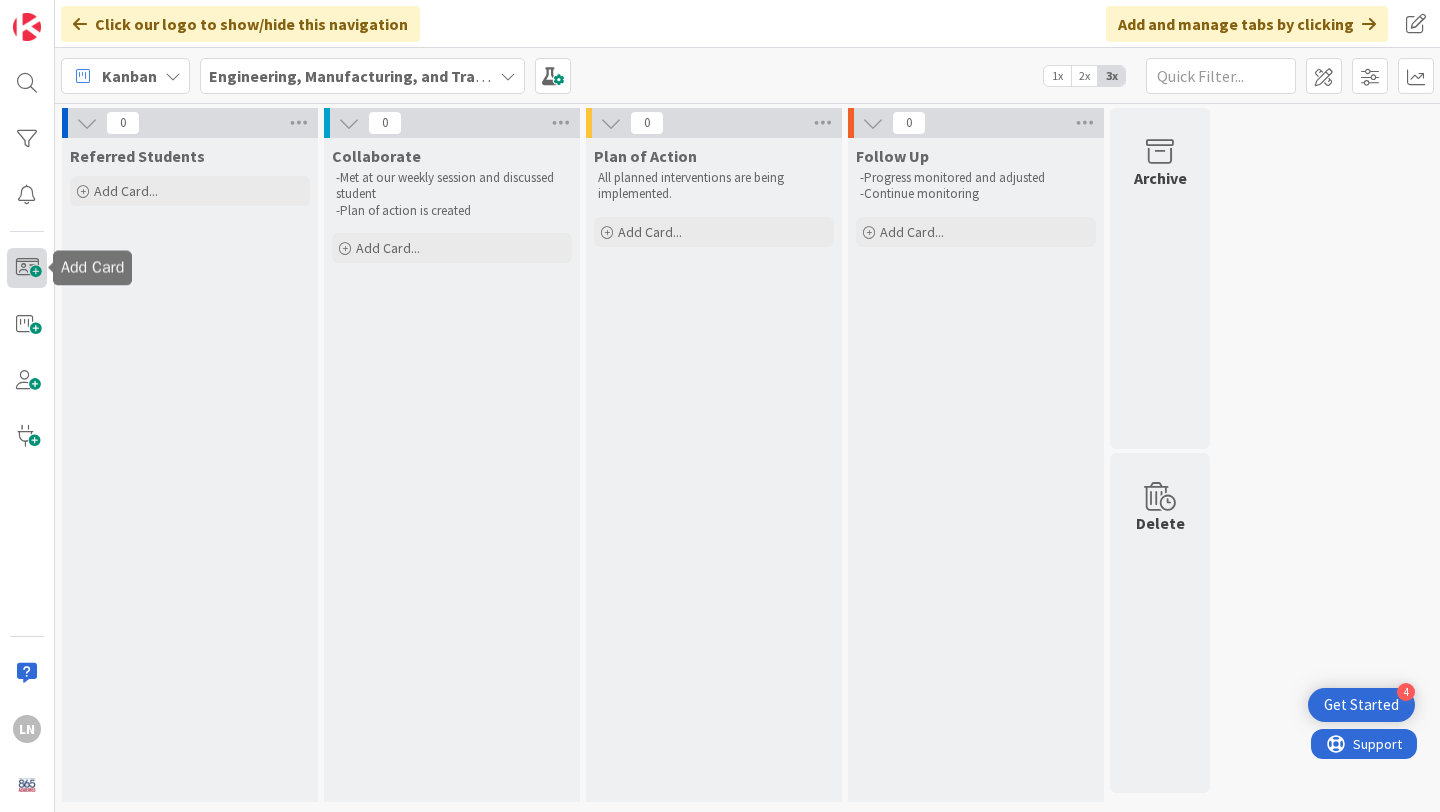 click at bounding box center (27, 268) 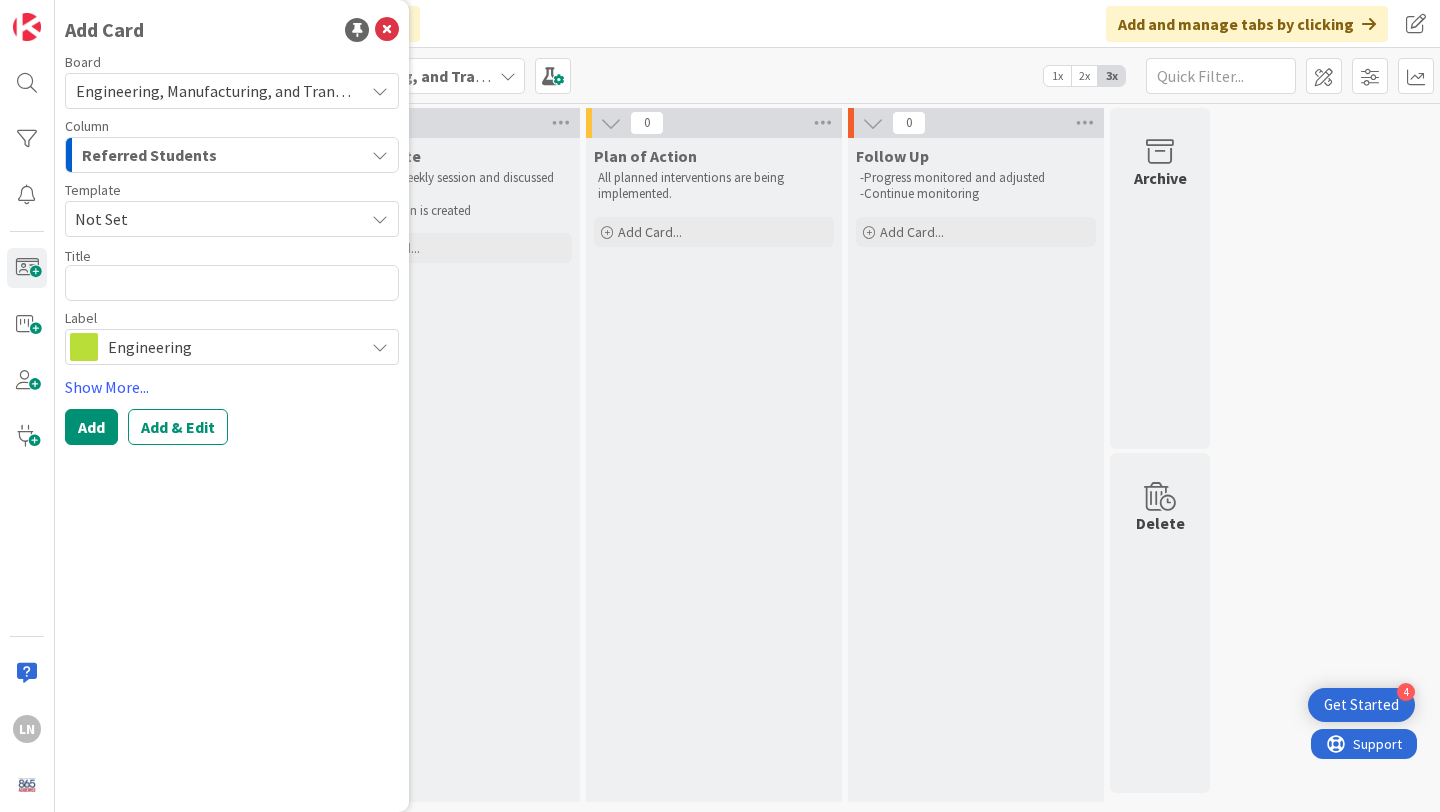 click on "Not Set" at bounding box center (212, 219) 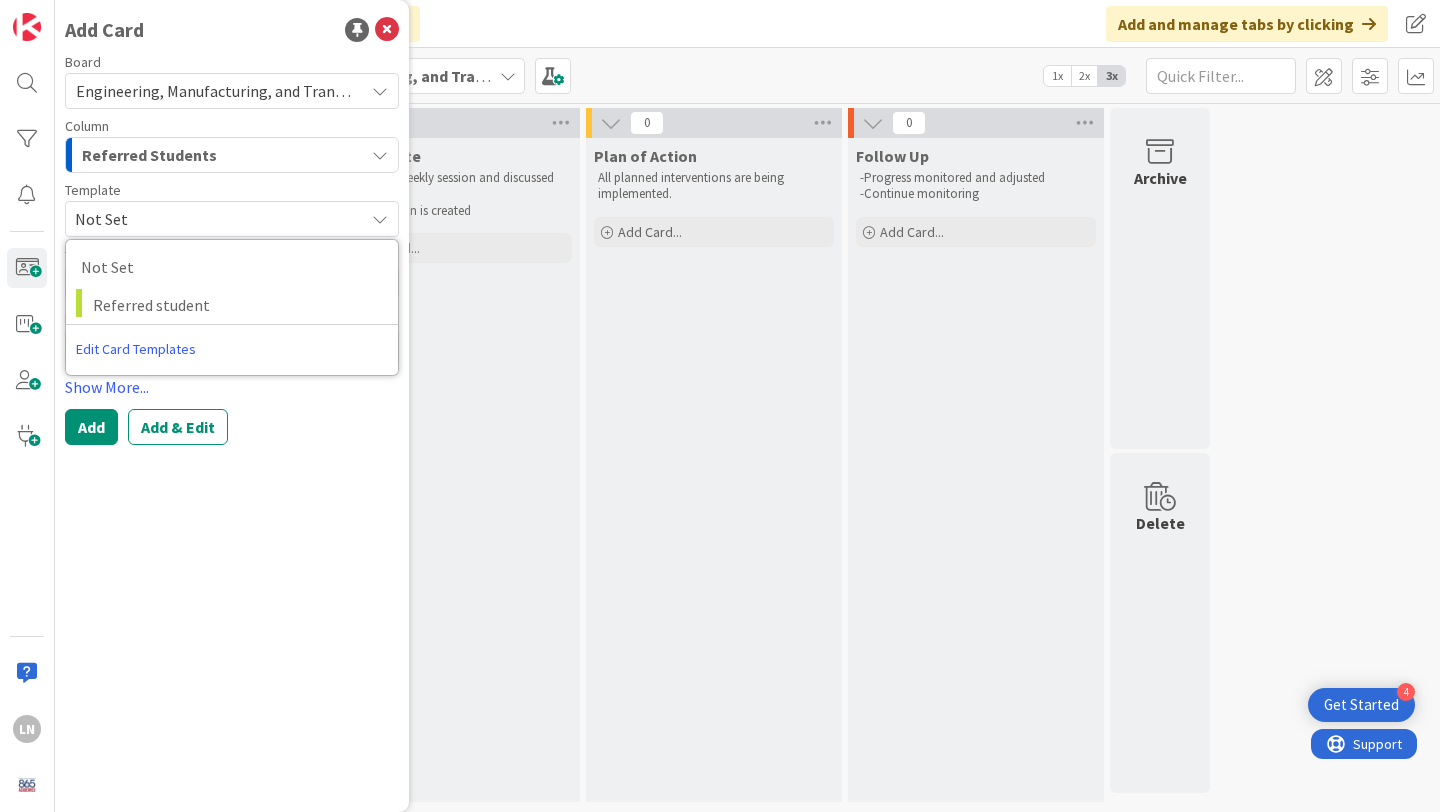 click on "Not Set" at bounding box center [212, 219] 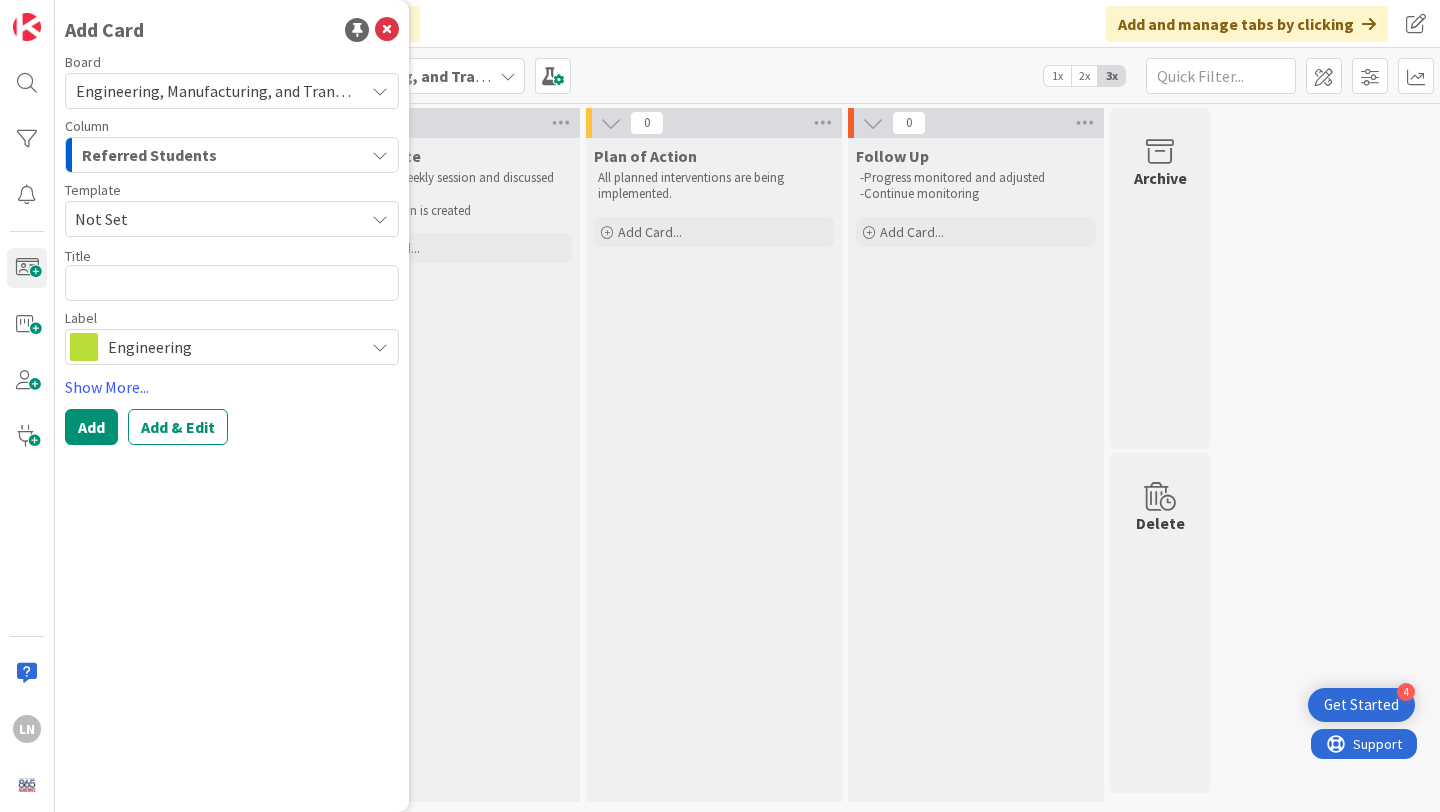 click on "Not Set" at bounding box center [212, 219] 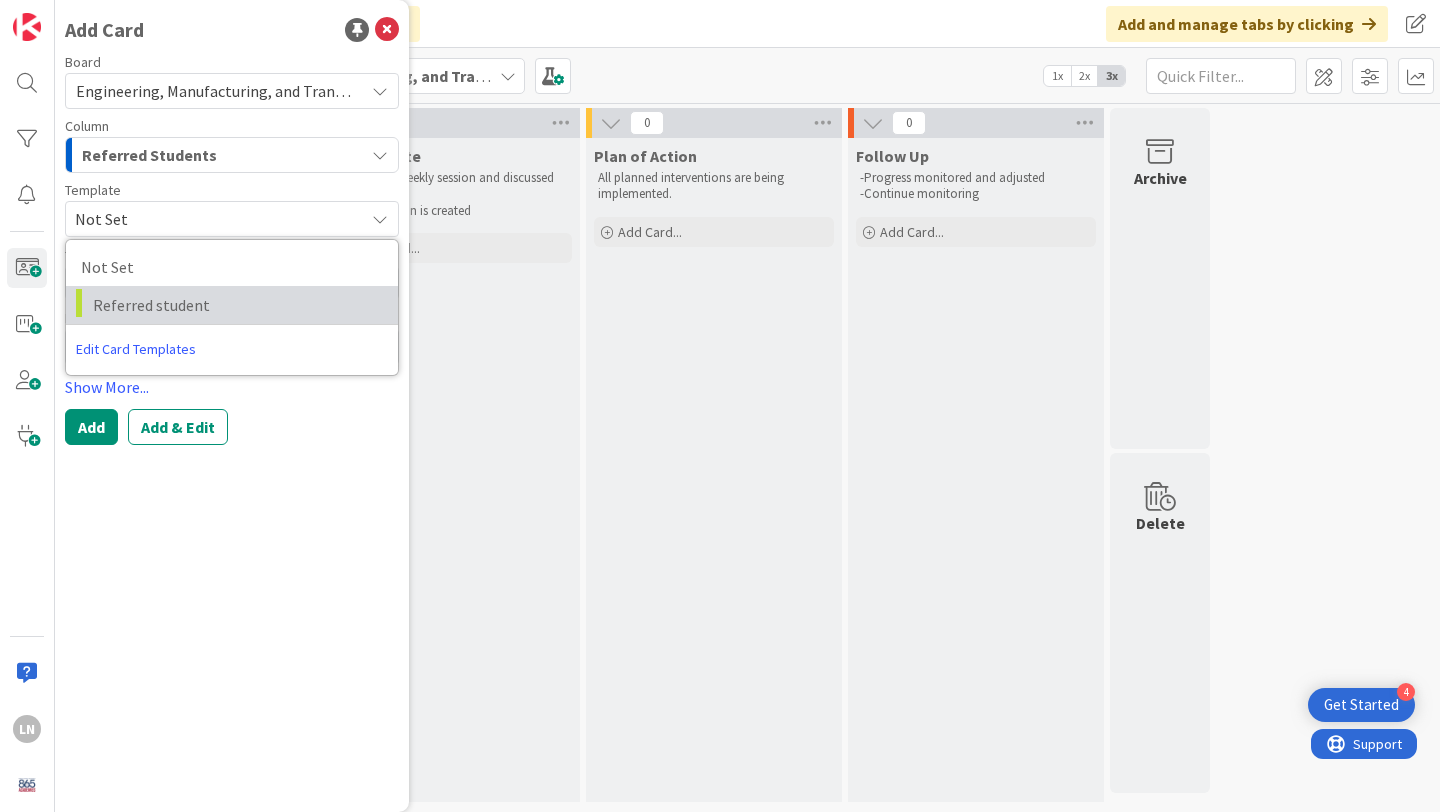 click on "Referred student" at bounding box center (238, 305) 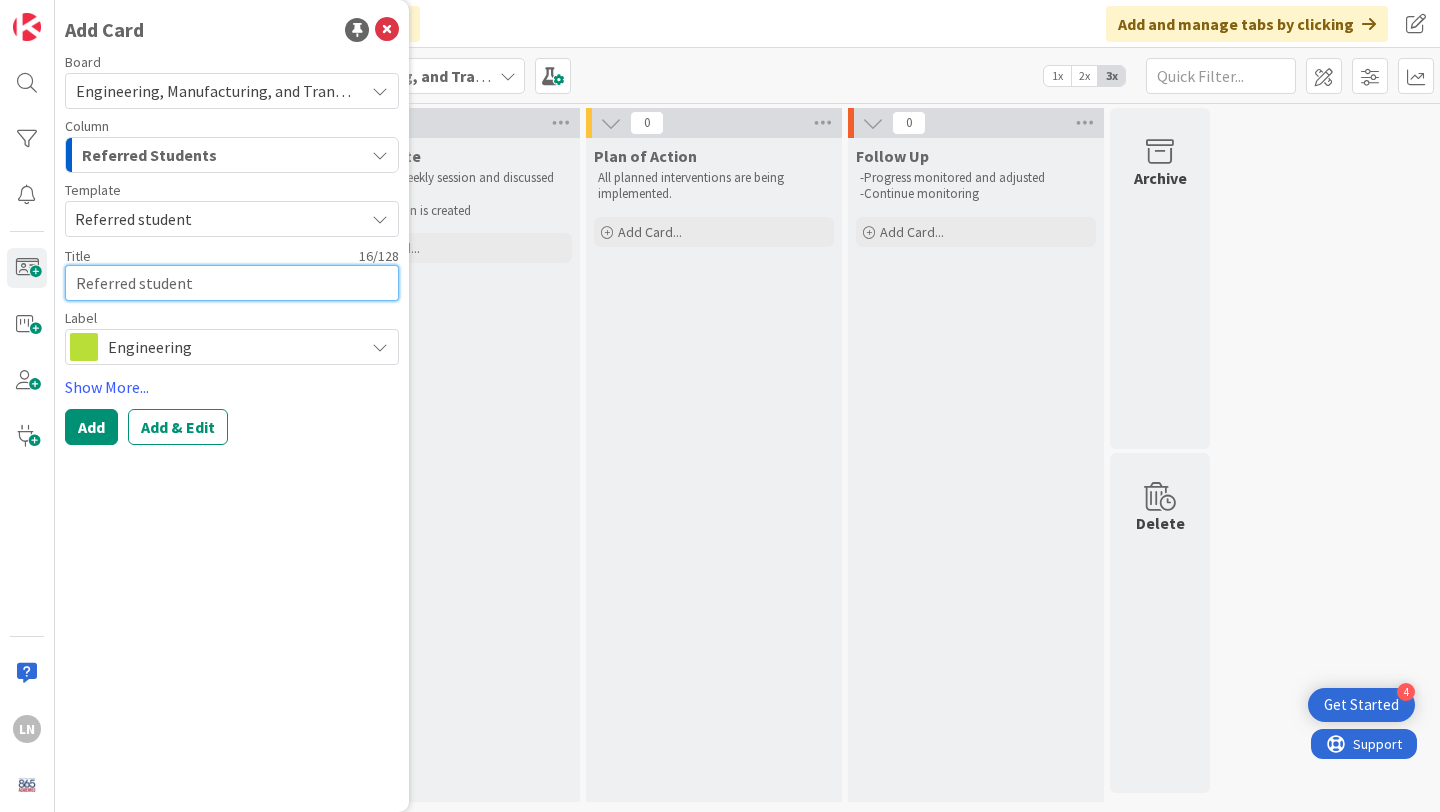 click on "Referred student" at bounding box center [232, 283] 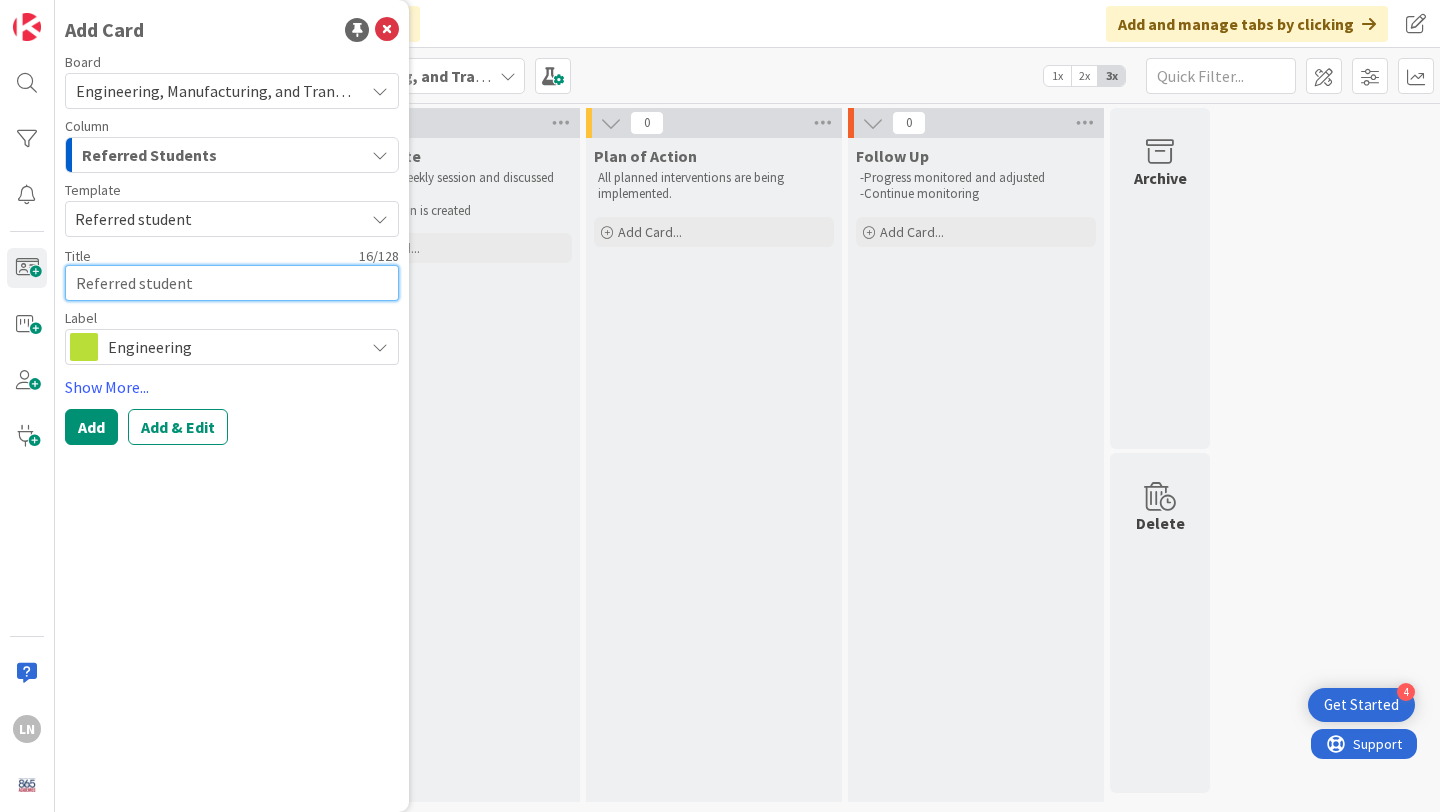 type on "x" 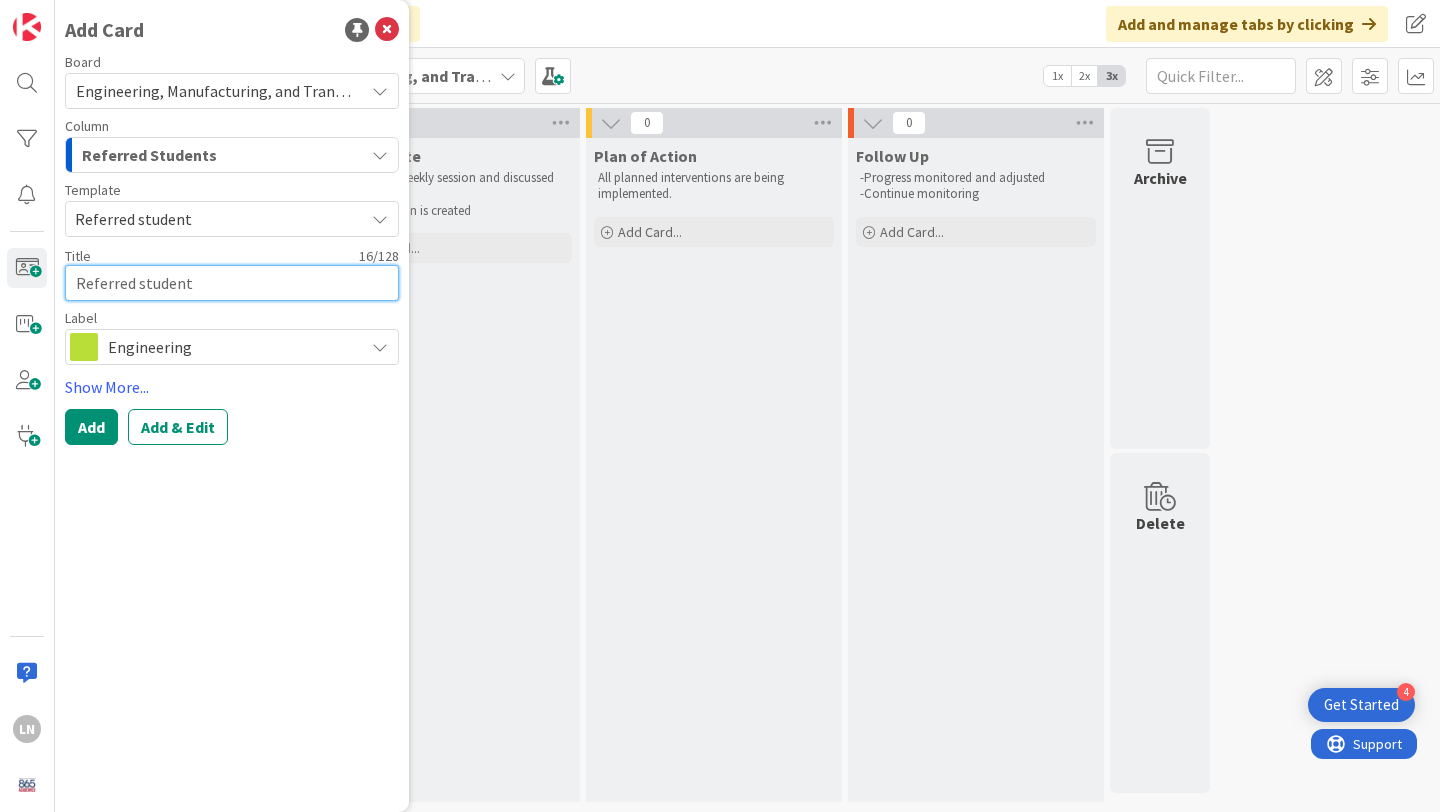 type on "L" 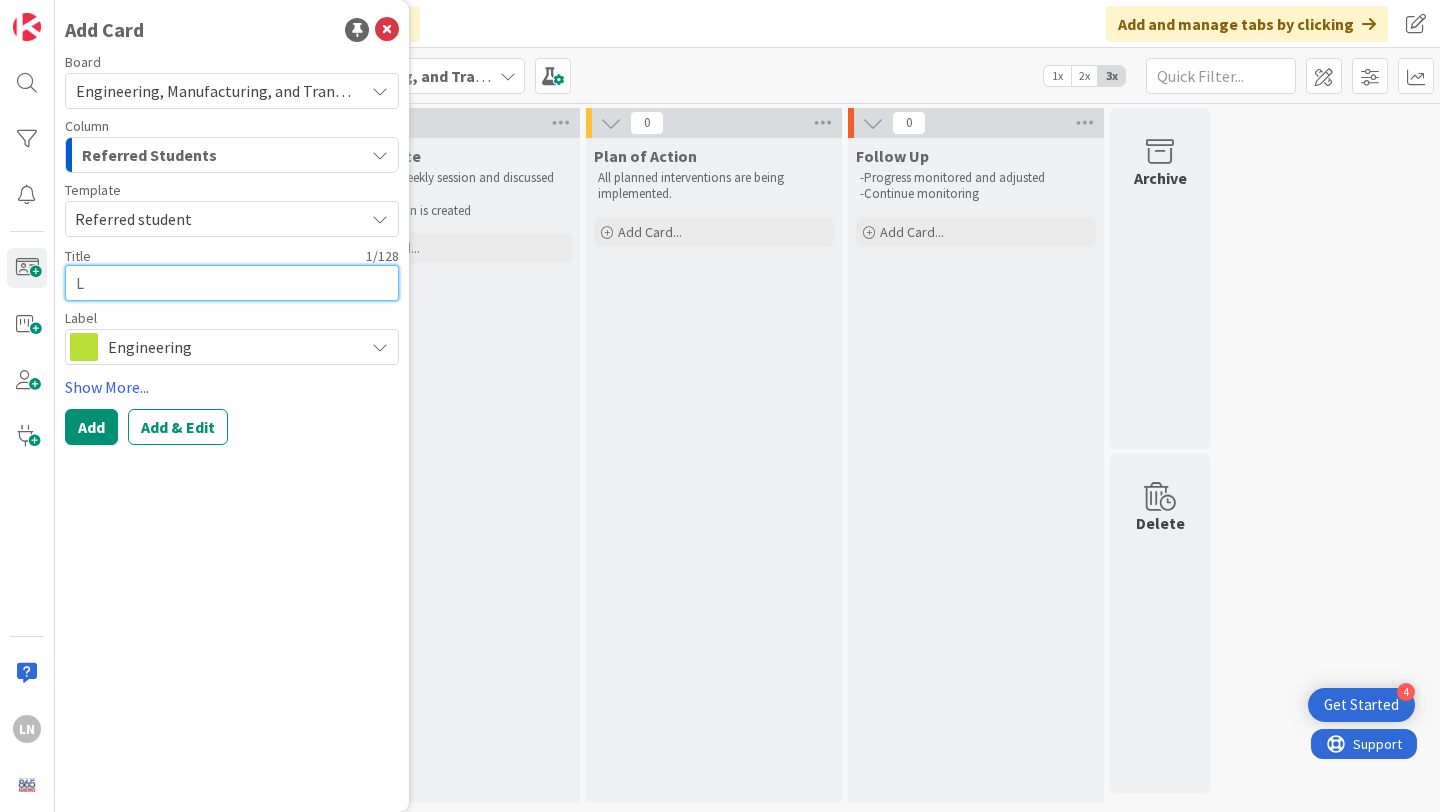 type on "x" 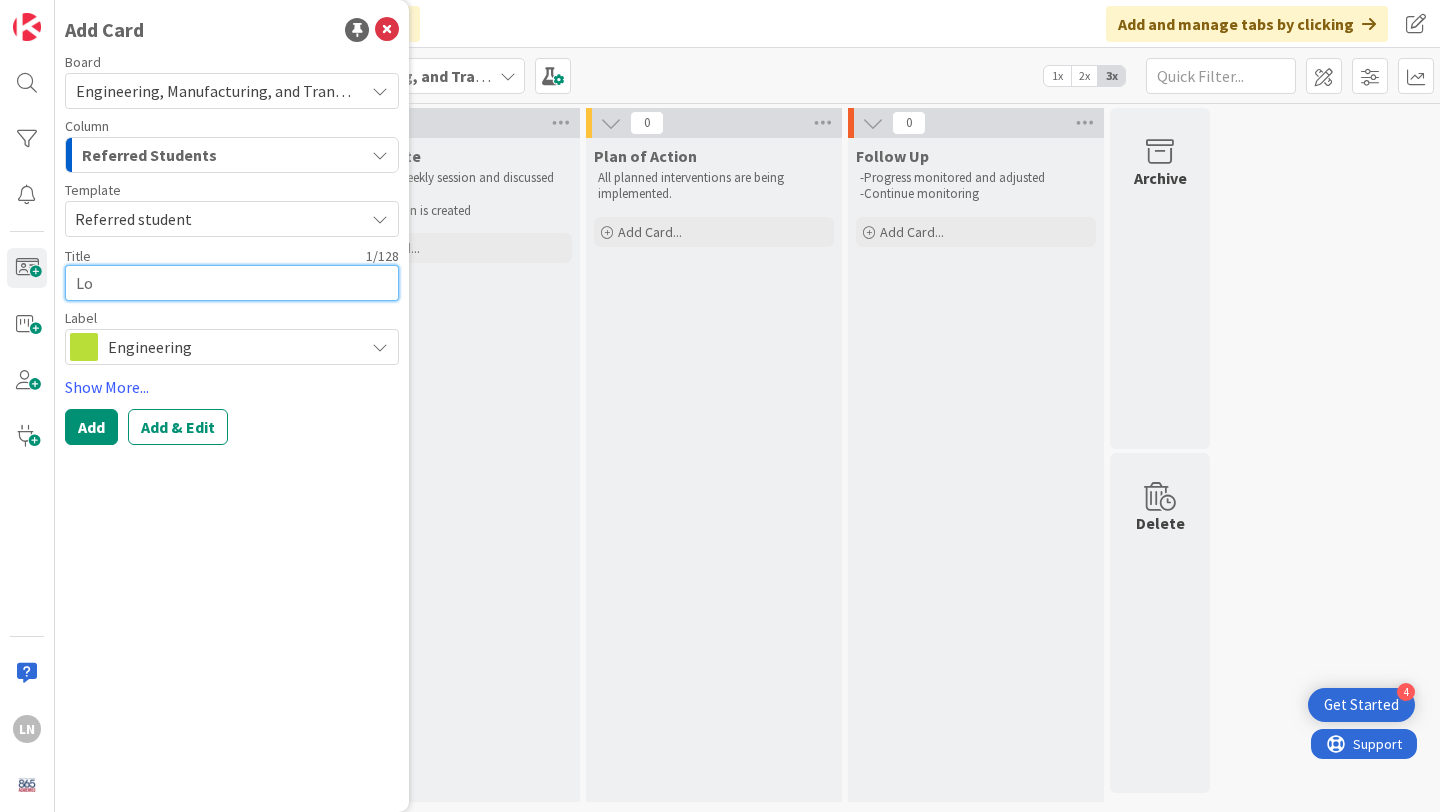 type on "x" 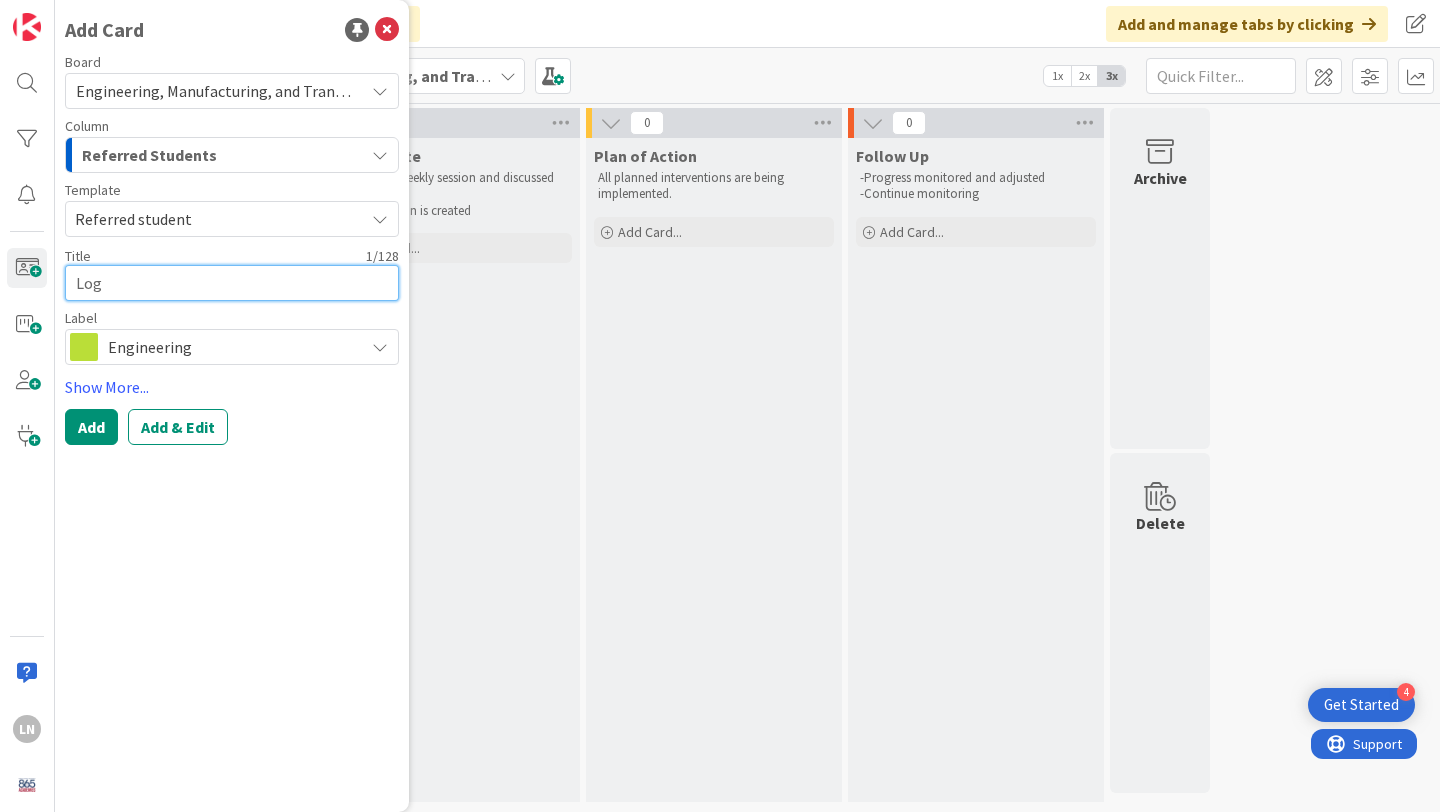 type on "x" 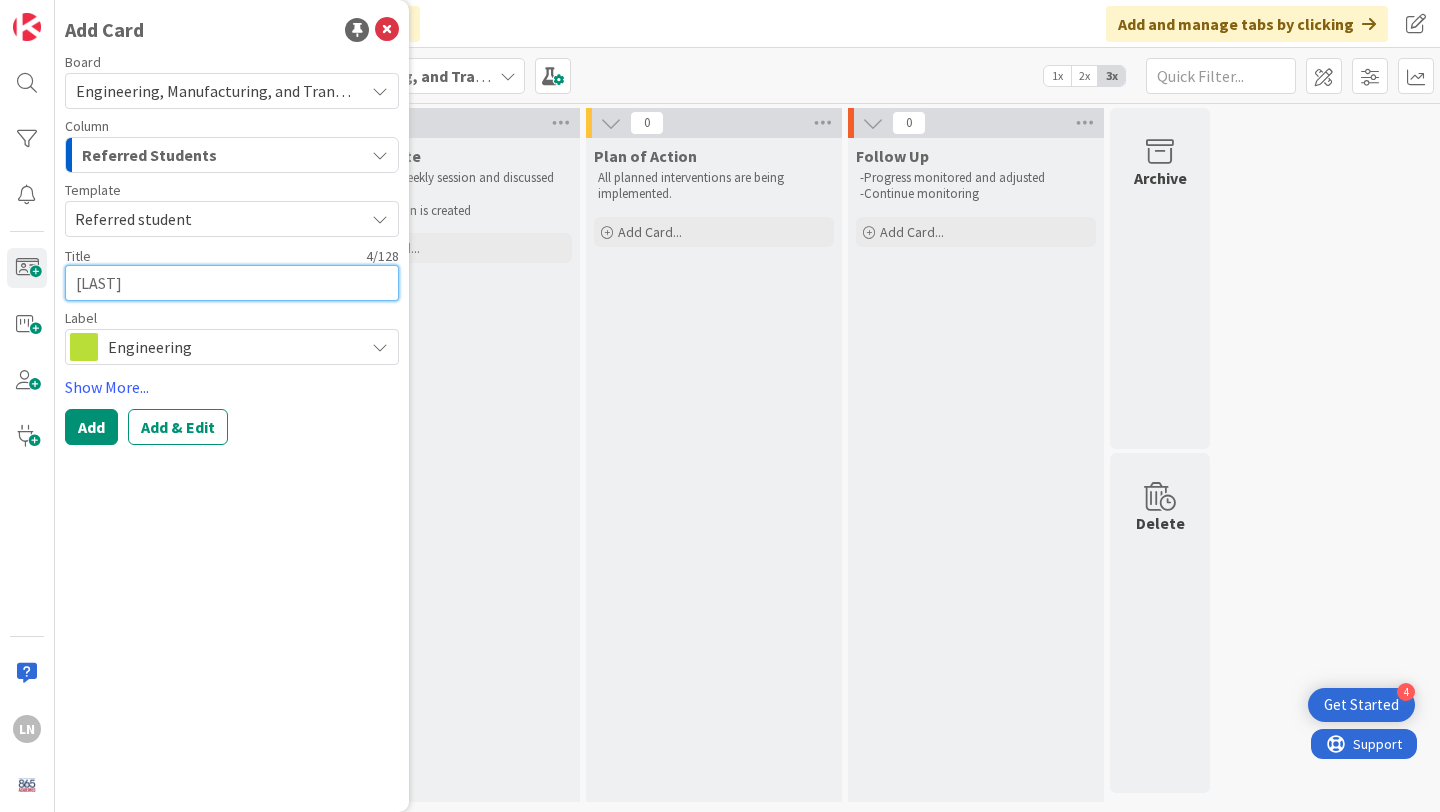 type on "x" 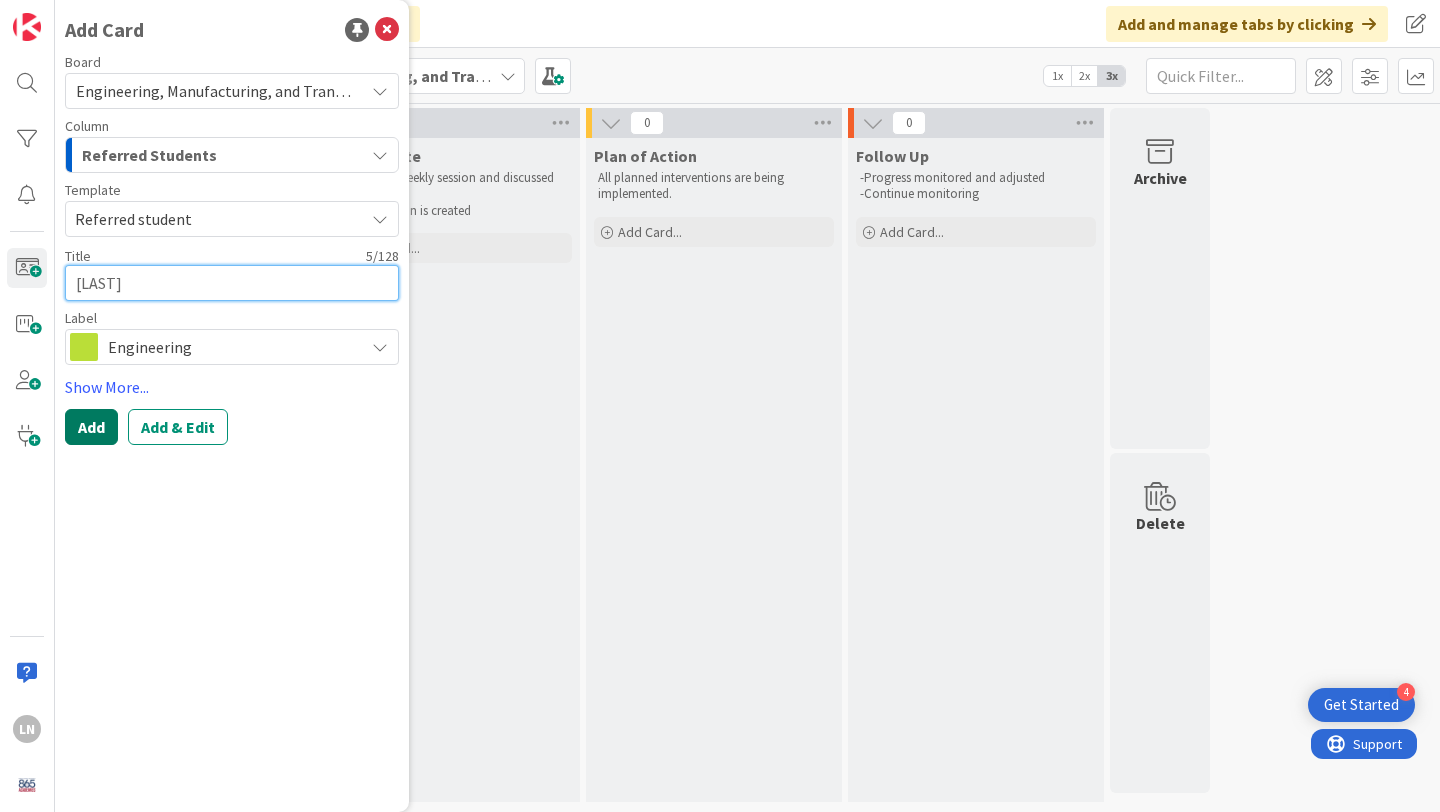 type on "[LAST]" 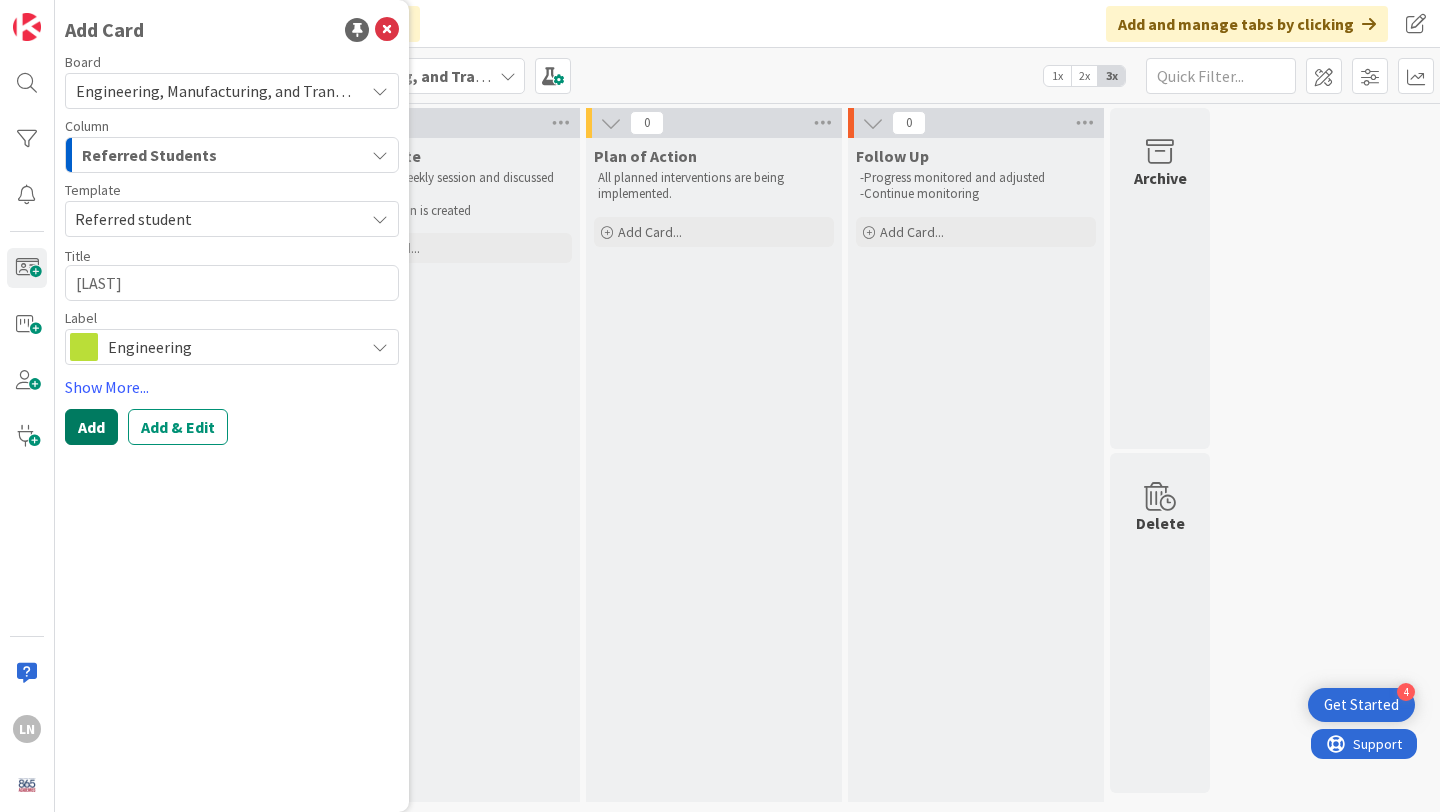click on "Add" at bounding box center [91, 427] 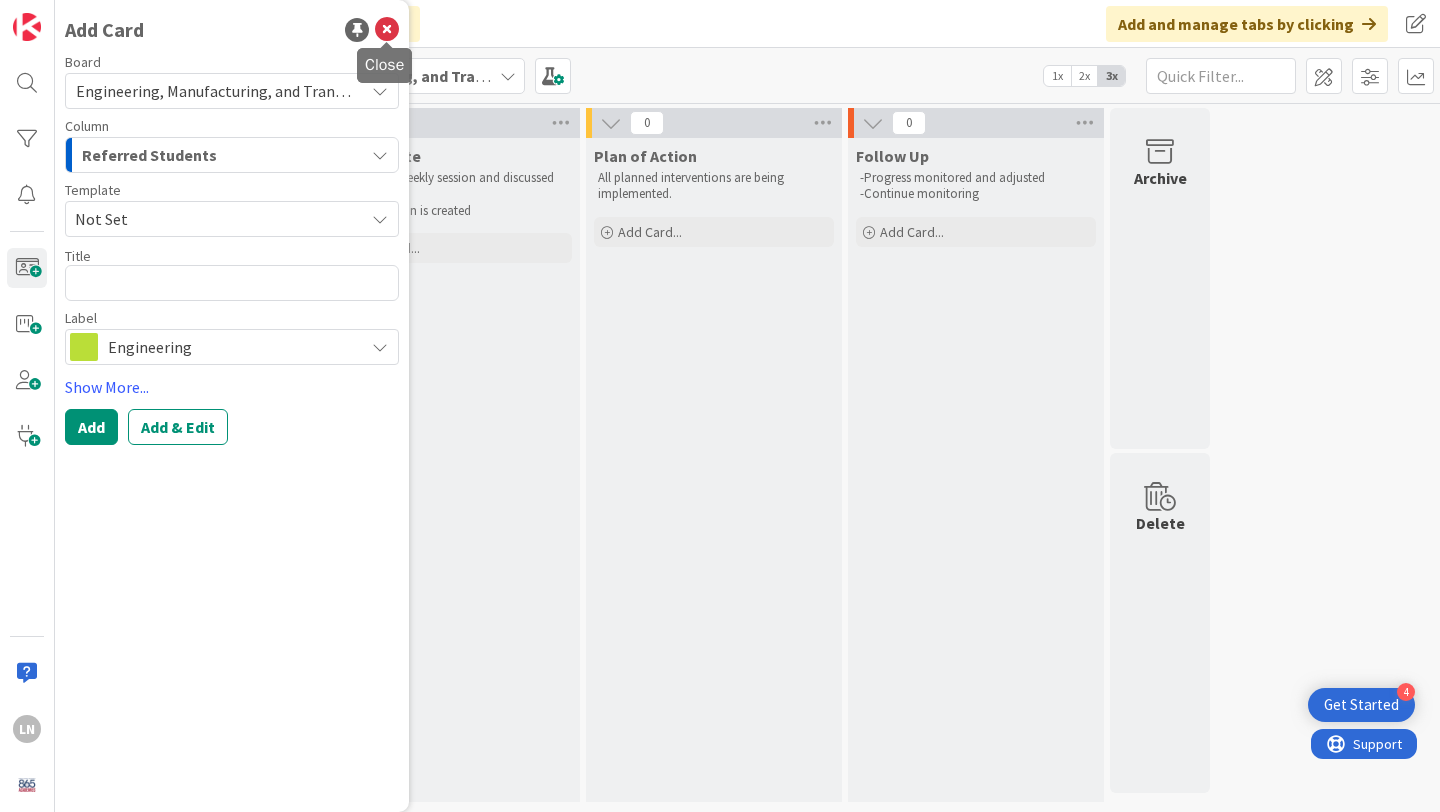 click at bounding box center (387, 30) 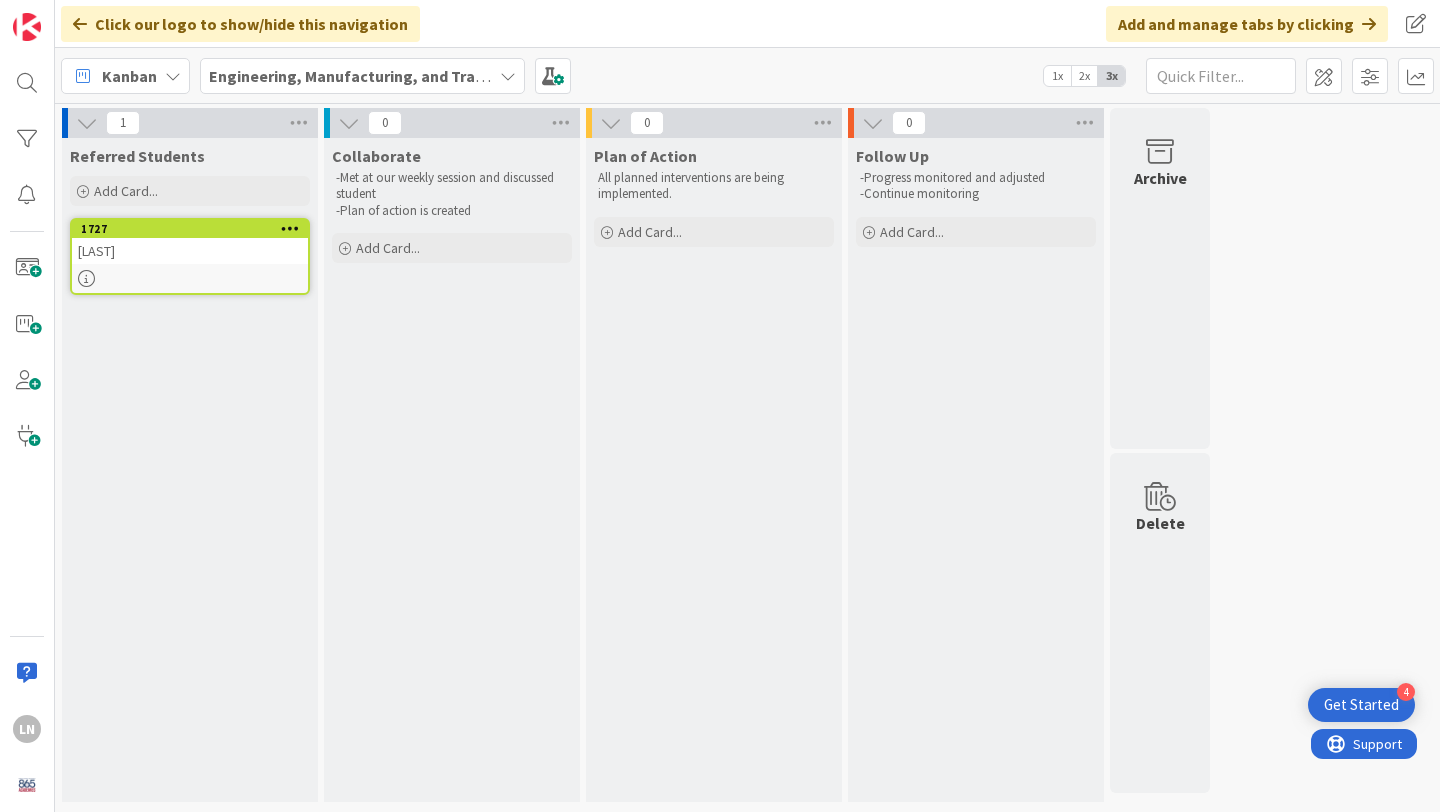 click on "[LAST]" at bounding box center (190, 251) 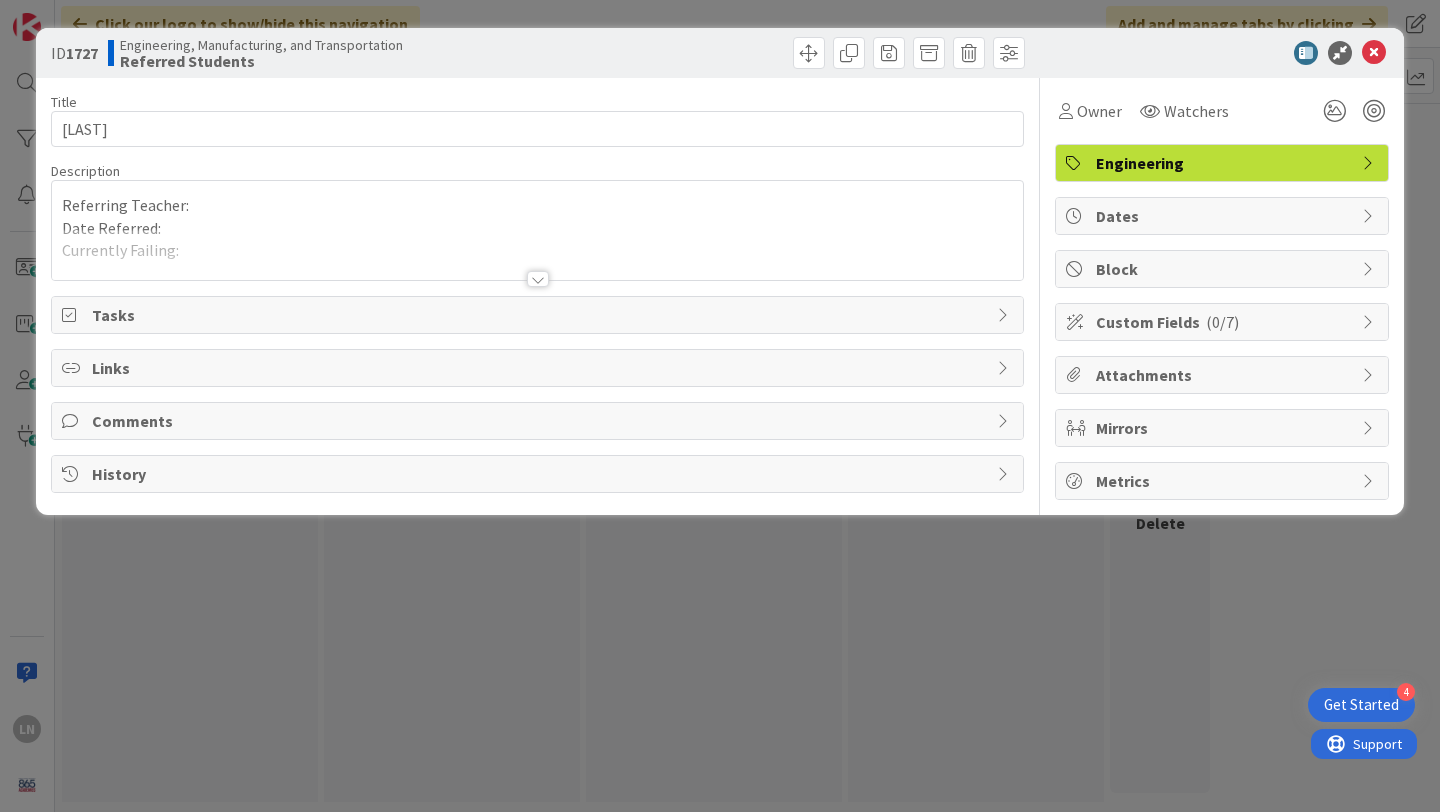 scroll, scrollTop: 0, scrollLeft: 0, axis: both 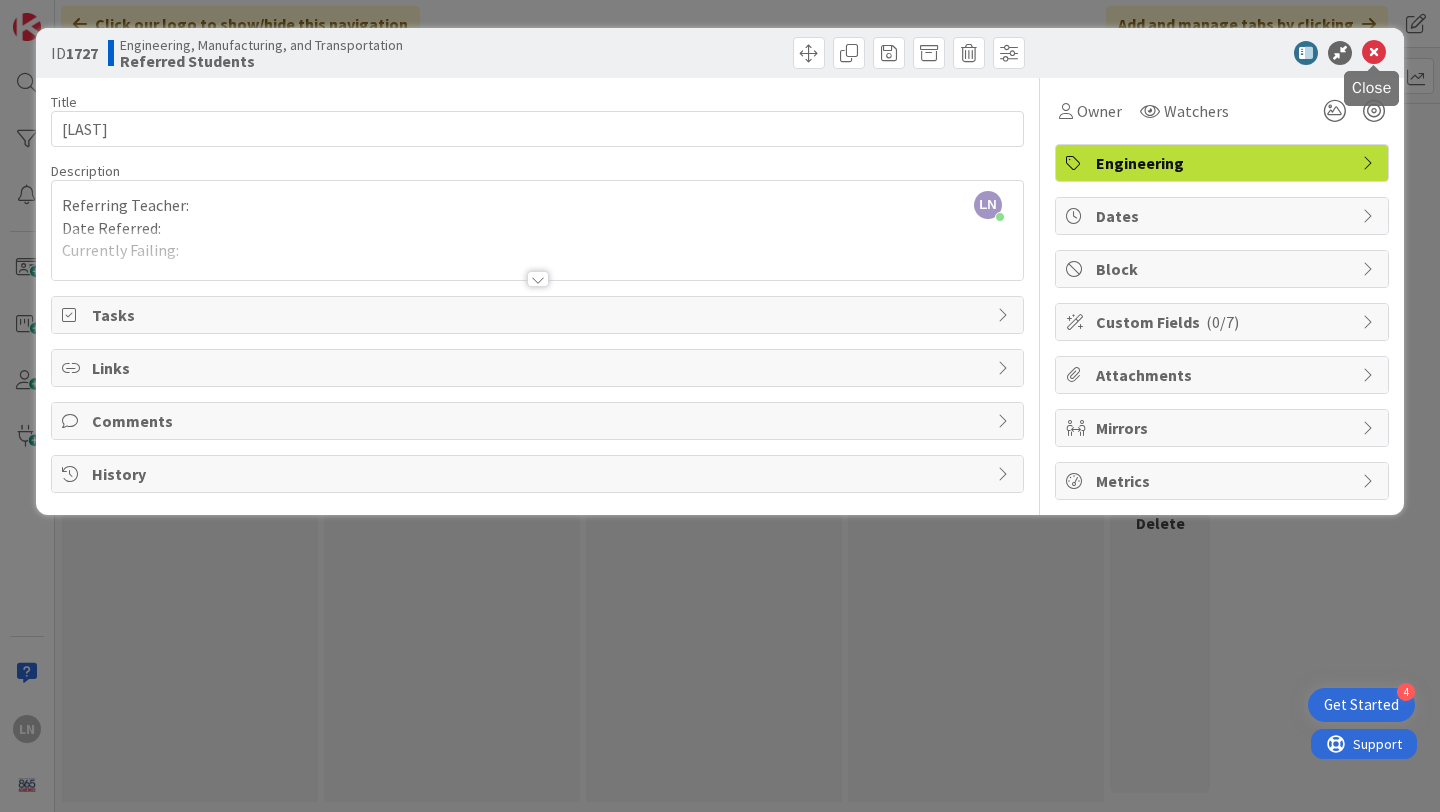 click at bounding box center [1374, 53] 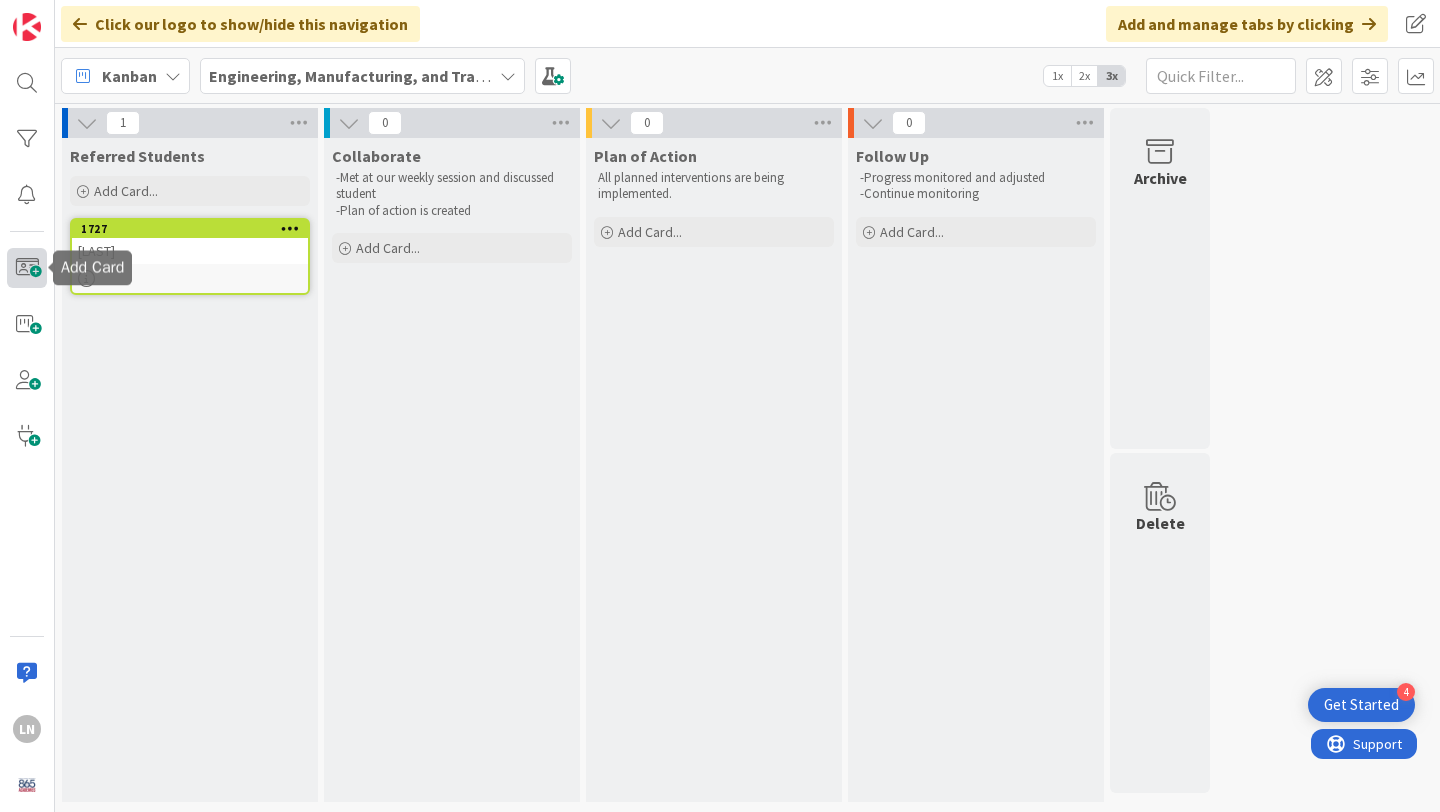 scroll, scrollTop: 0, scrollLeft: 0, axis: both 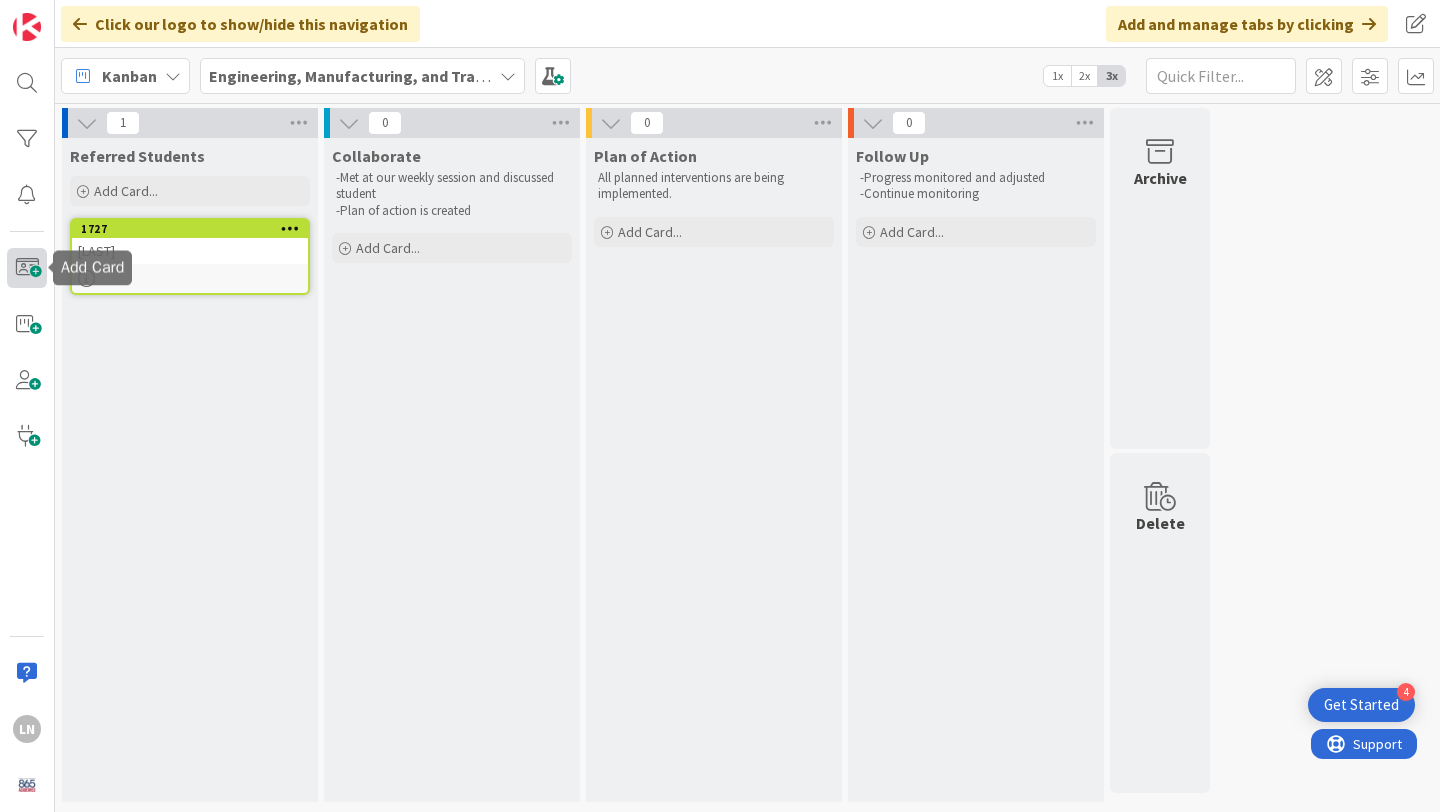 click at bounding box center [27, 268] 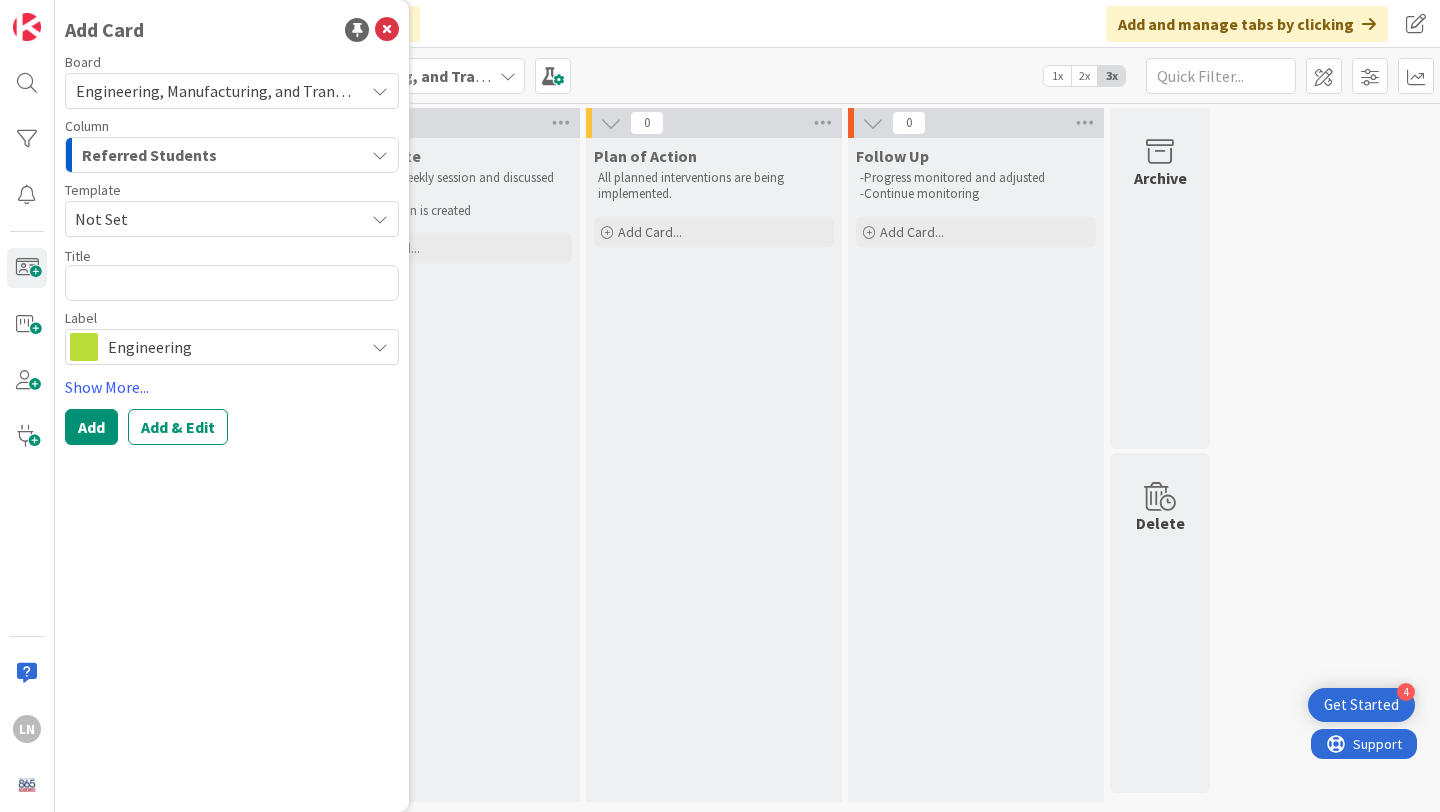 click on "Not Set" at bounding box center [212, 219] 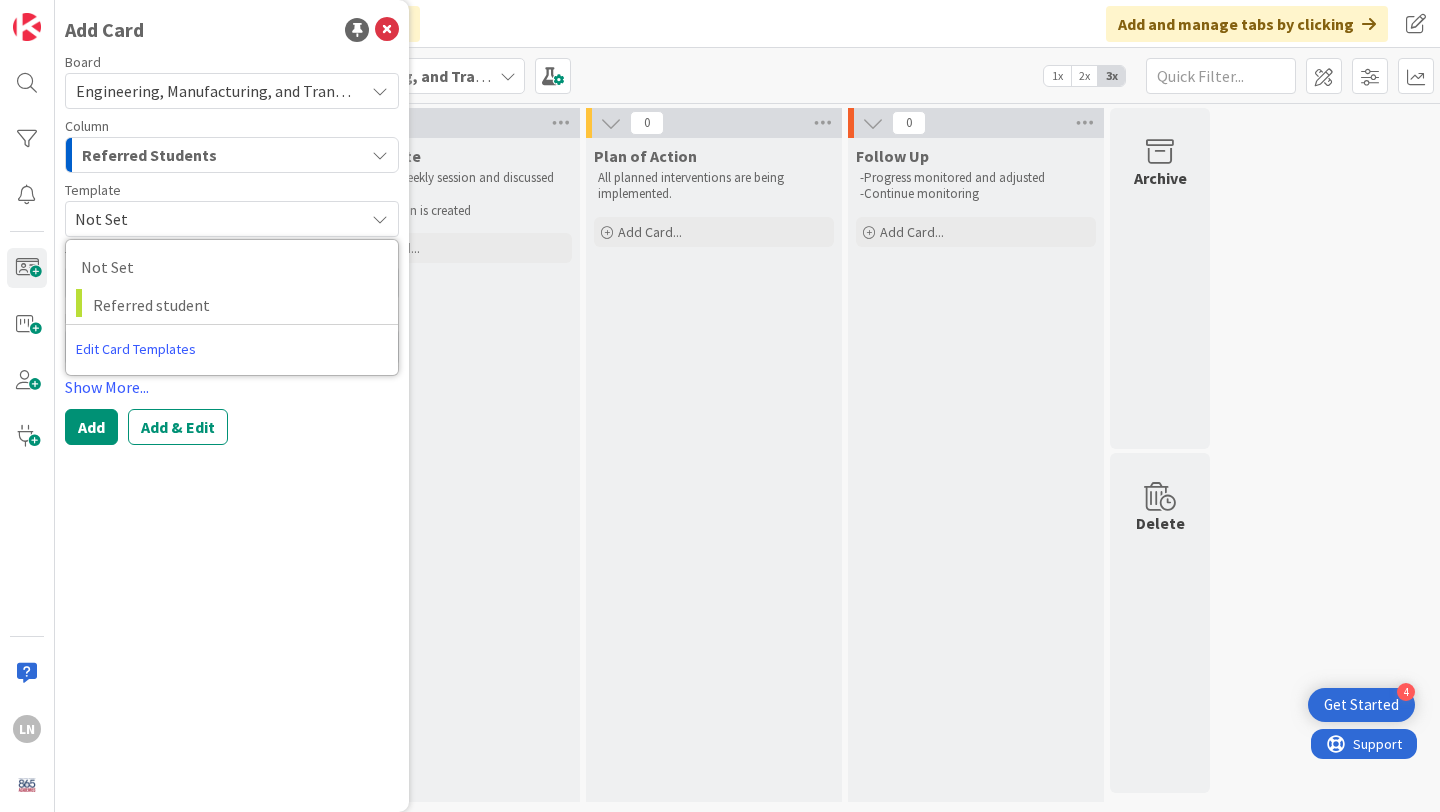 click on "Add Add & Edit" at bounding box center (232, 427) 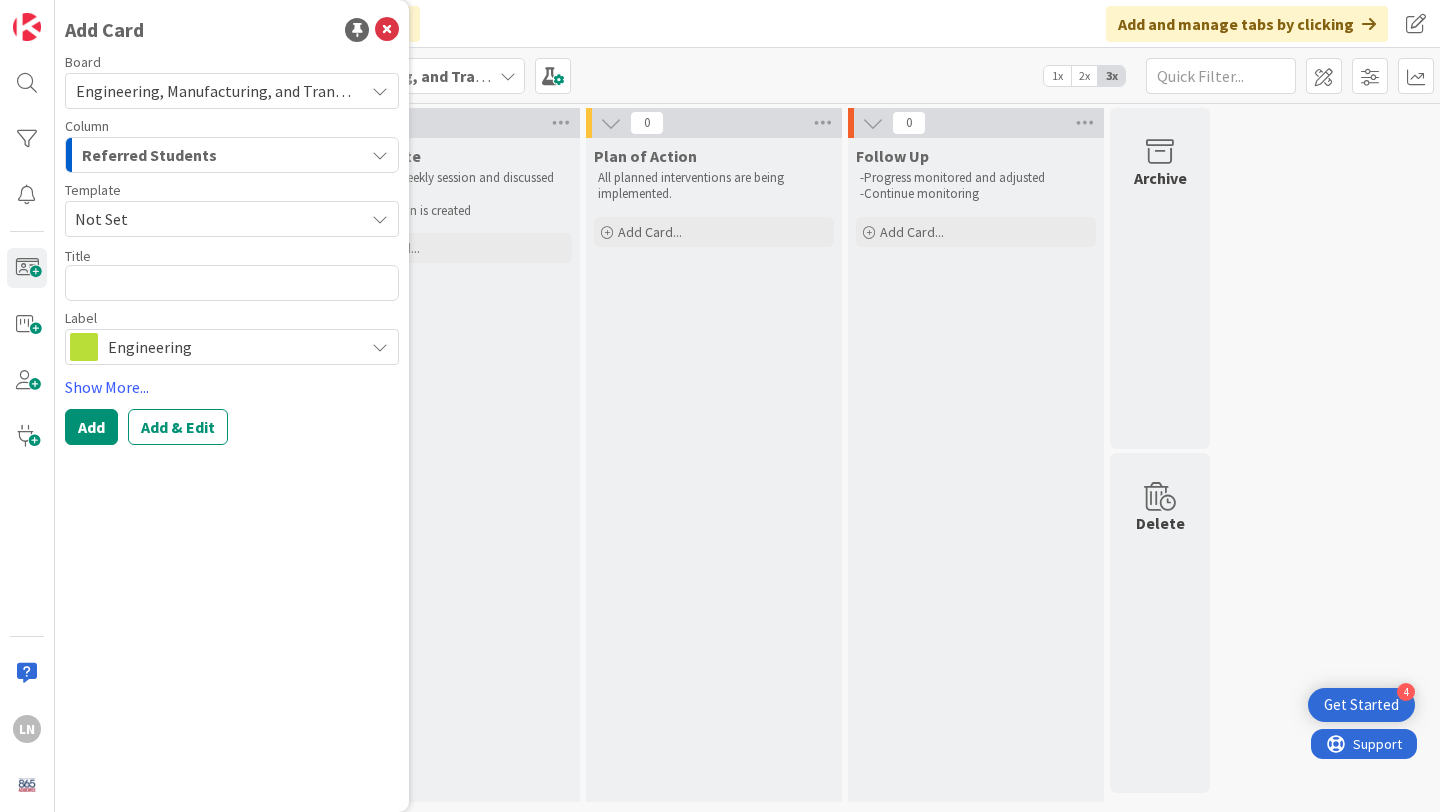 click on "Engineering" at bounding box center (231, 347) 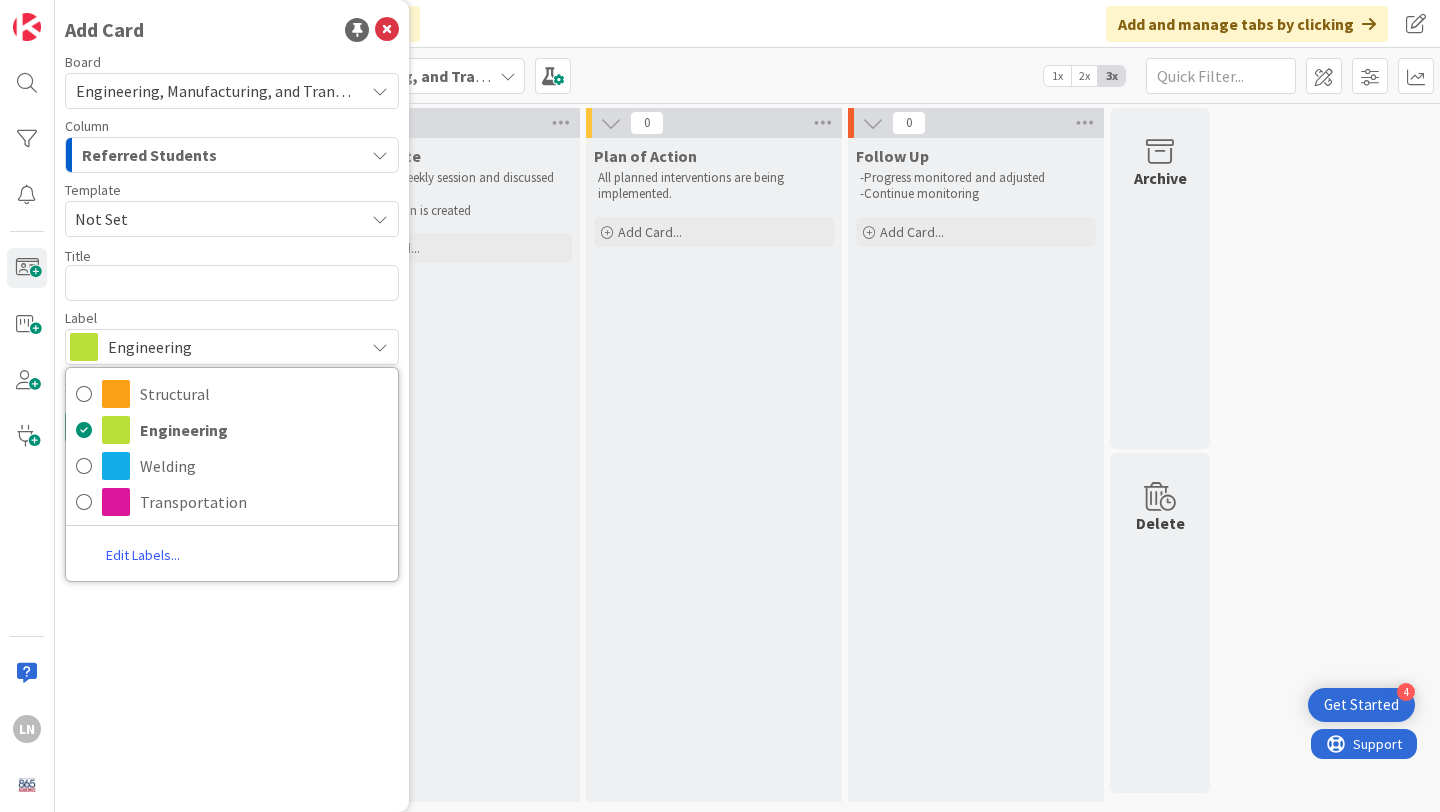 click on "Collaborate -Met at our weekly session and discussed student -Plan of action is created Add Card..." at bounding box center (452, 470) 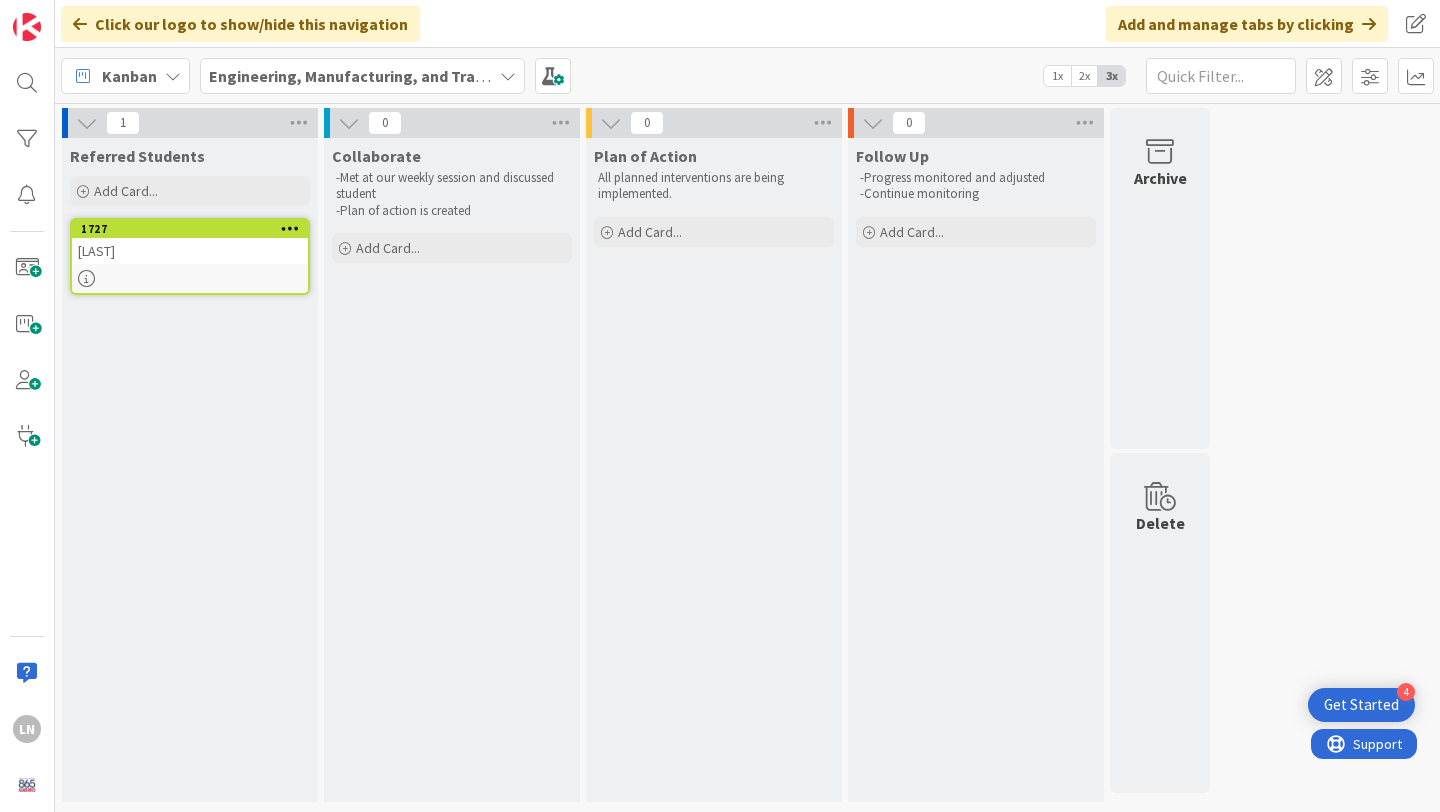 click on "[LAST]" at bounding box center [190, 251] 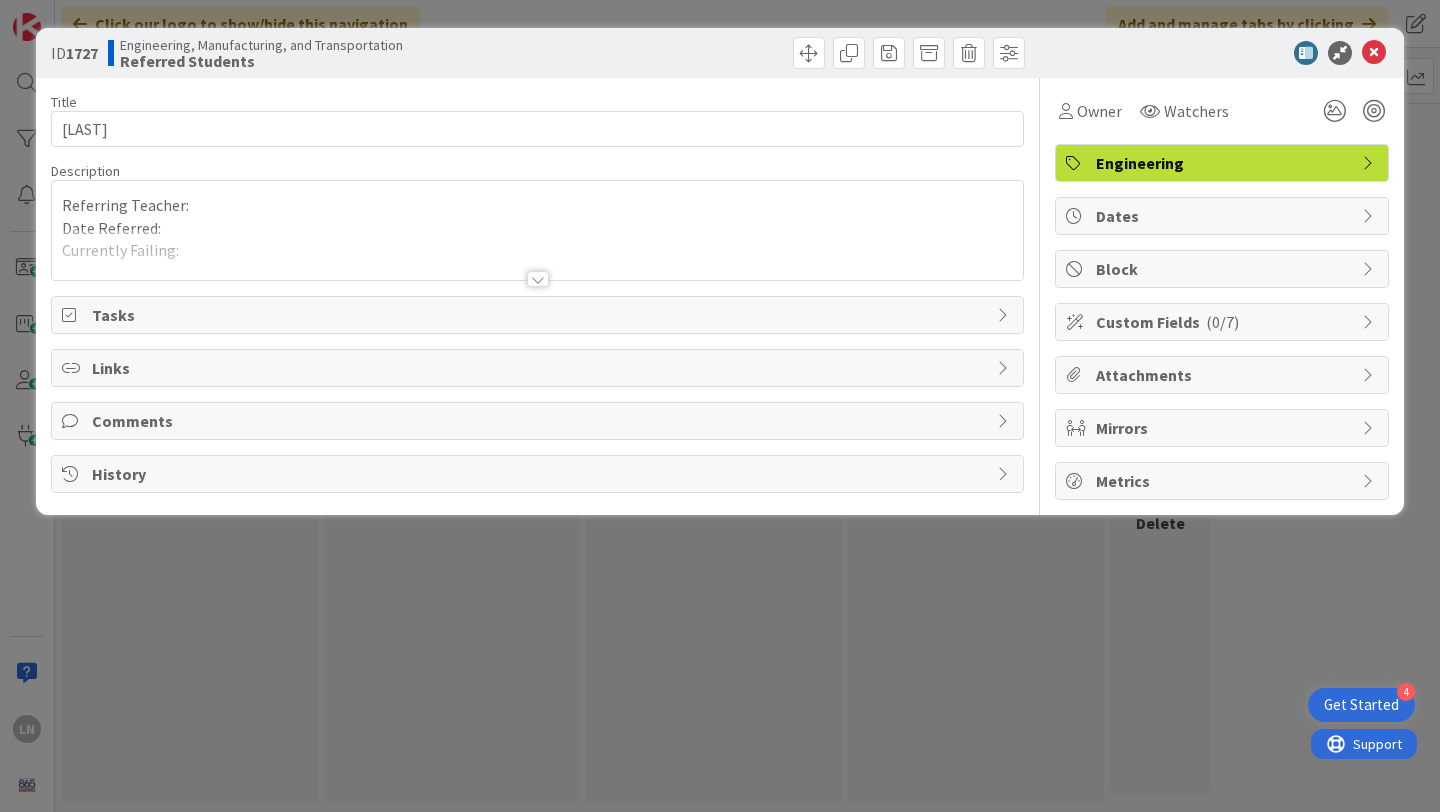 scroll, scrollTop: 0, scrollLeft: 0, axis: both 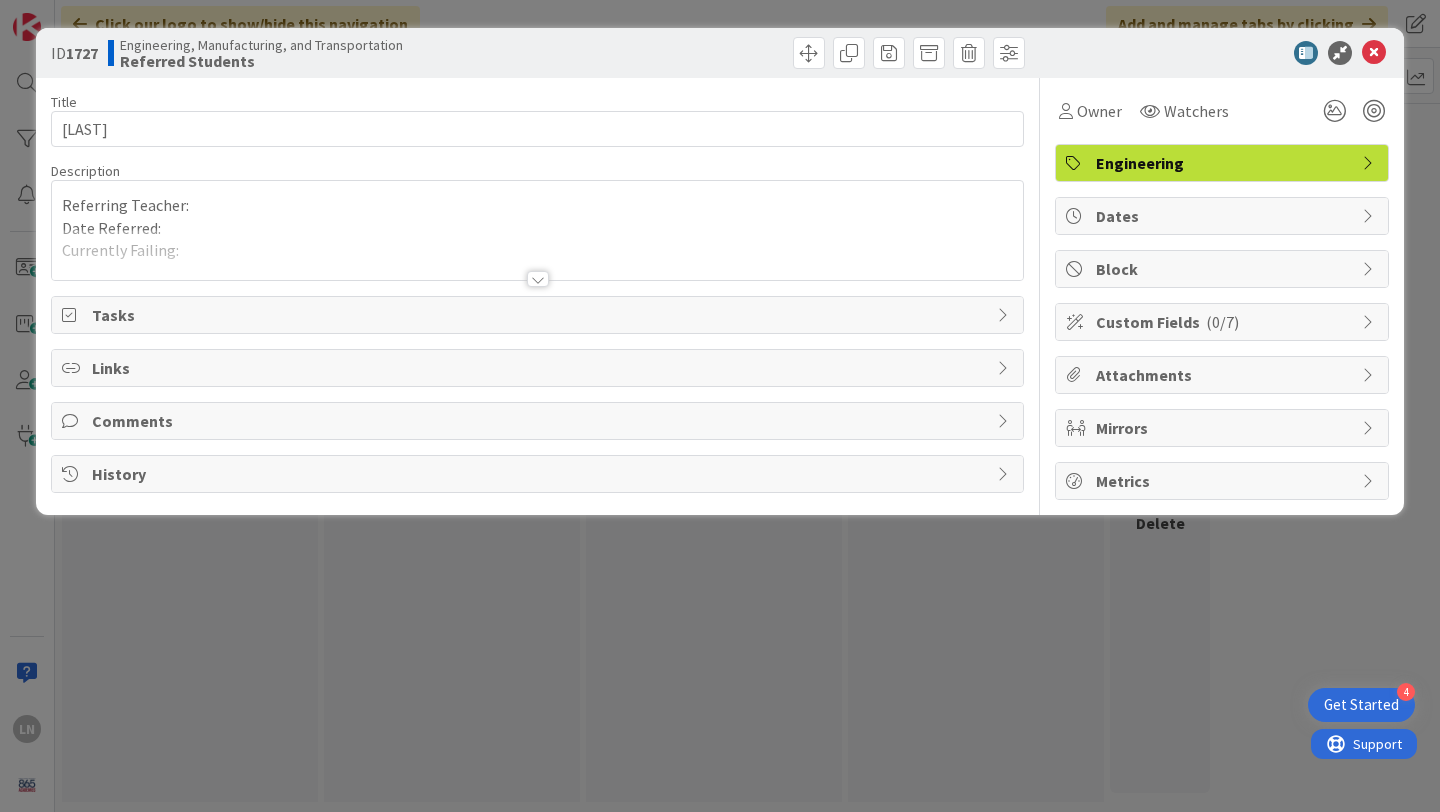 click on "Comments" at bounding box center [539, 421] 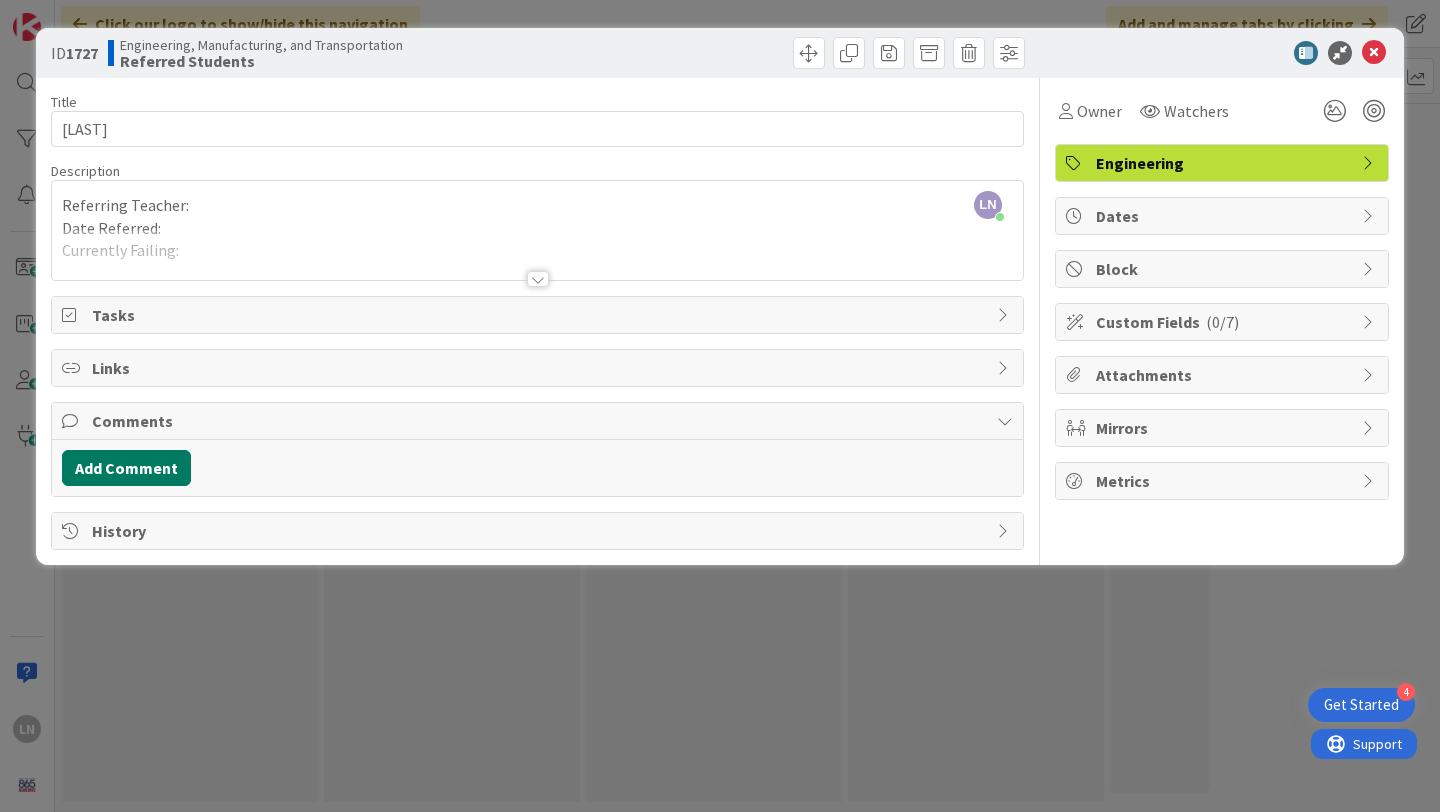click on "Add Comment" at bounding box center (126, 468) 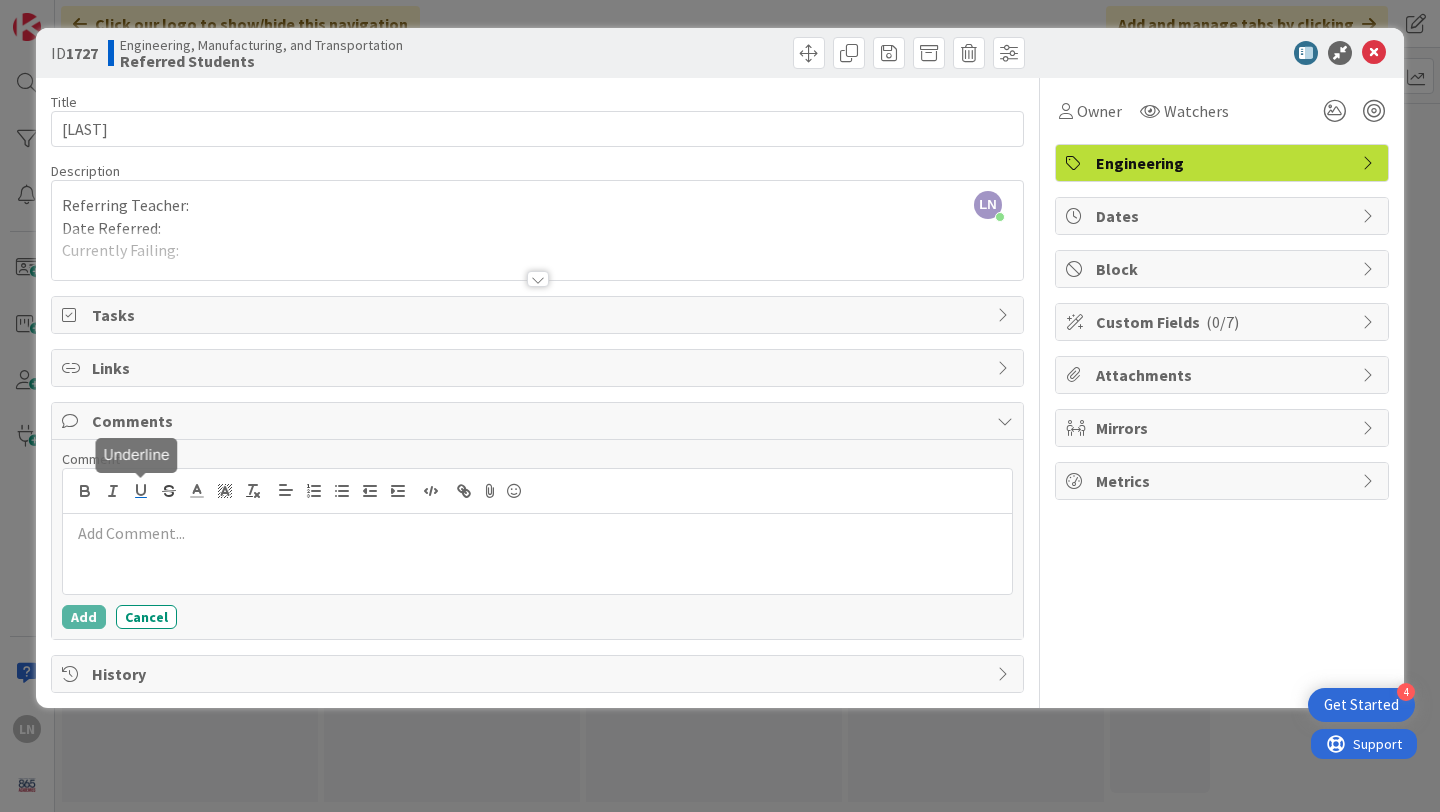 type 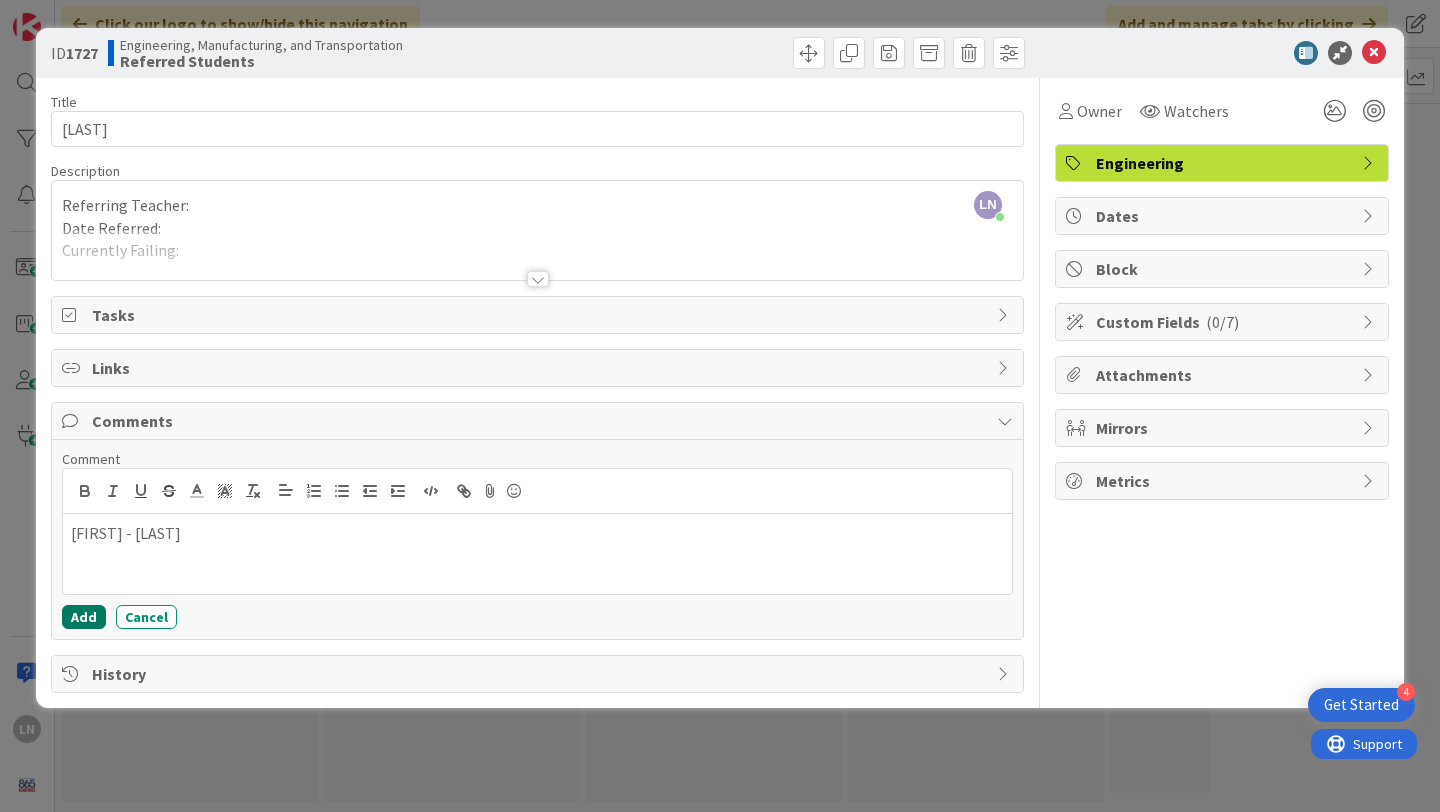 click on "Add" at bounding box center (84, 617) 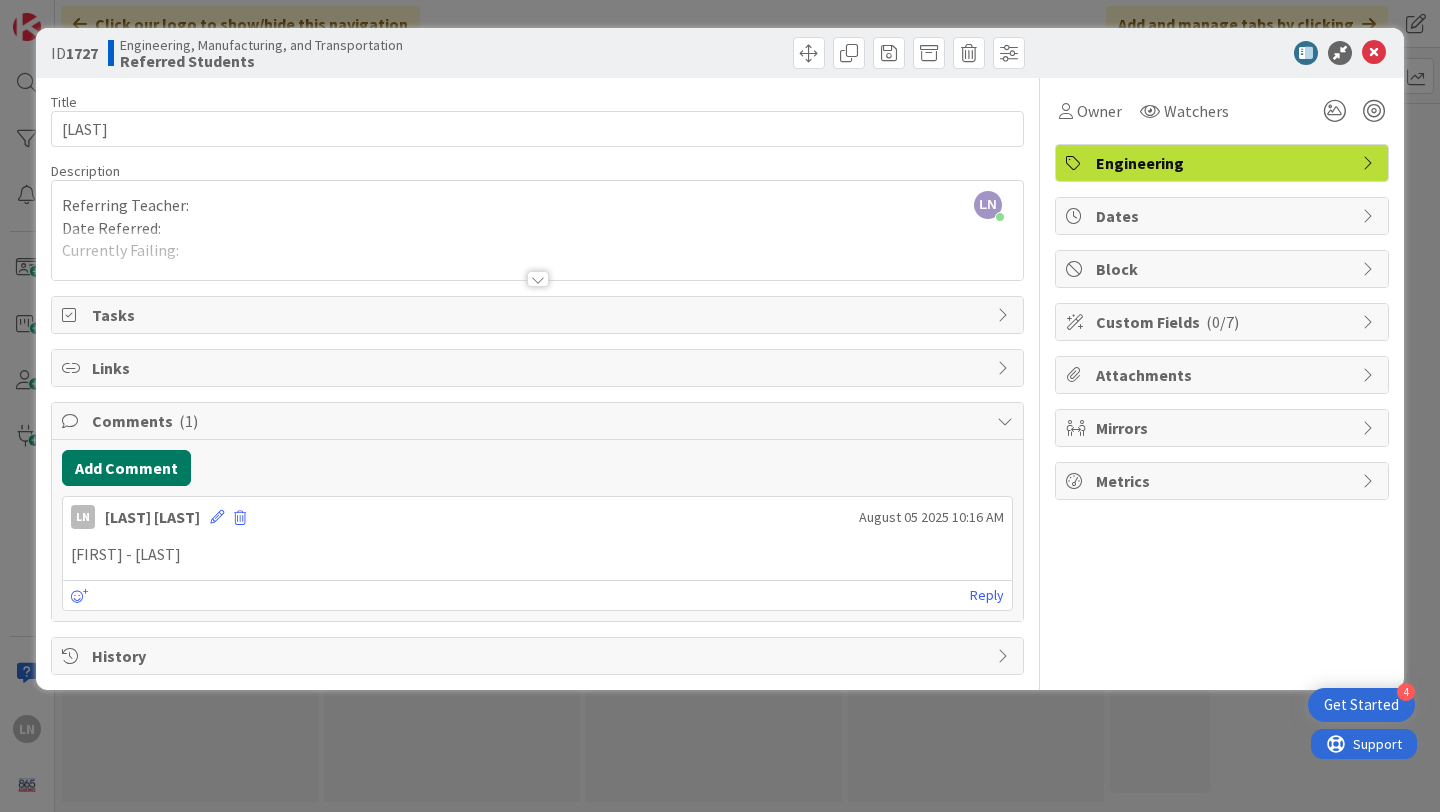 click on "Add Comment" at bounding box center [126, 468] 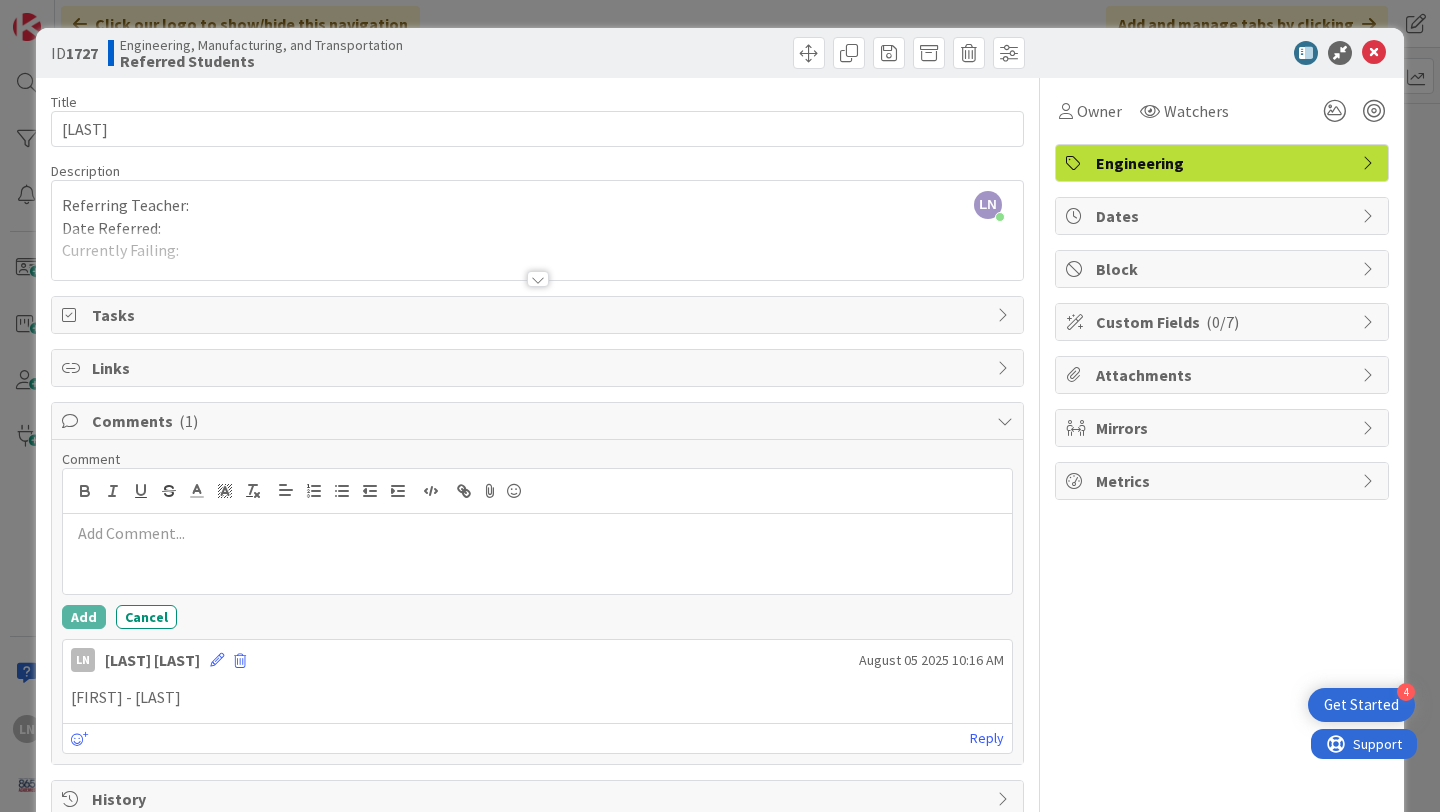 type 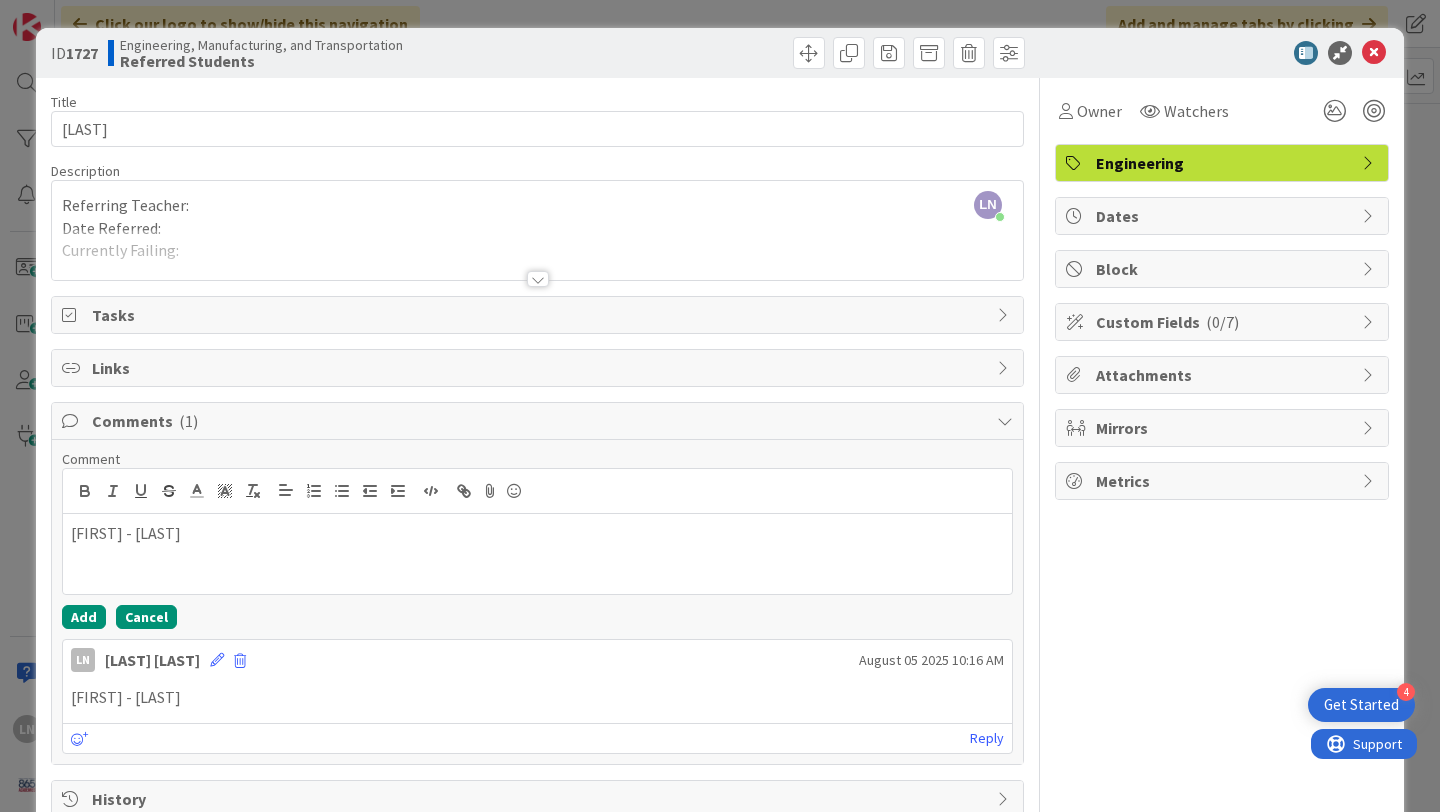 click on "Cancel" at bounding box center (146, 617) 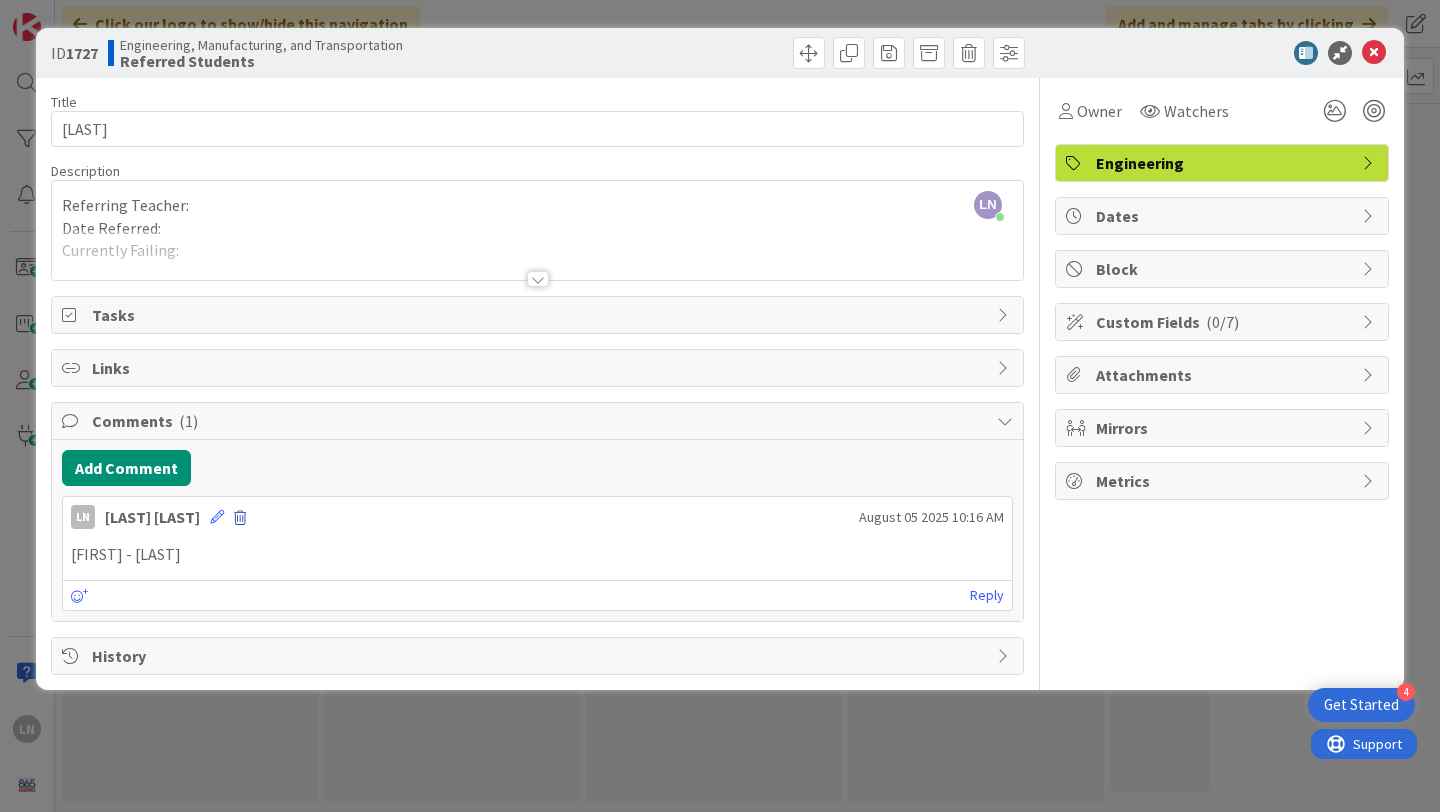 click at bounding box center (240, 518) 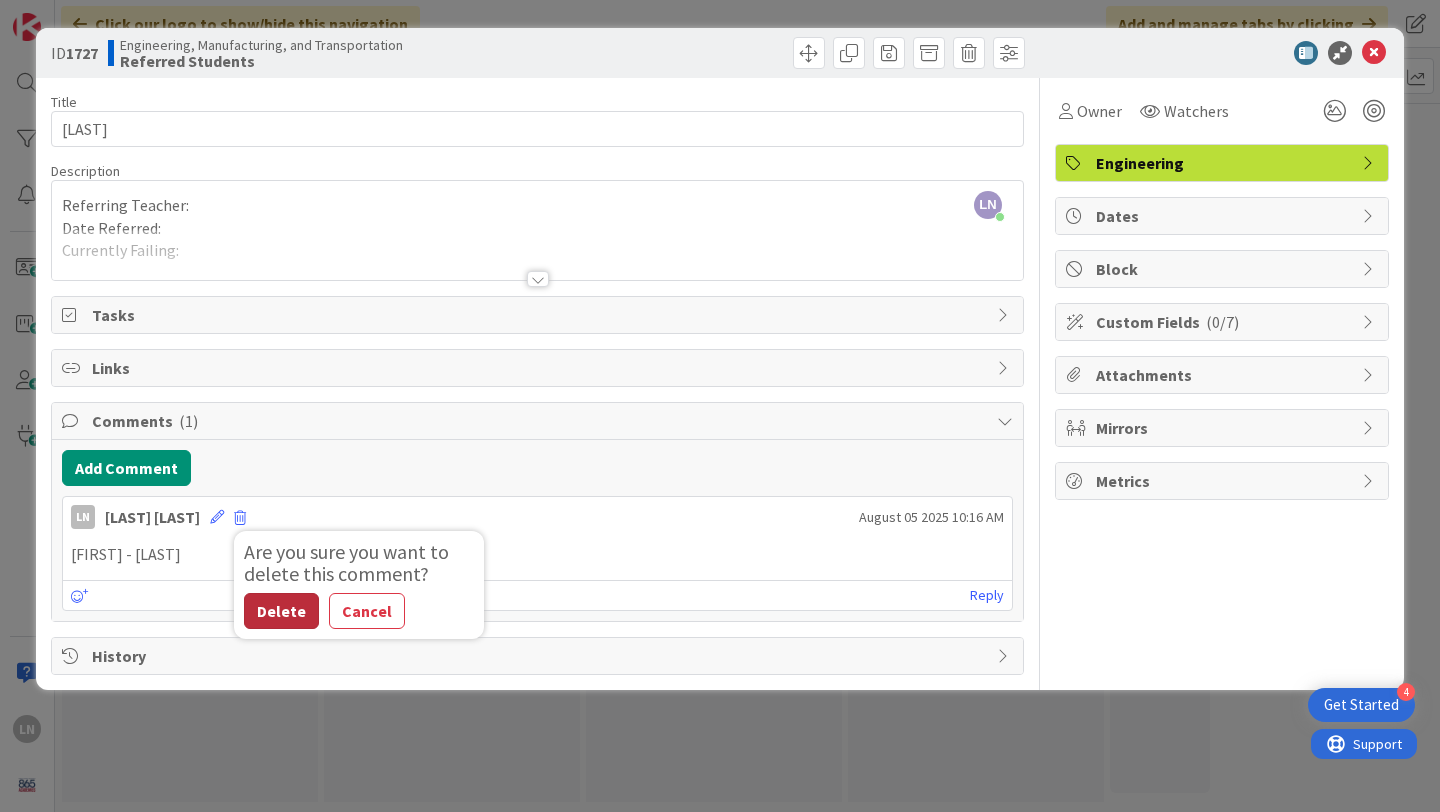 click on "Delete" at bounding box center (281, 611) 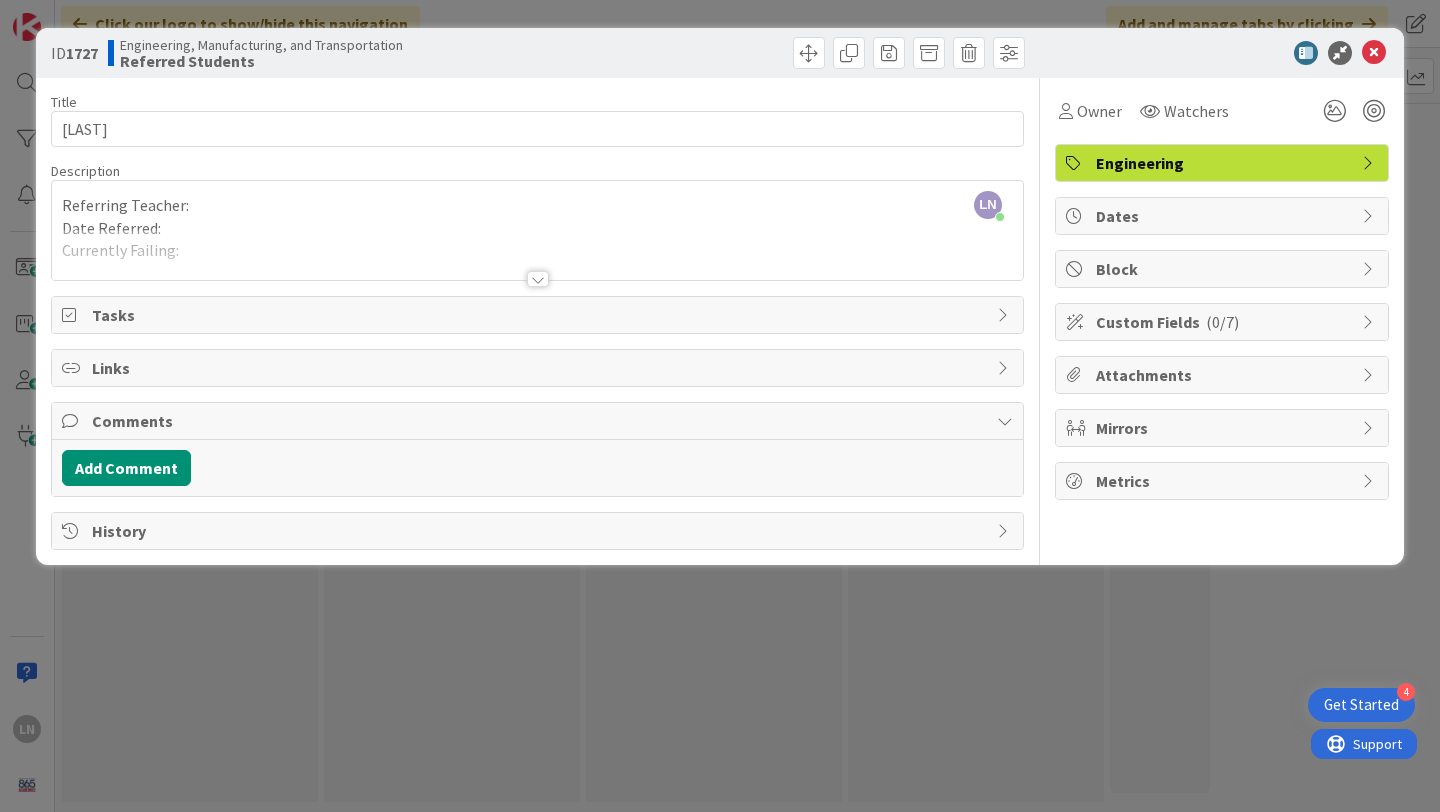 click at bounding box center (537, 254) 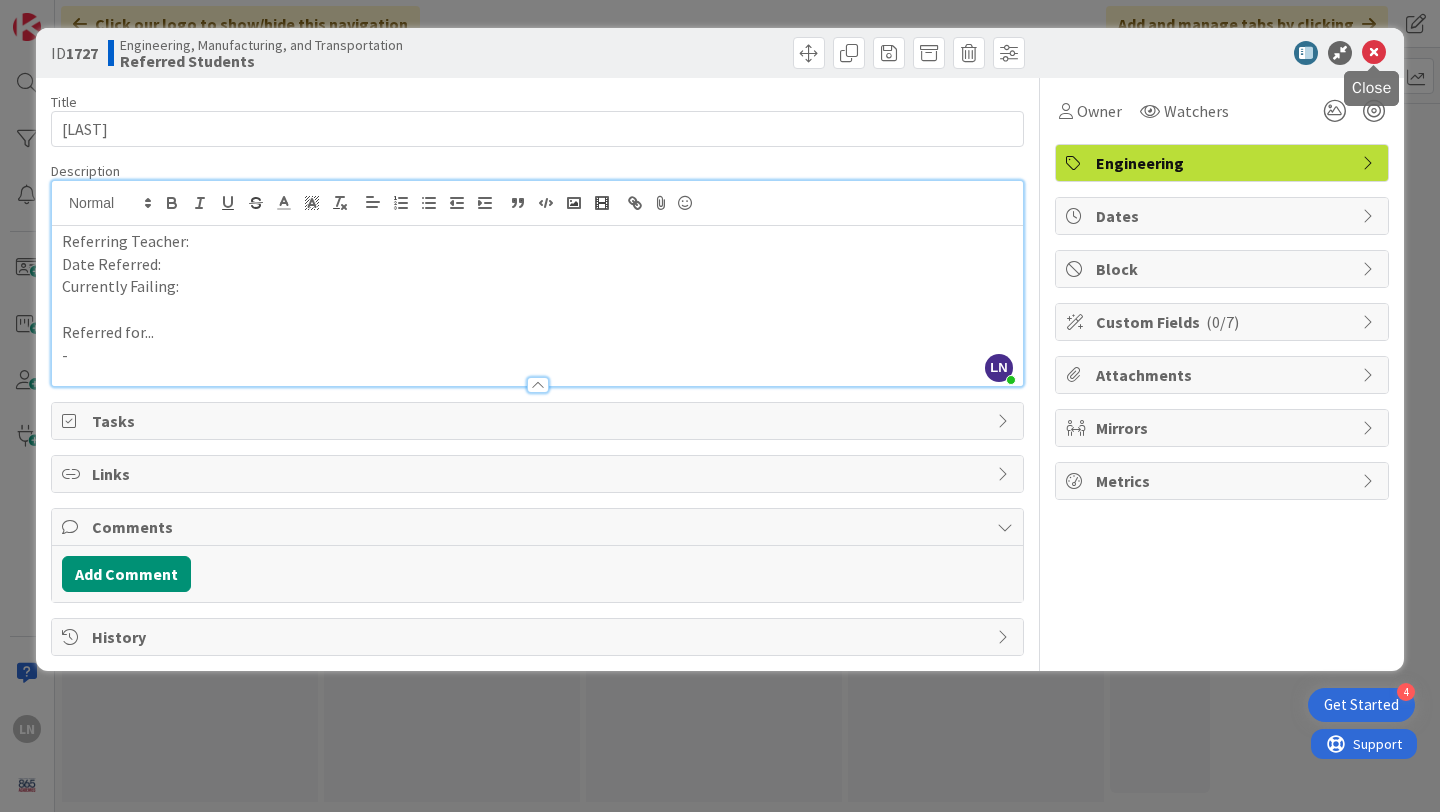 click at bounding box center [1374, 53] 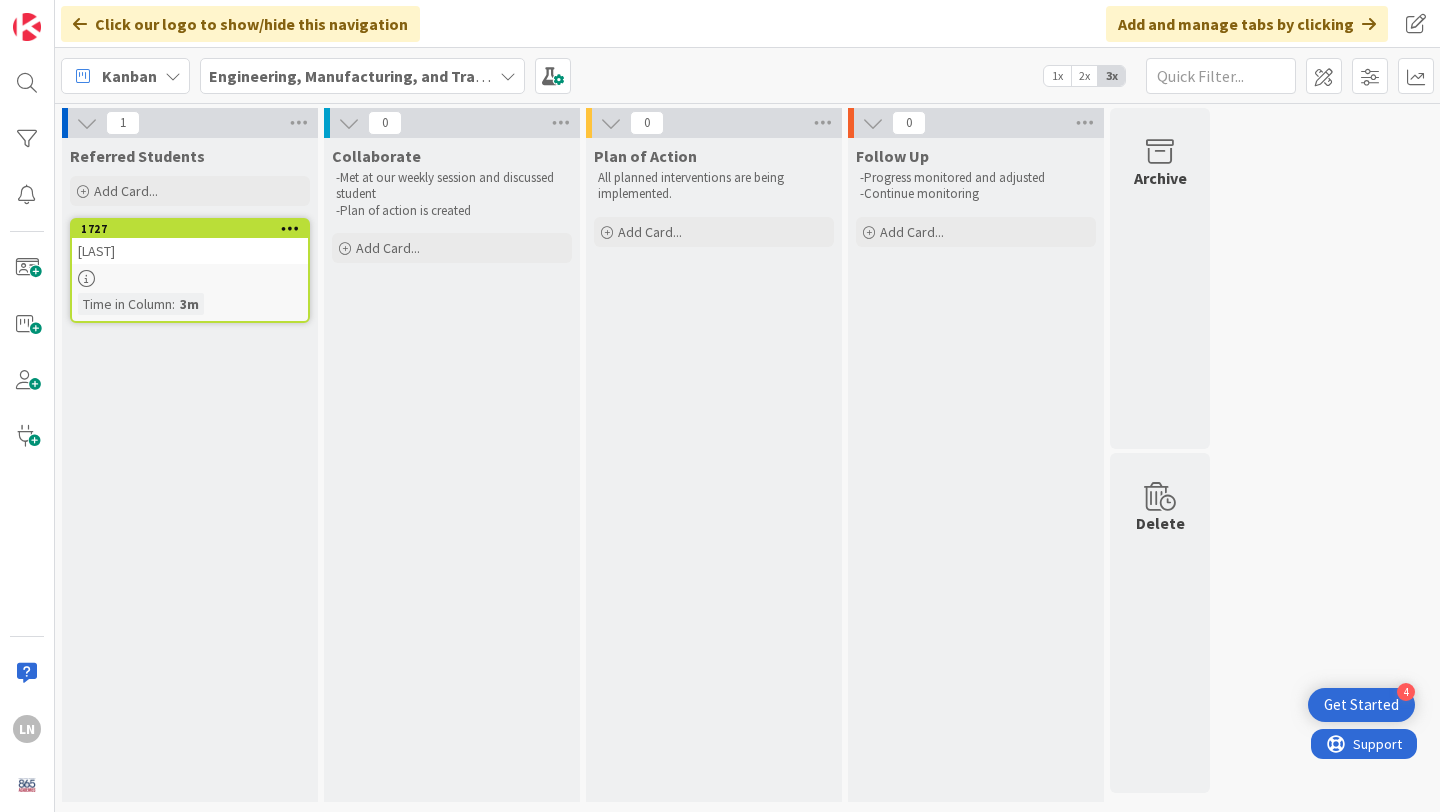 scroll, scrollTop: 0, scrollLeft: 0, axis: both 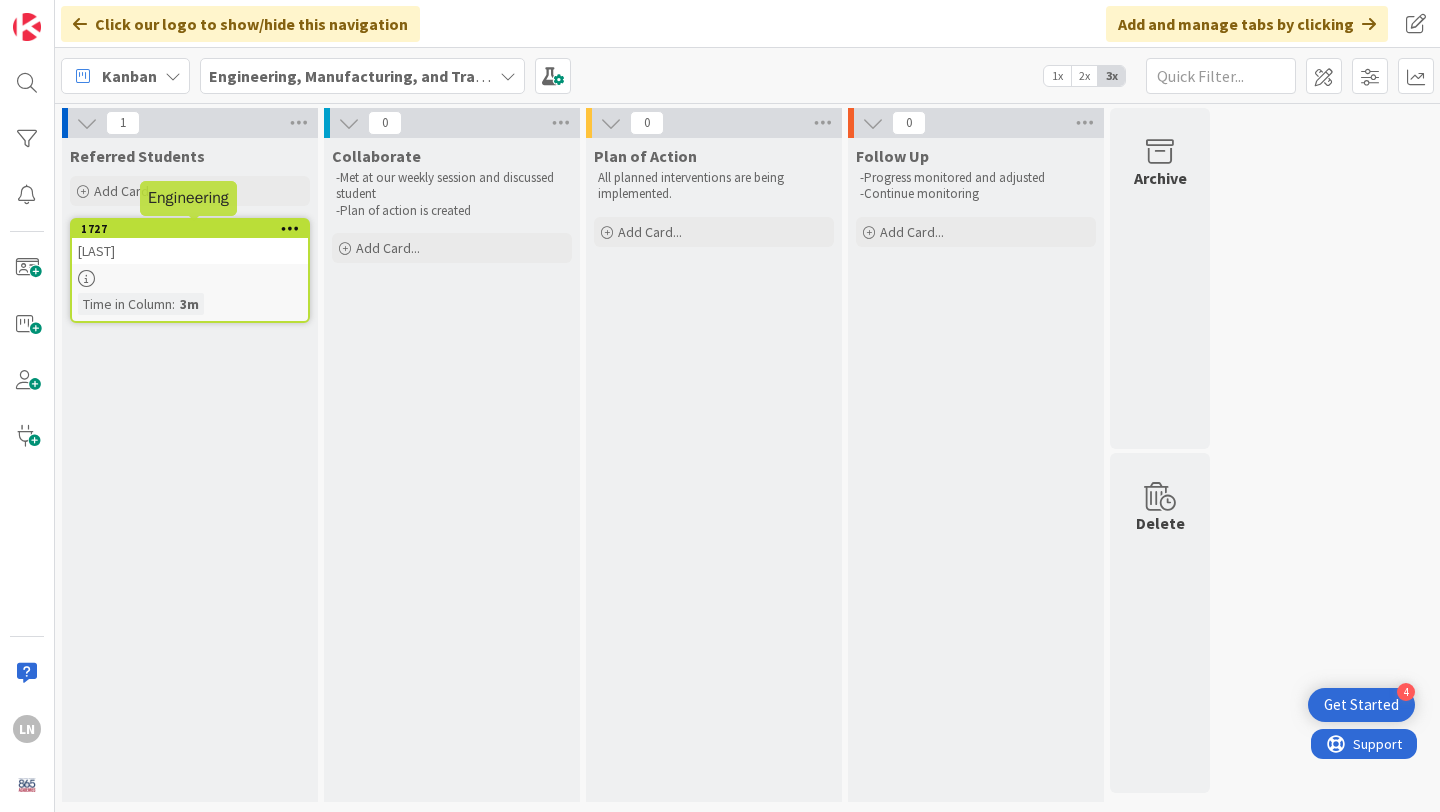 click on "[LAST]" at bounding box center (190, 251) 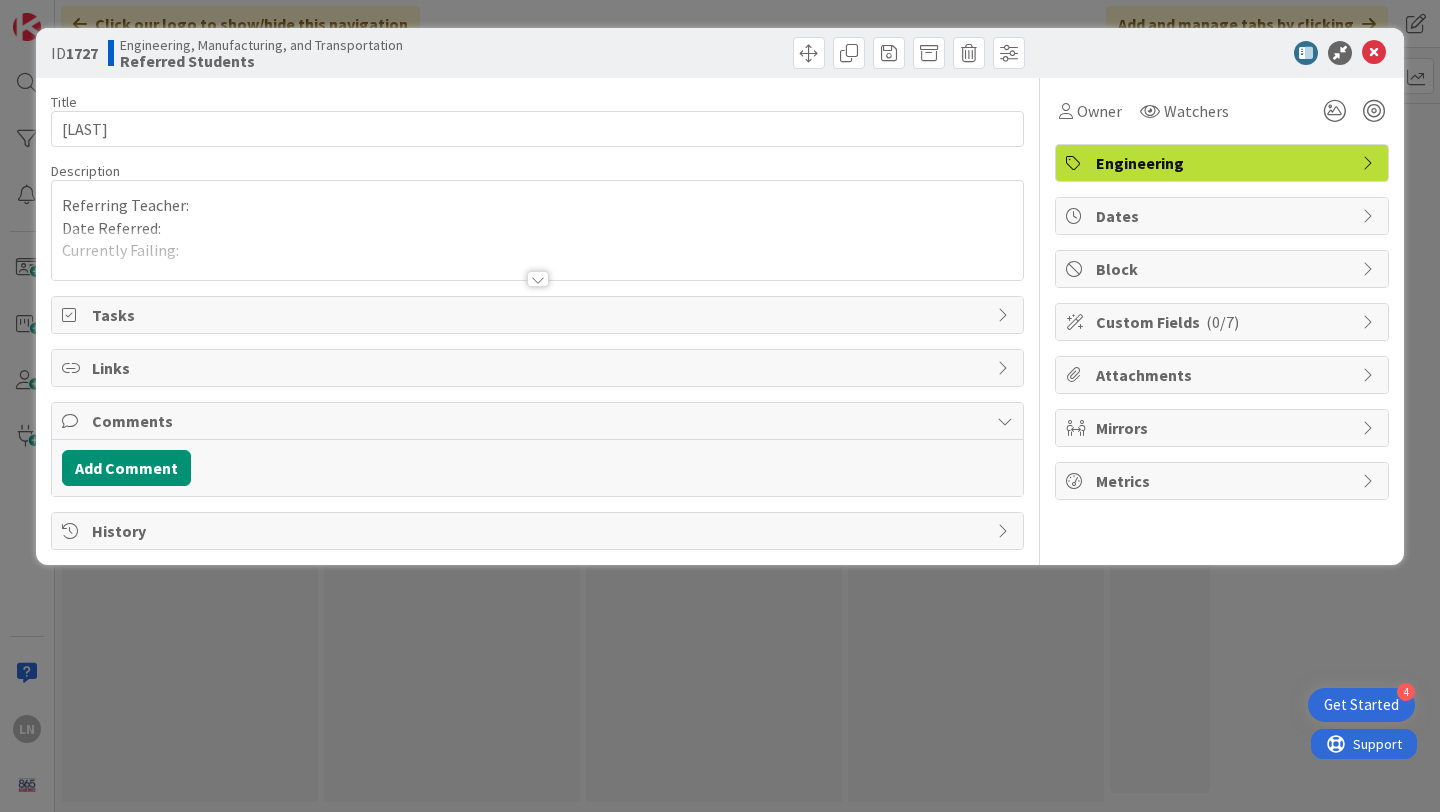 scroll, scrollTop: 0, scrollLeft: 0, axis: both 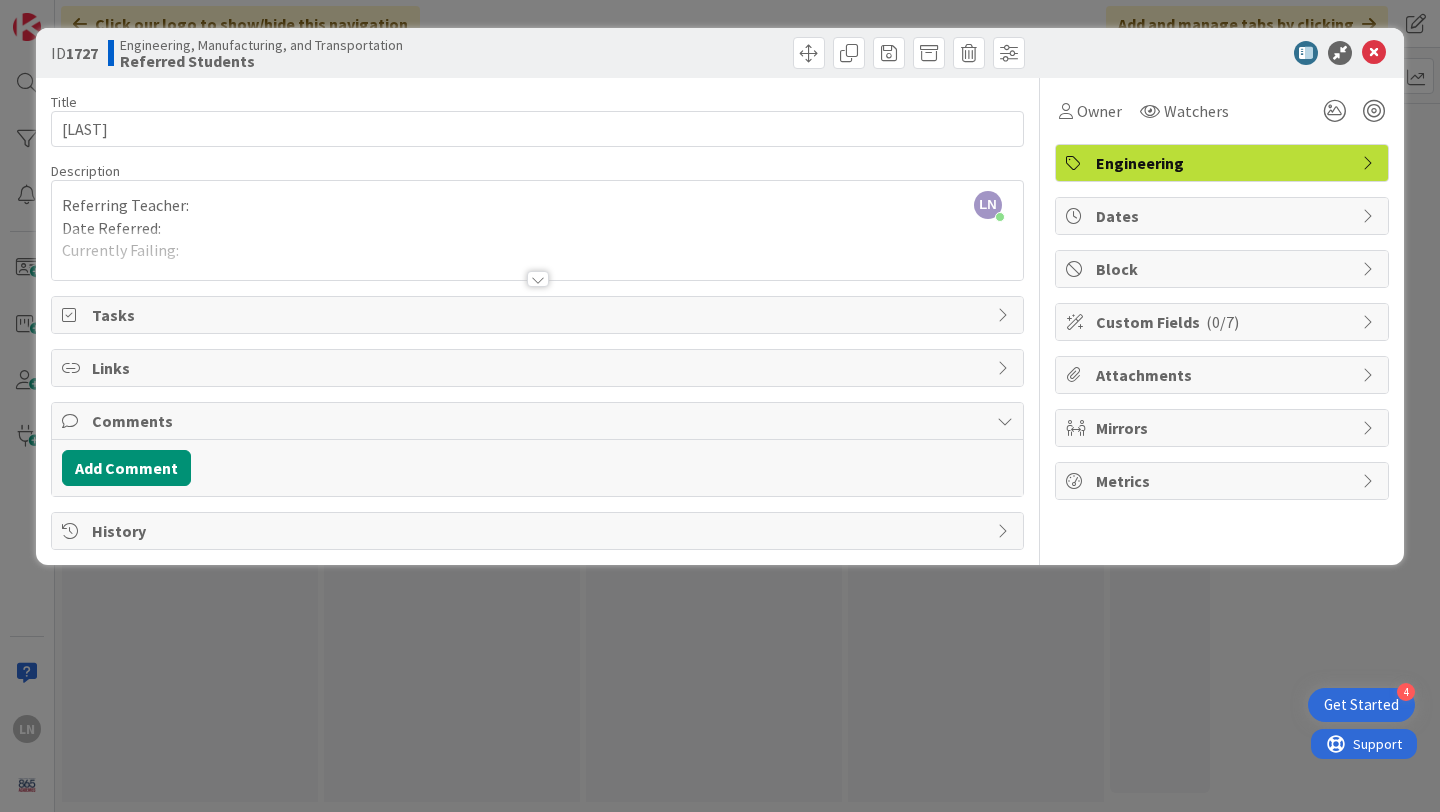 click on "Tasks" at bounding box center [539, 315] 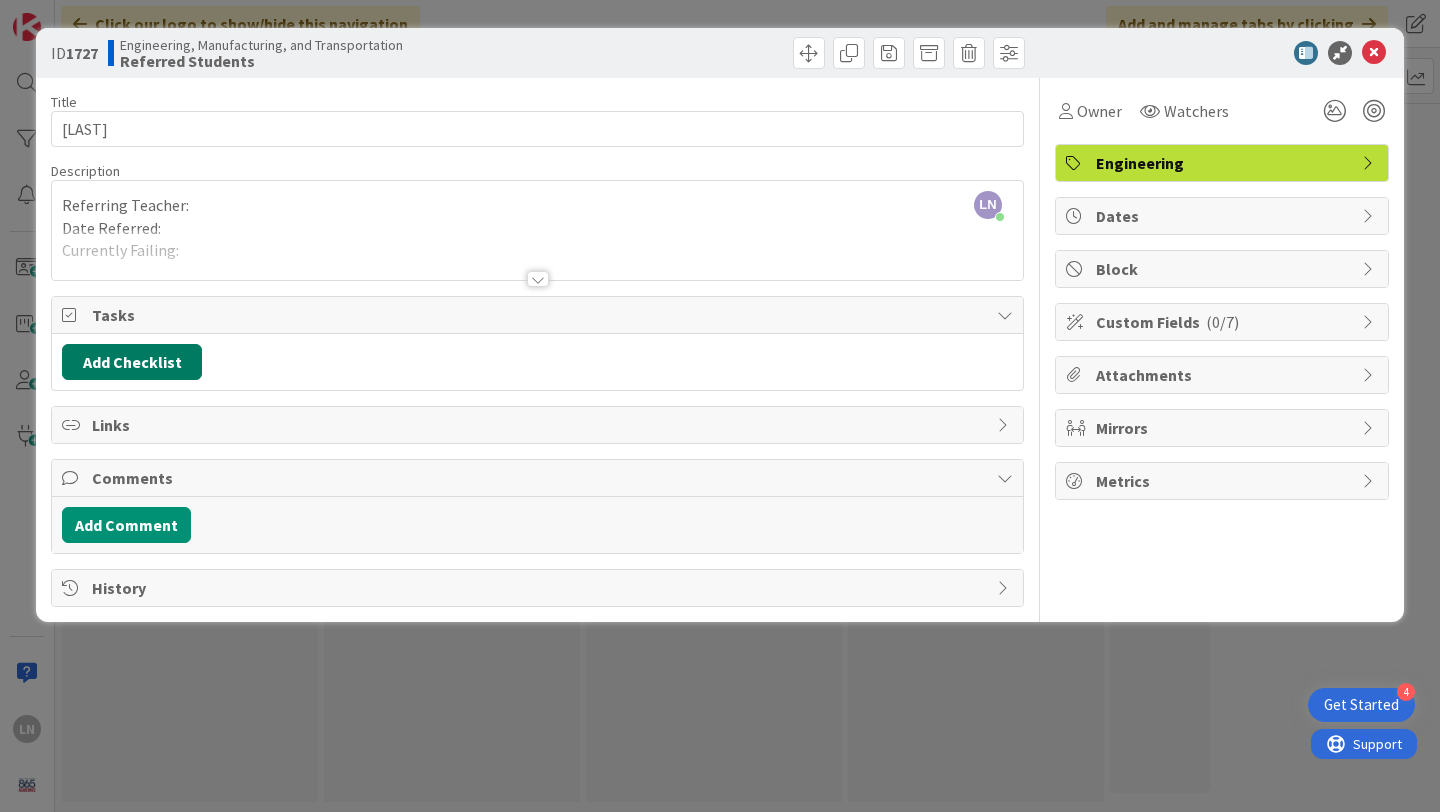 click on "Add Checklist" at bounding box center [132, 362] 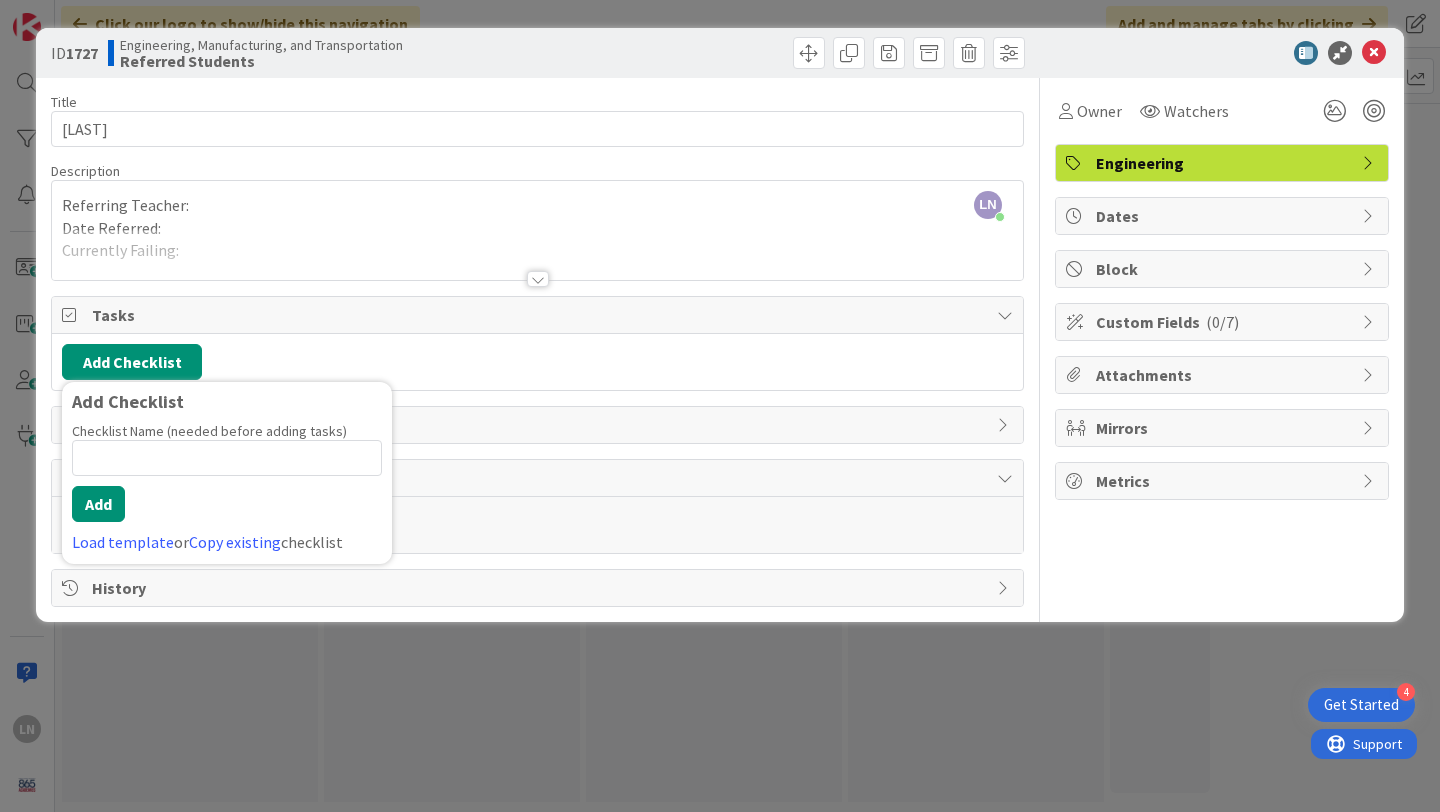 click on "Add Checklist Add Checklist Checklist Name (needed before adding tasks) 0 / 64 Add Load template  or  Copy existing  checklist" at bounding box center (537, 362) 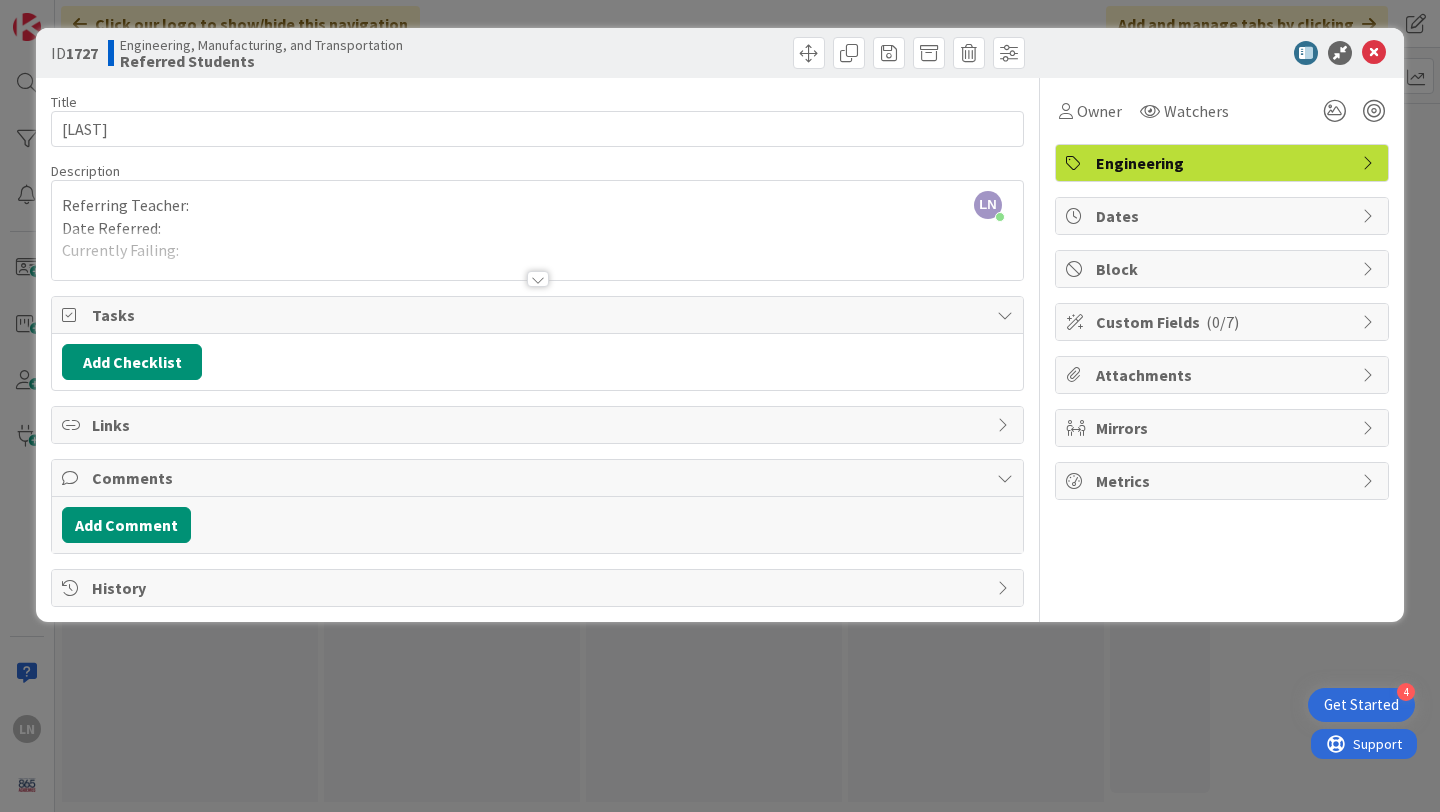 click on "Tasks" at bounding box center (539, 315) 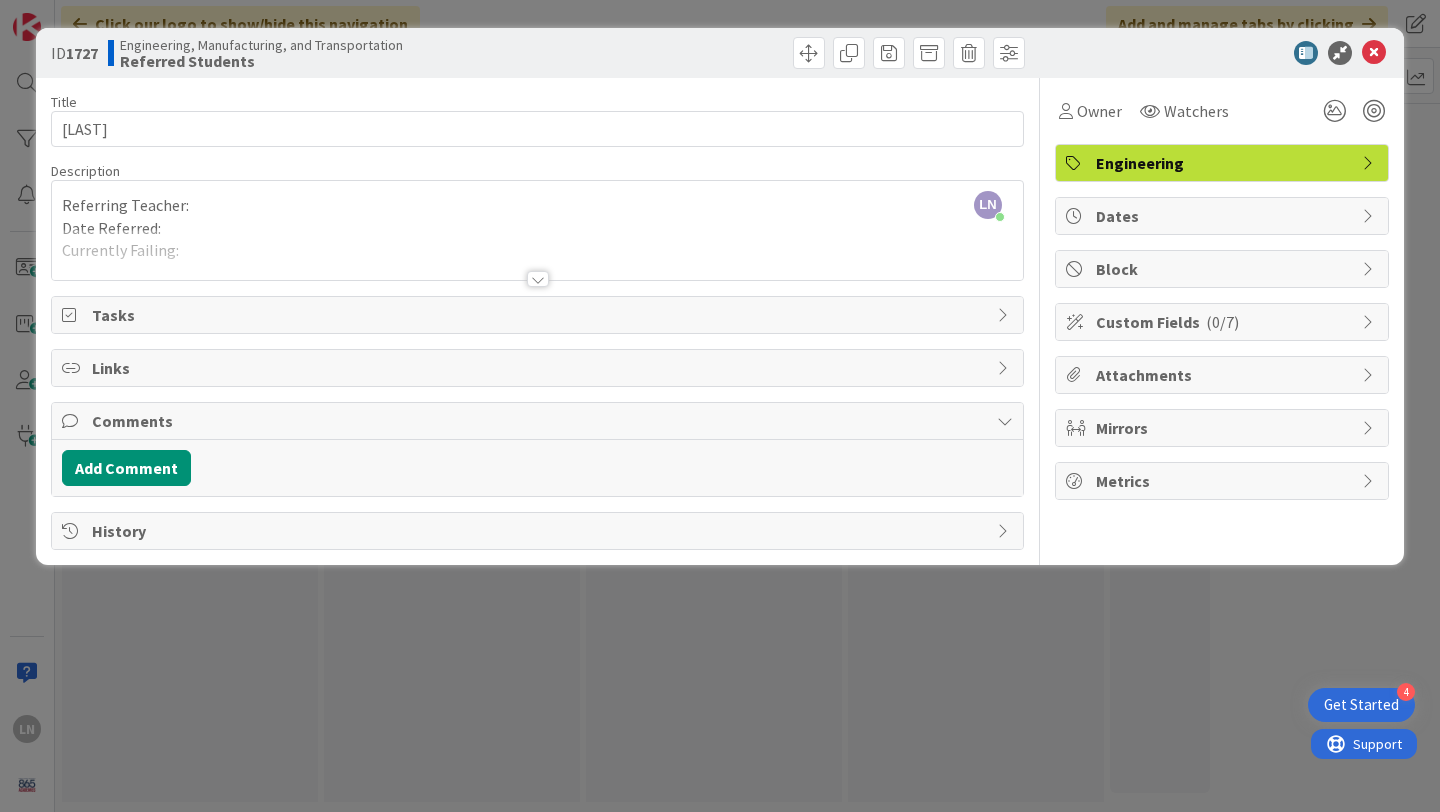 click on "Custom Fields ( 0/7 )" at bounding box center (1224, 322) 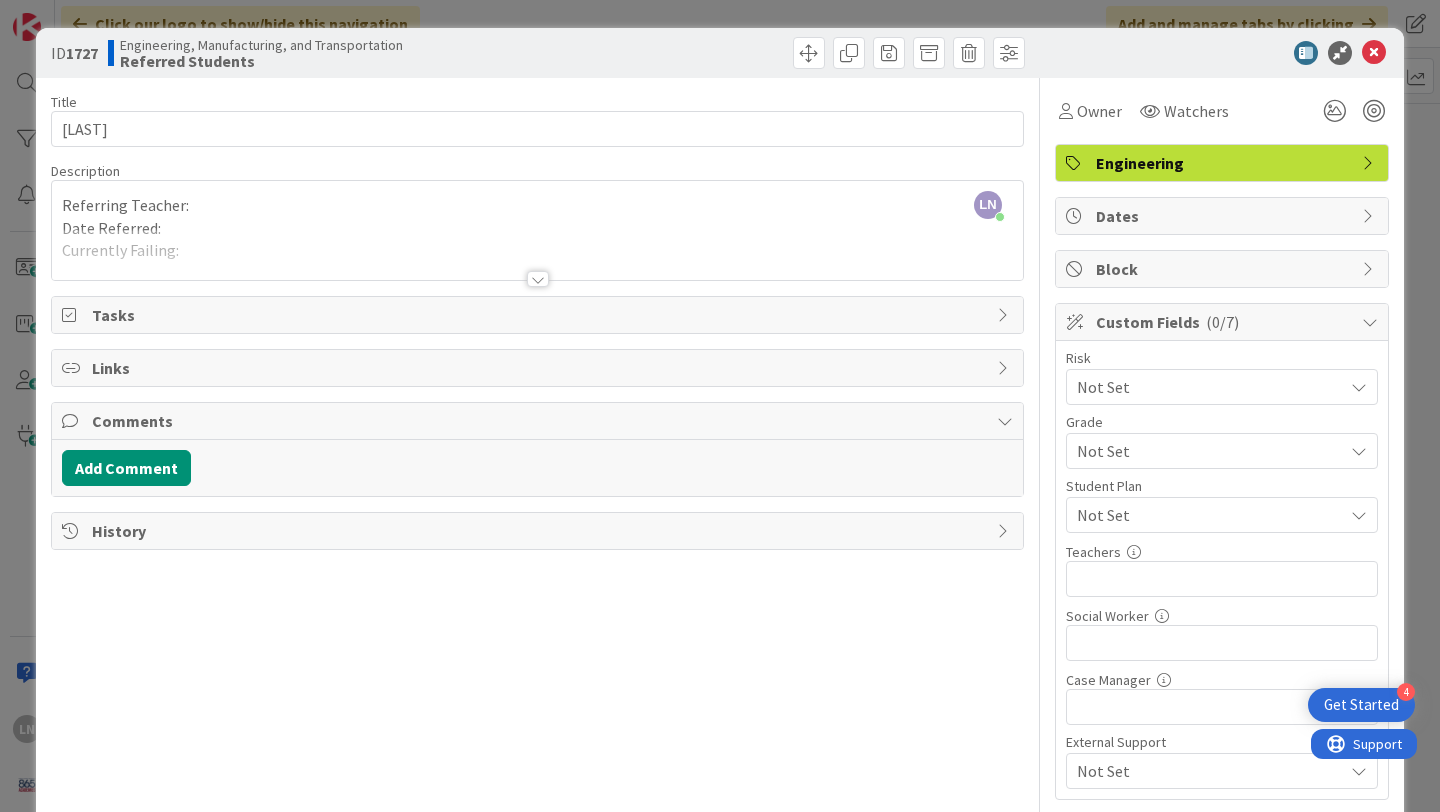 click on "Not Set" at bounding box center [1205, 387] 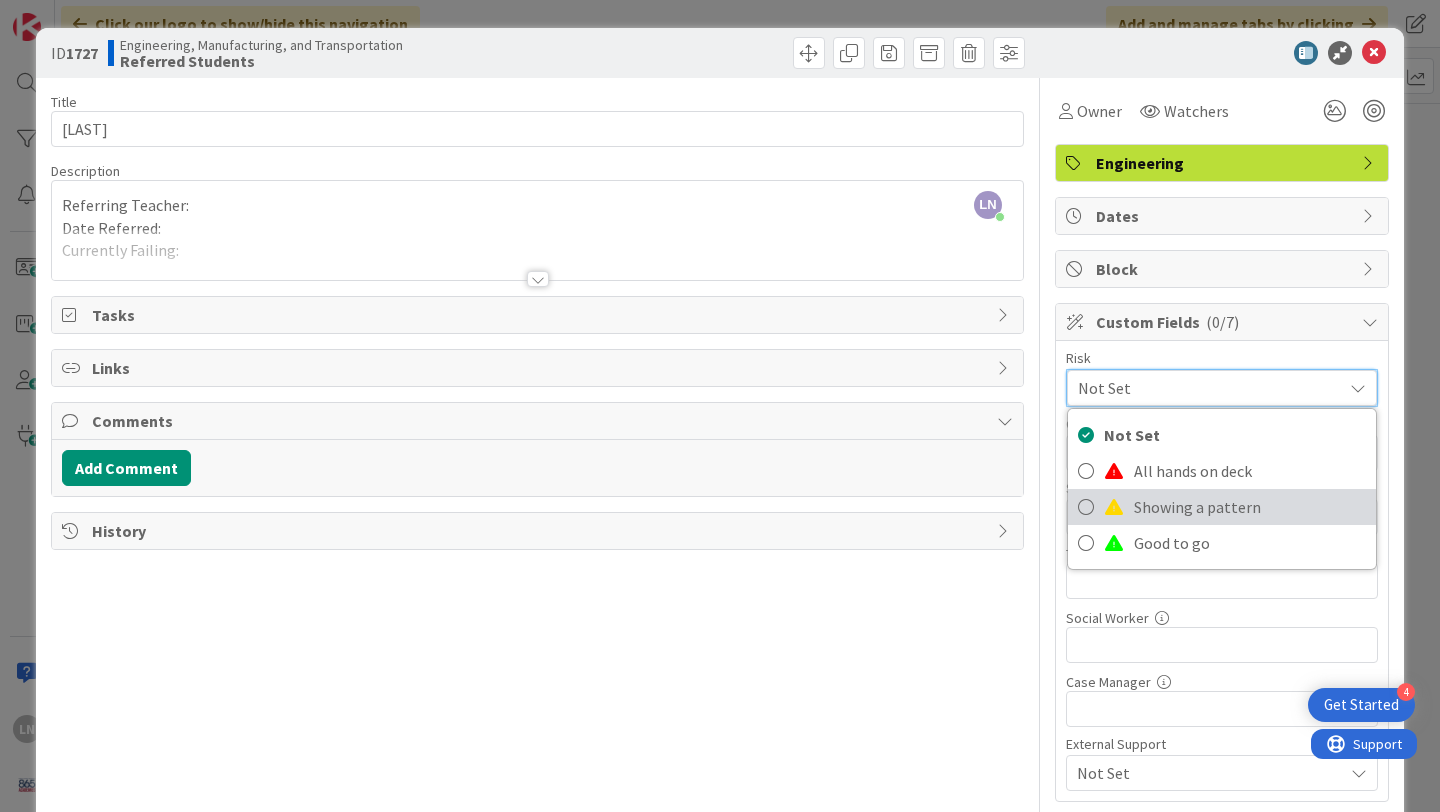 click on "Showing a pattern" at bounding box center [1250, 507] 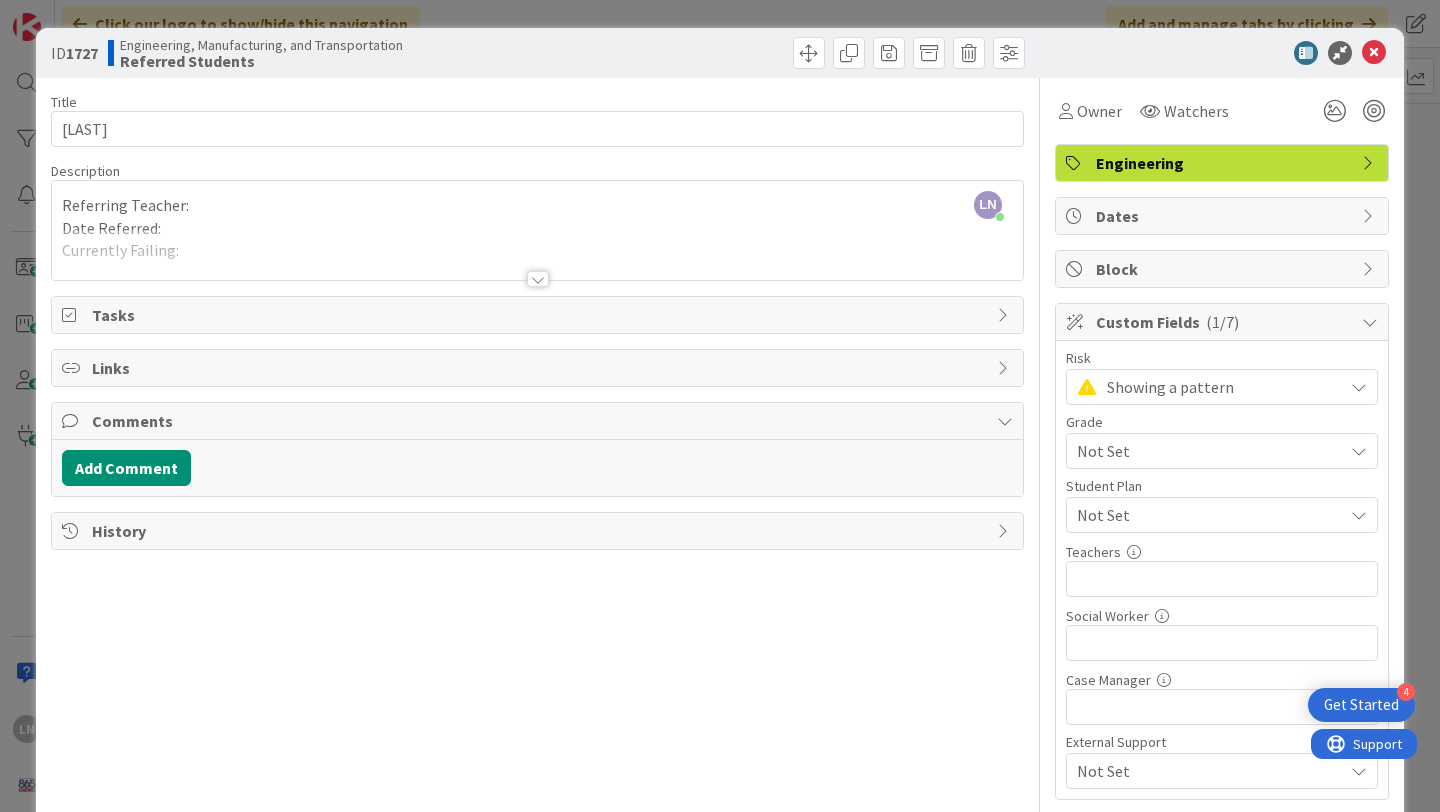 click on "Not Set" at bounding box center (1205, 451) 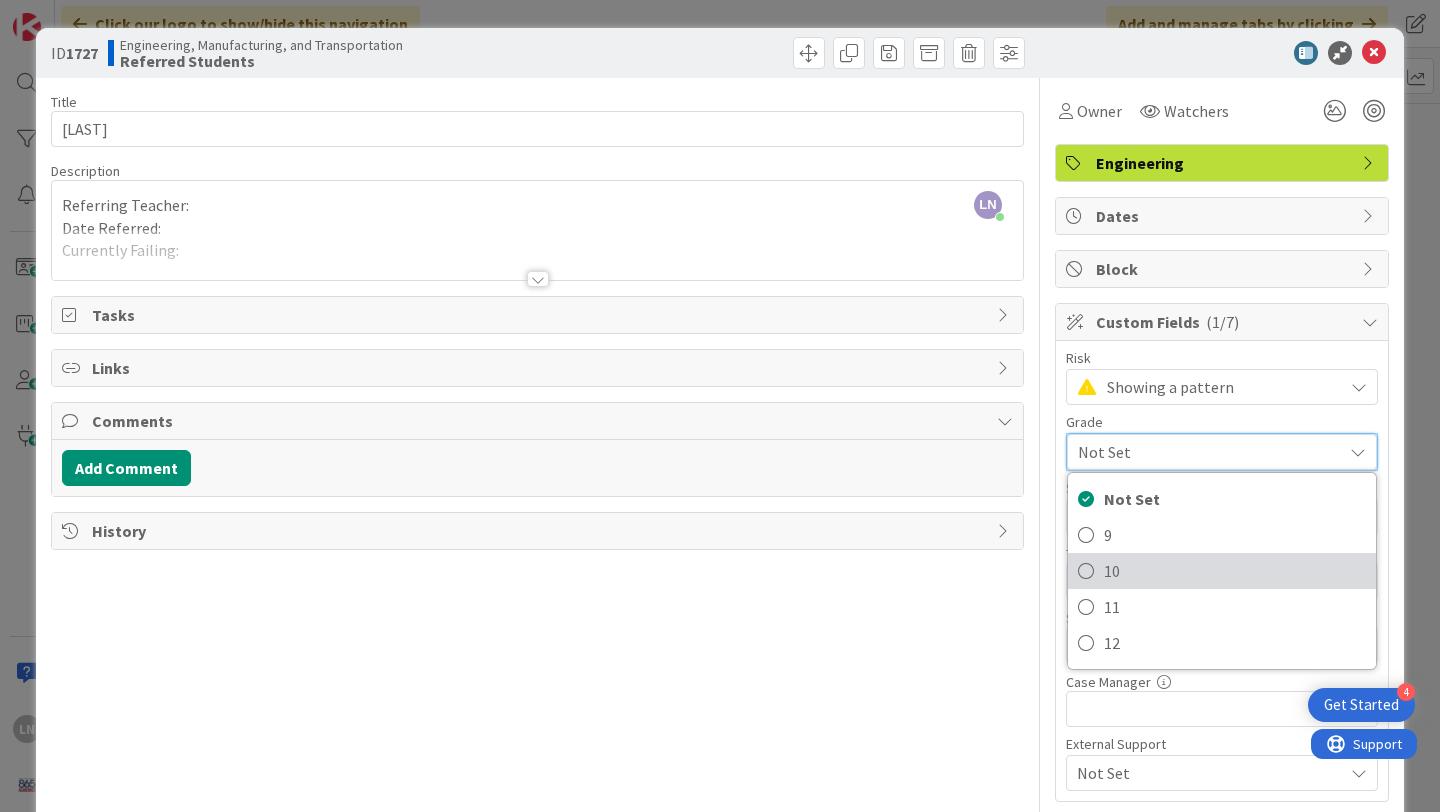 click on "10" at bounding box center (1235, 571) 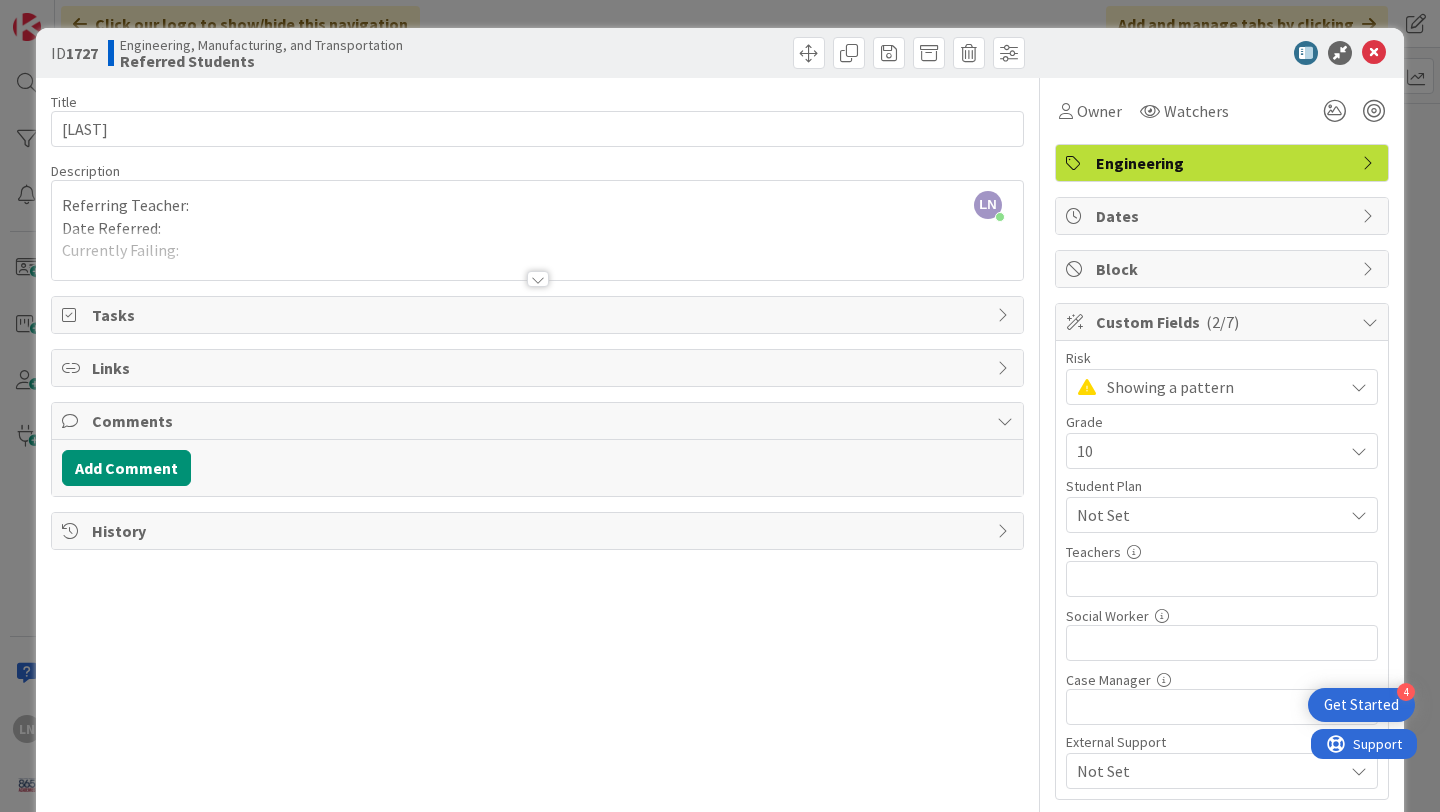 click on "Not Set" at bounding box center (1210, 515) 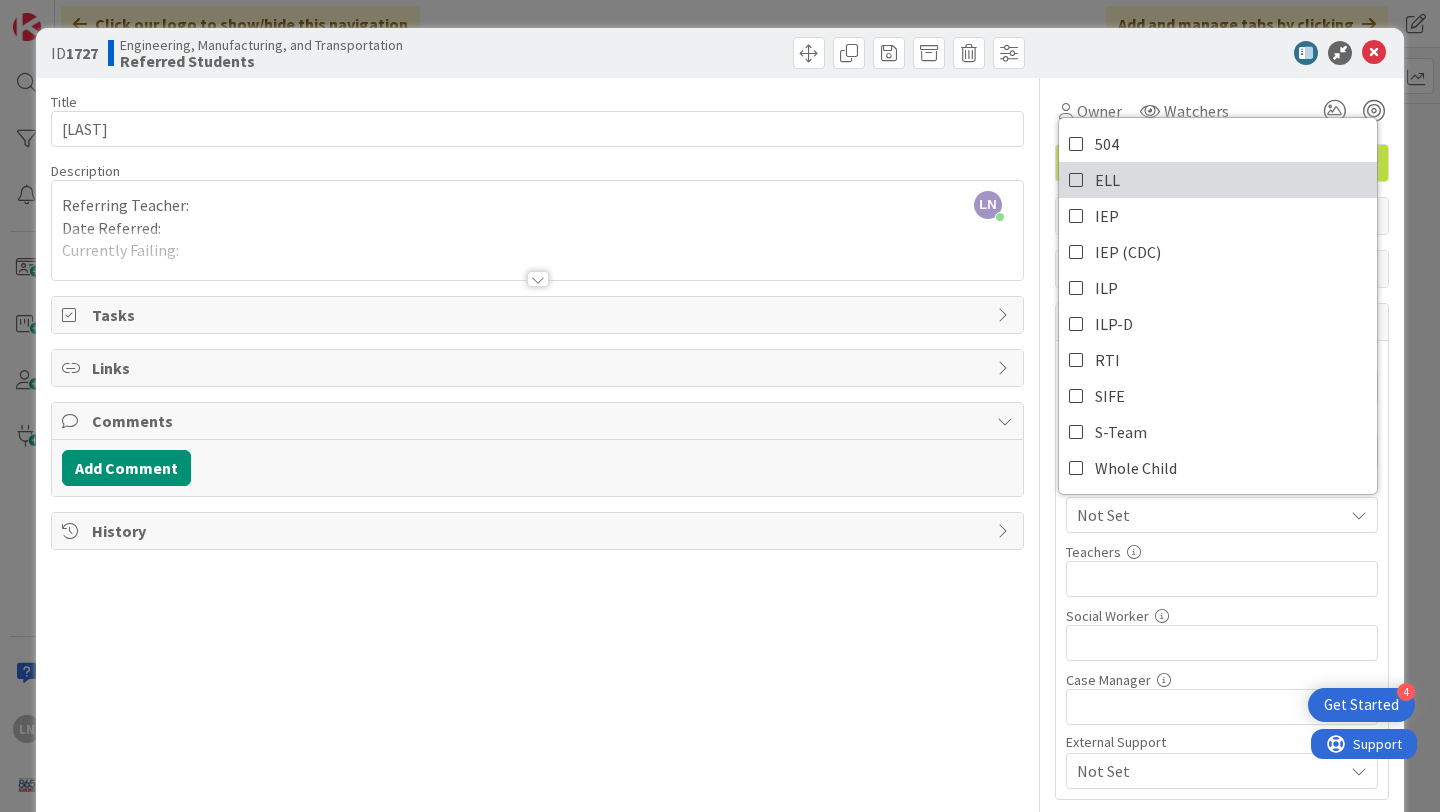 click on "ELL" at bounding box center (1107, 180) 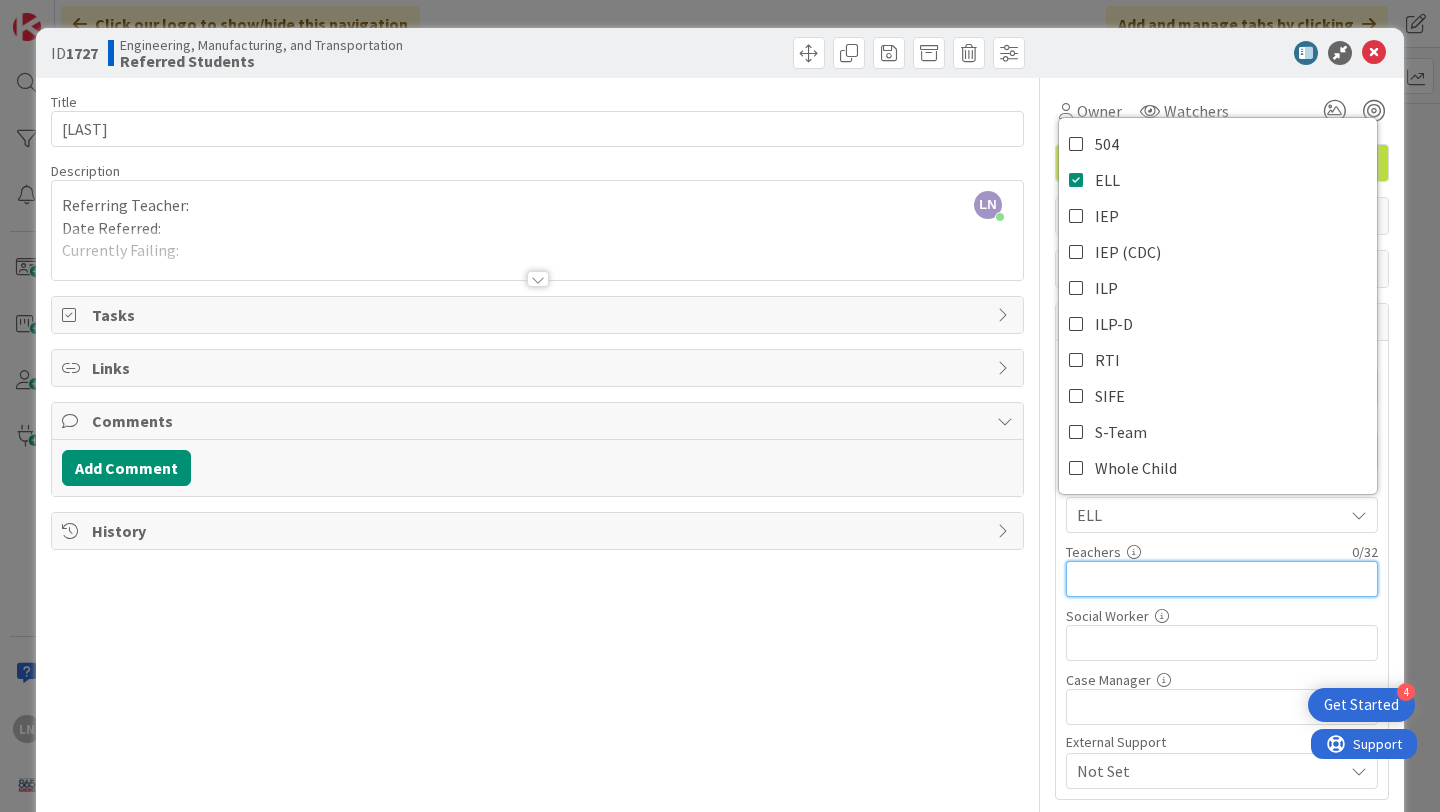 click at bounding box center [1222, 579] 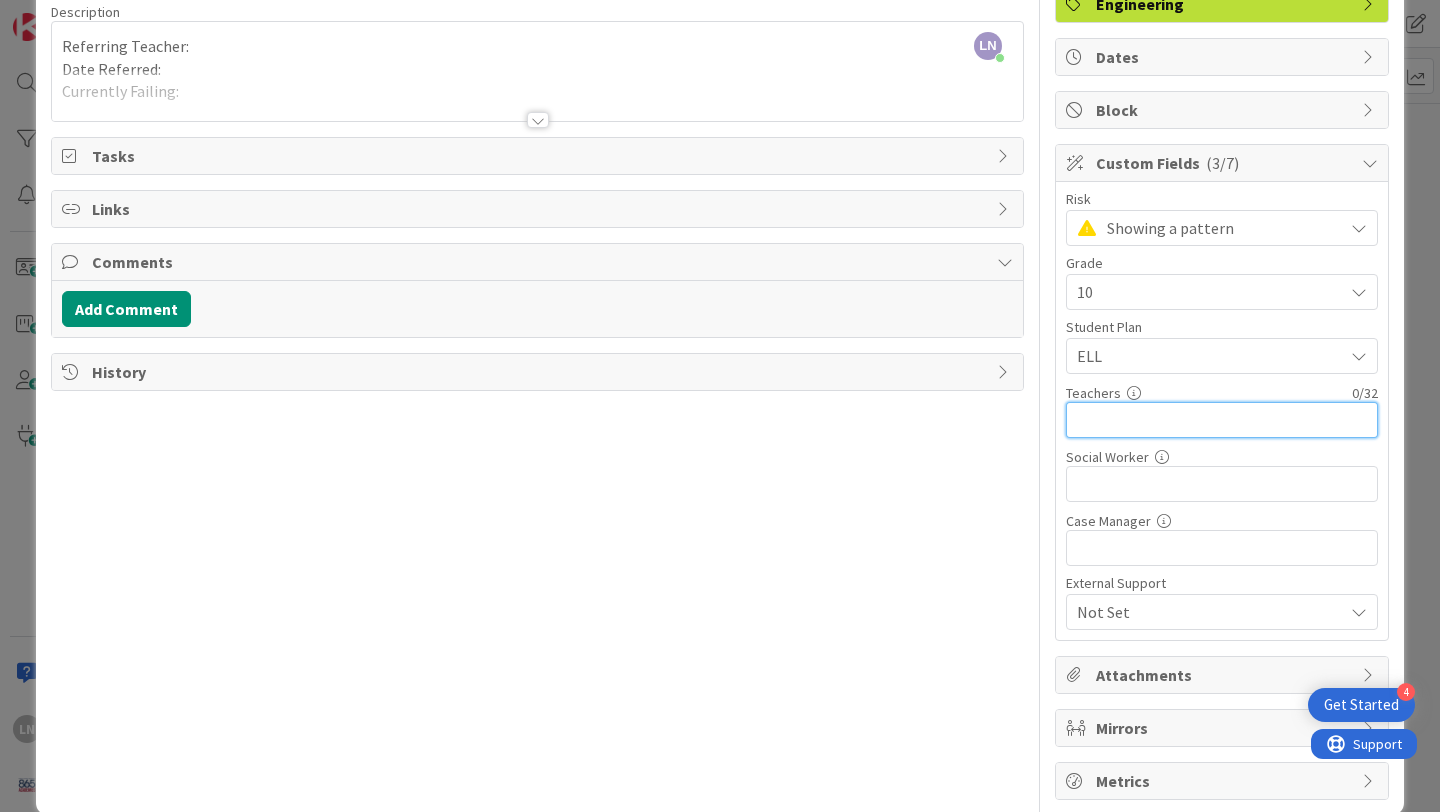scroll, scrollTop: 190, scrollLeft: 0, axis: vertical 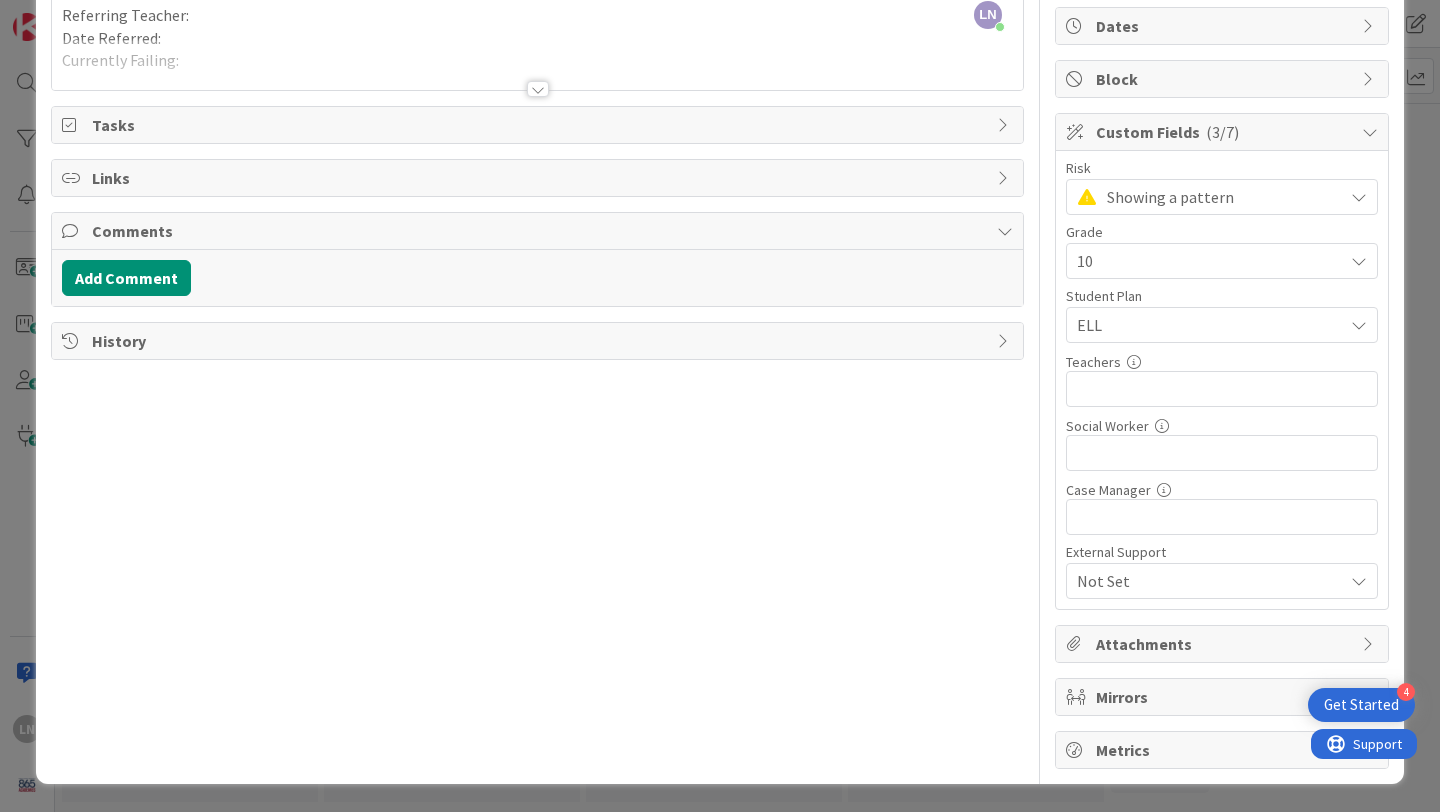 click on "Not Set" at bounding box center [1210, 581] 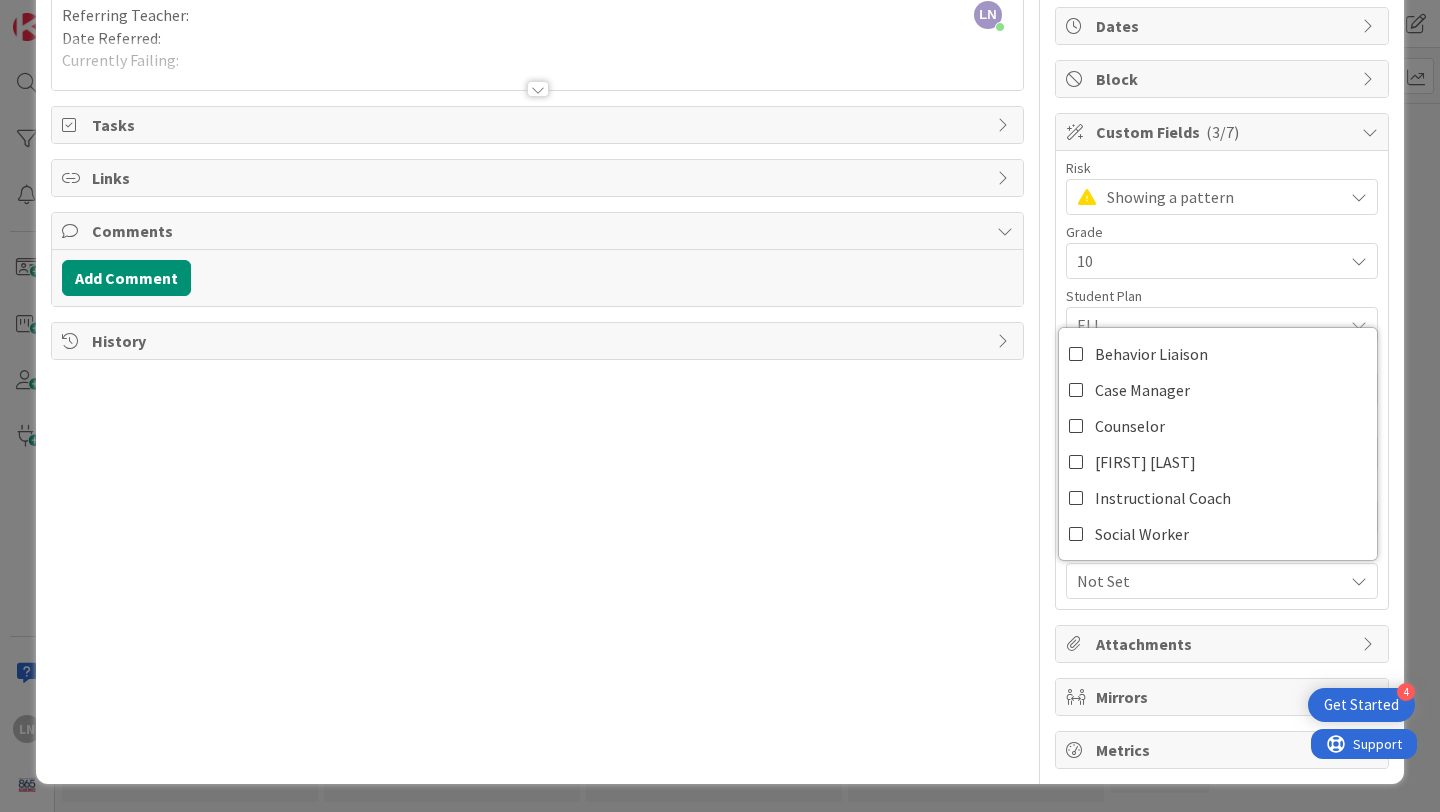 click on "Not Set" at bounding box center [1210, 581] 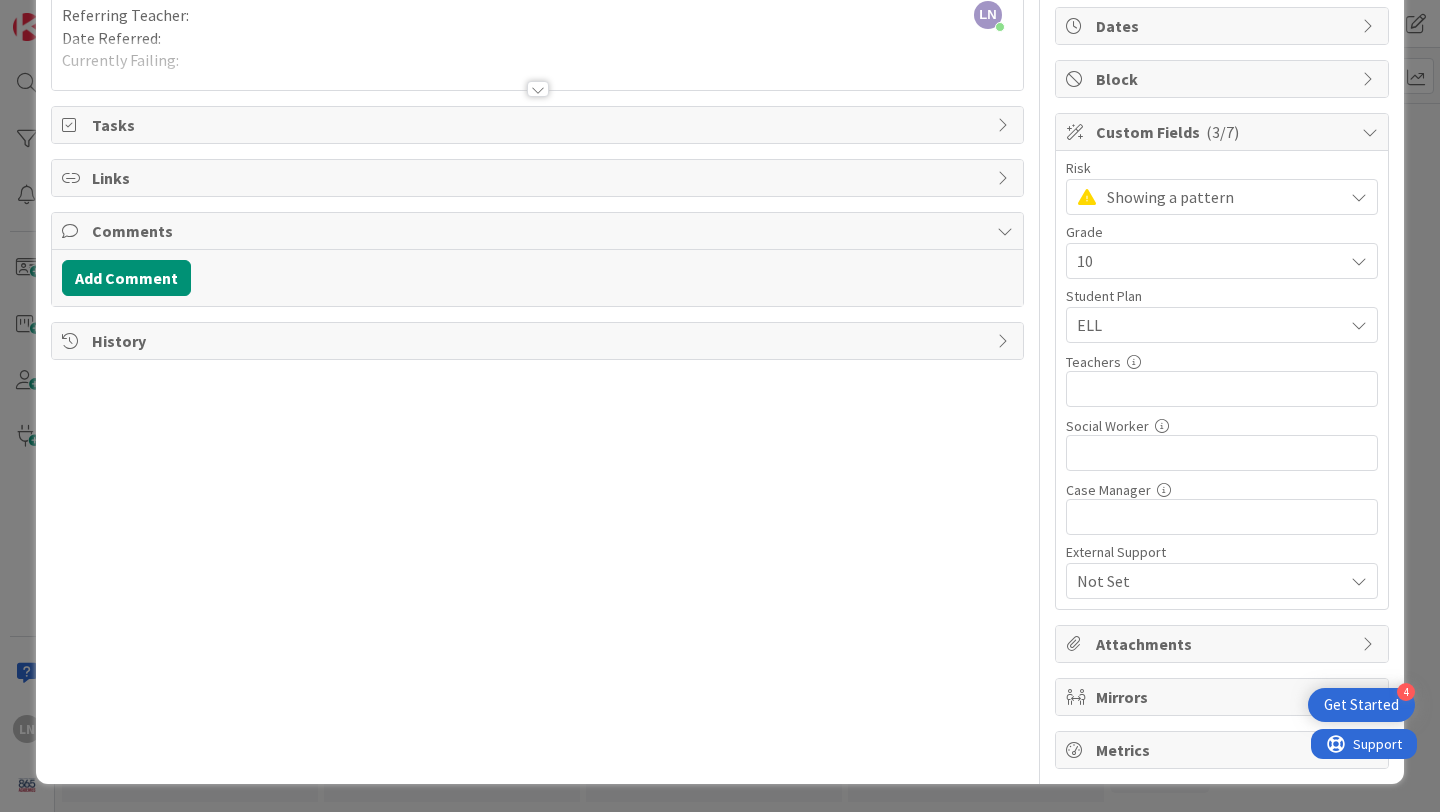 click on "Attachments" at bounding box center (1224, 644) 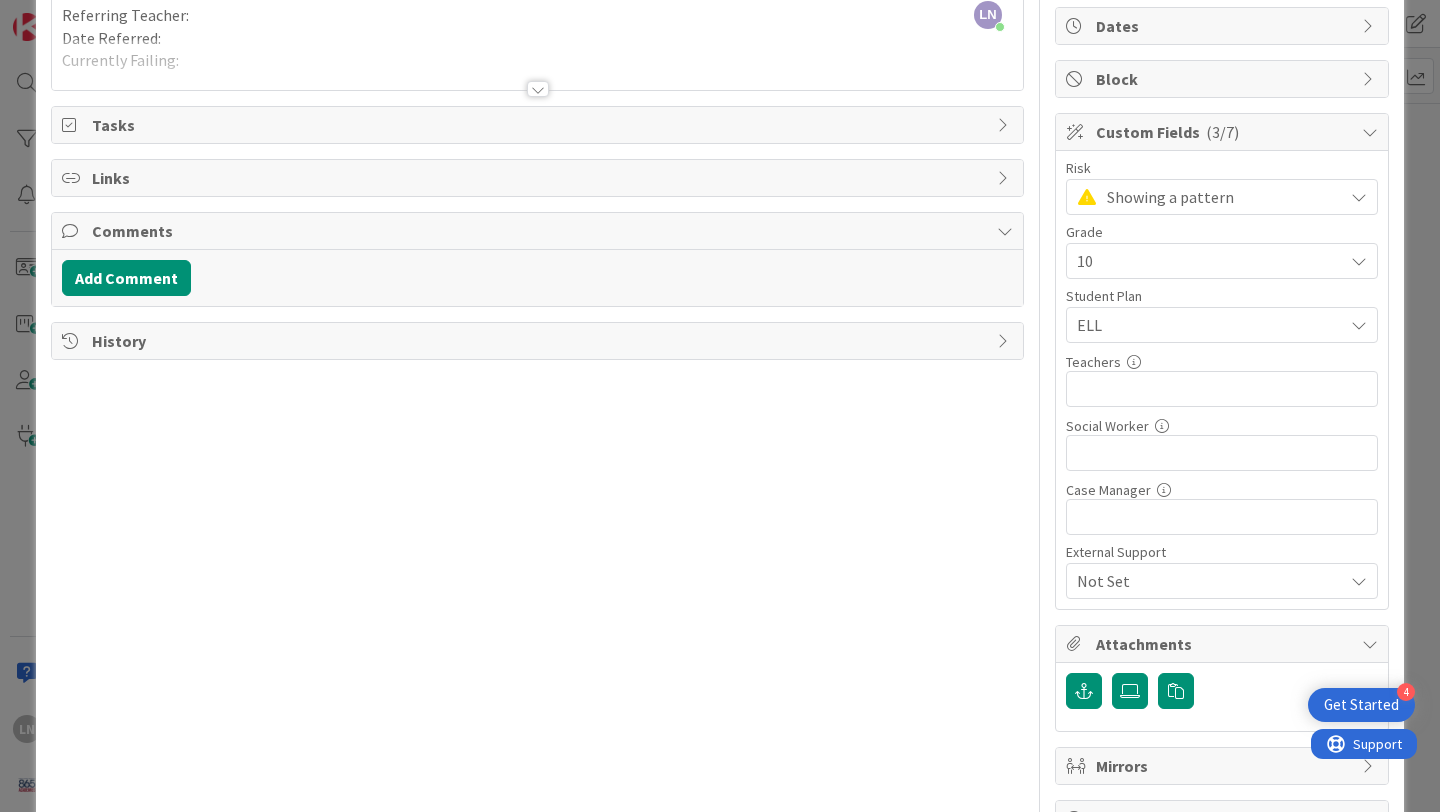 scroll, scrollTop: 259, scrollLeft: 0, axis: vertical 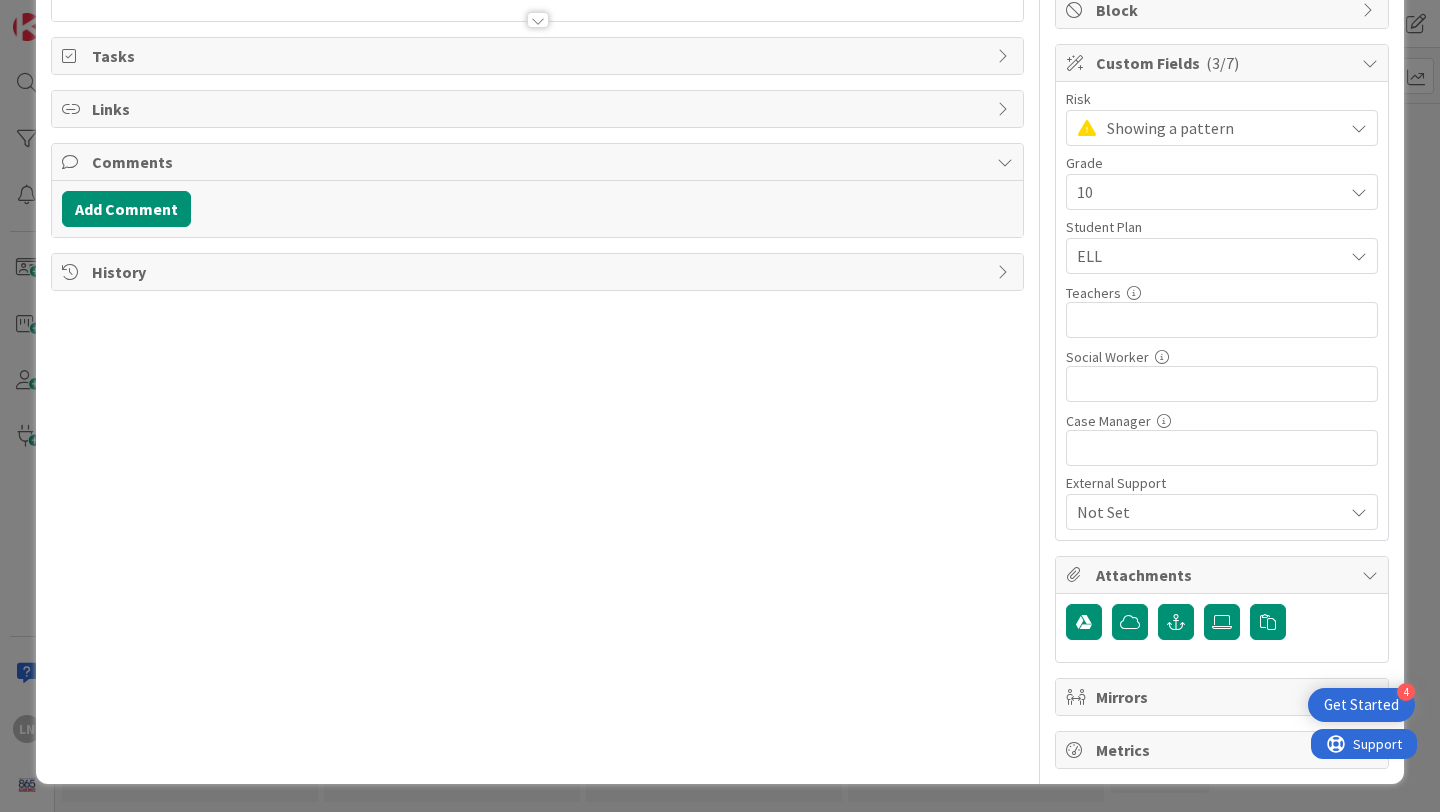 click on "Mirrors" at bounding box center (1224, 697) 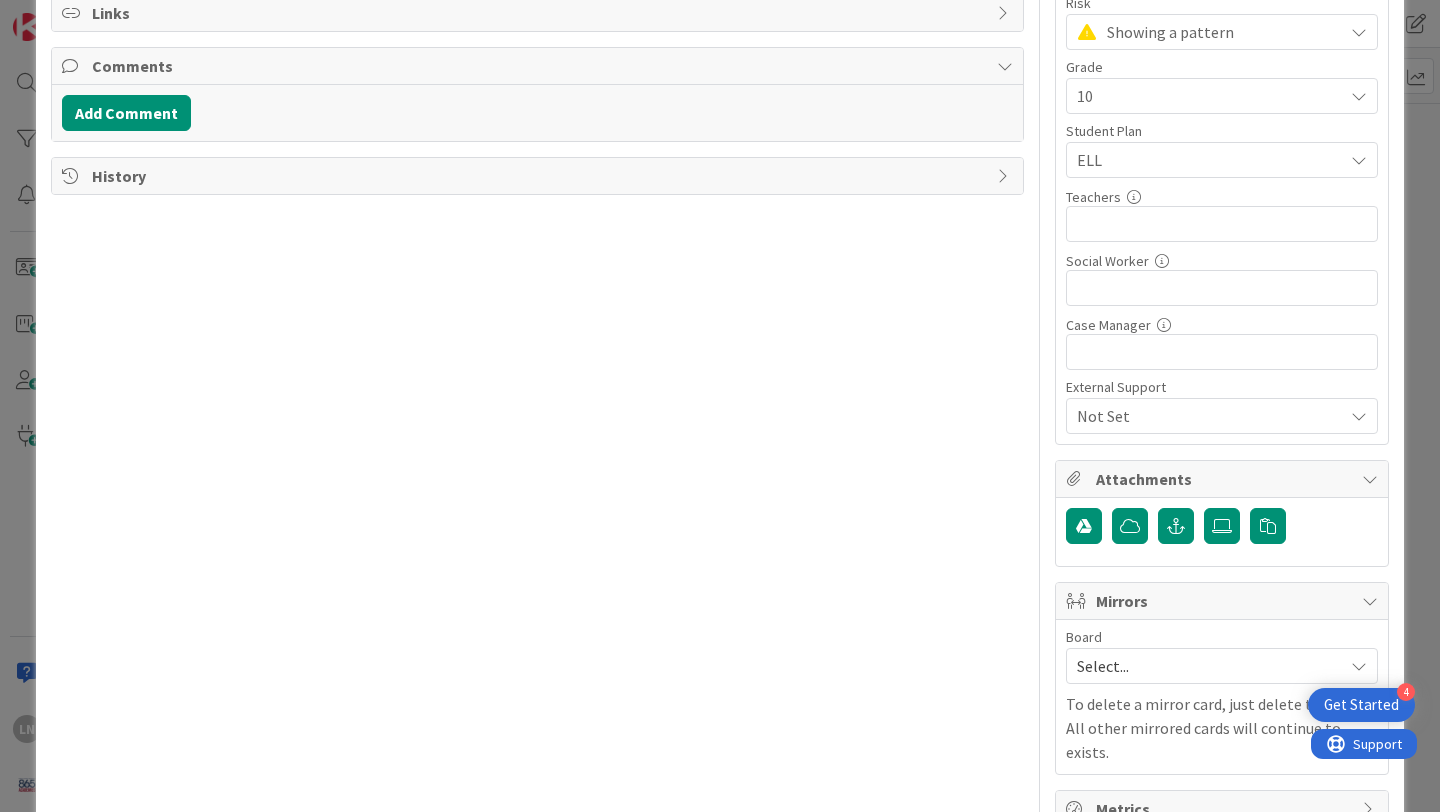 scroll, scrollTop: 390, scrollLeft: 0, axis: vertical 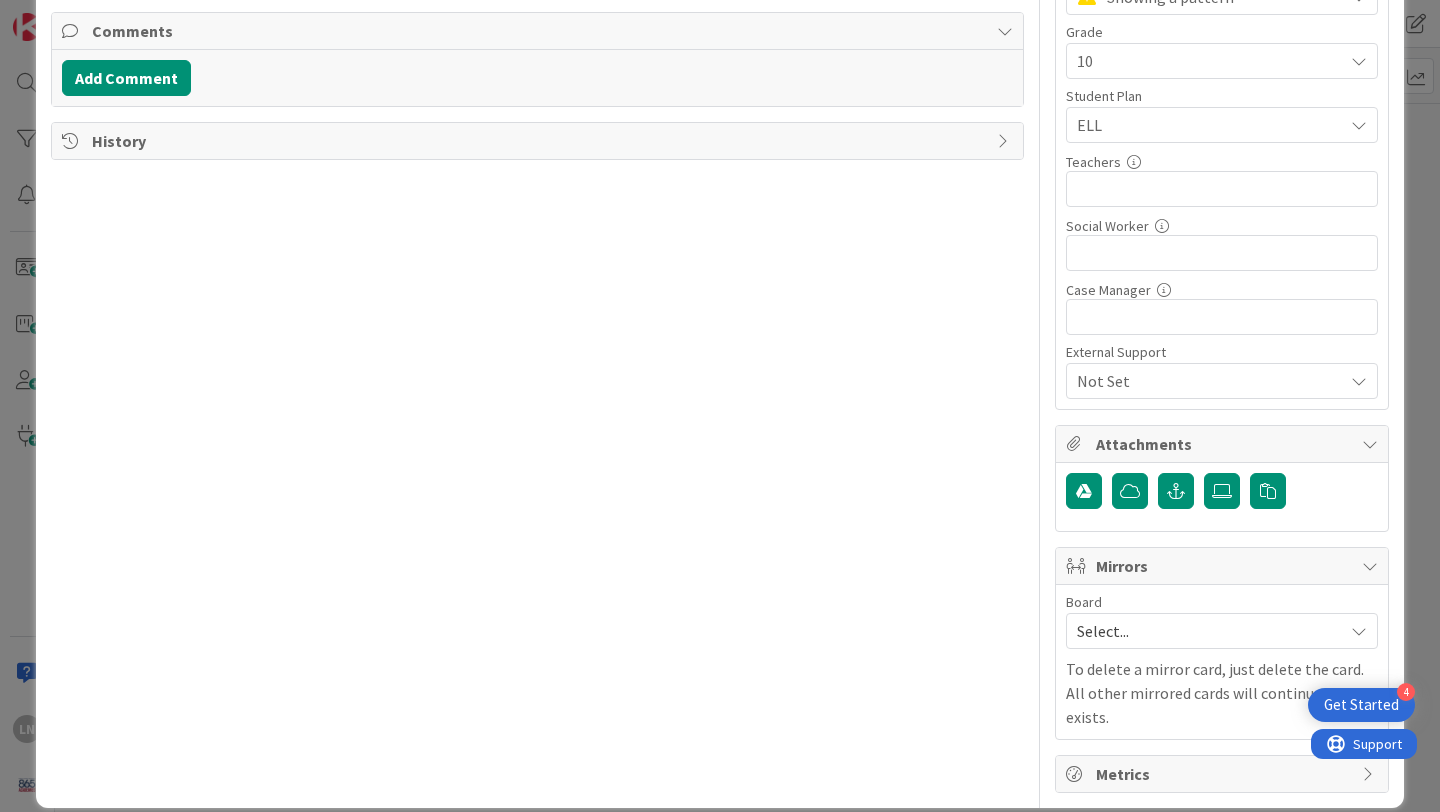 click on "Metrics" at bounding box center (1224, 774) 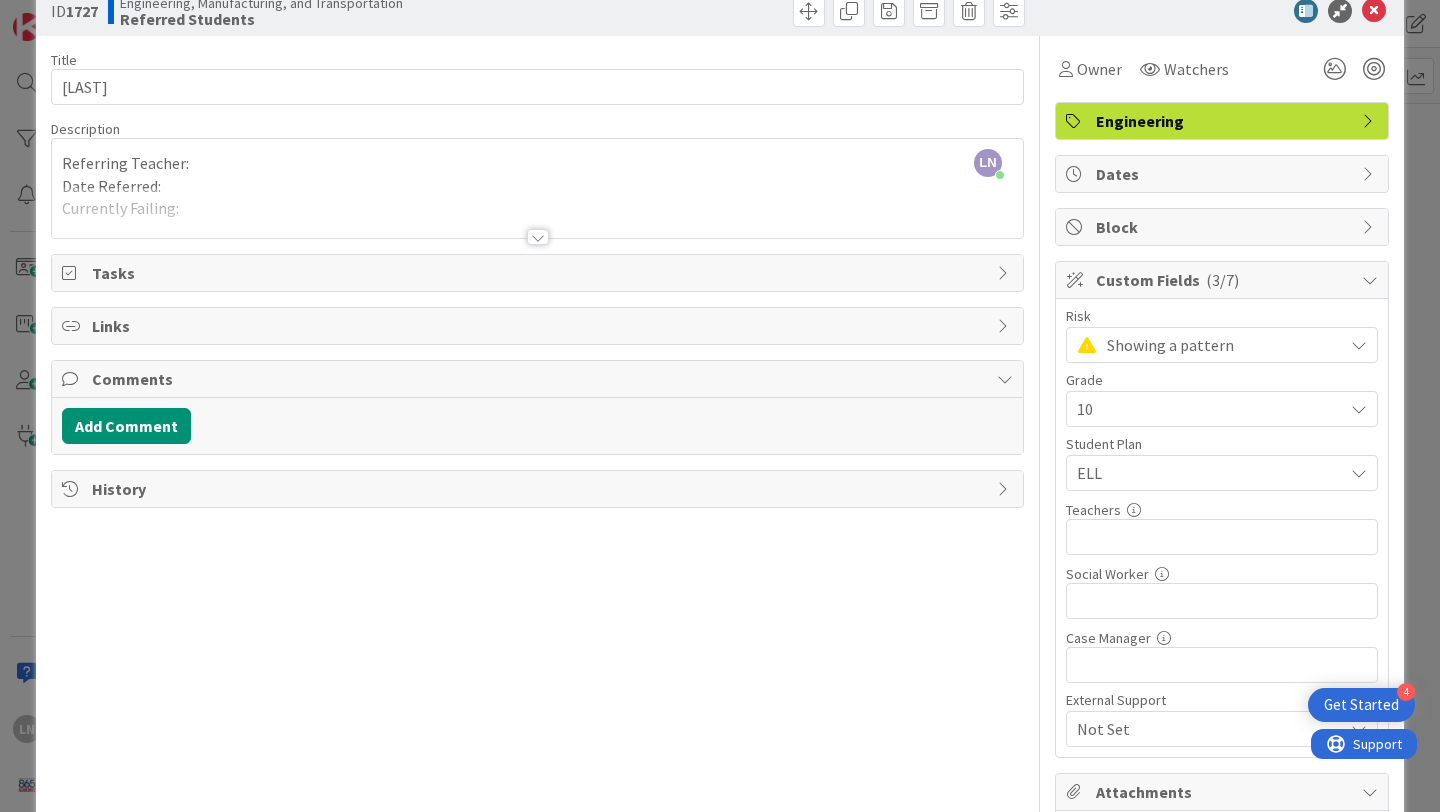 scroll, scrollTop: 0, scrollLeft: 0, axis: both 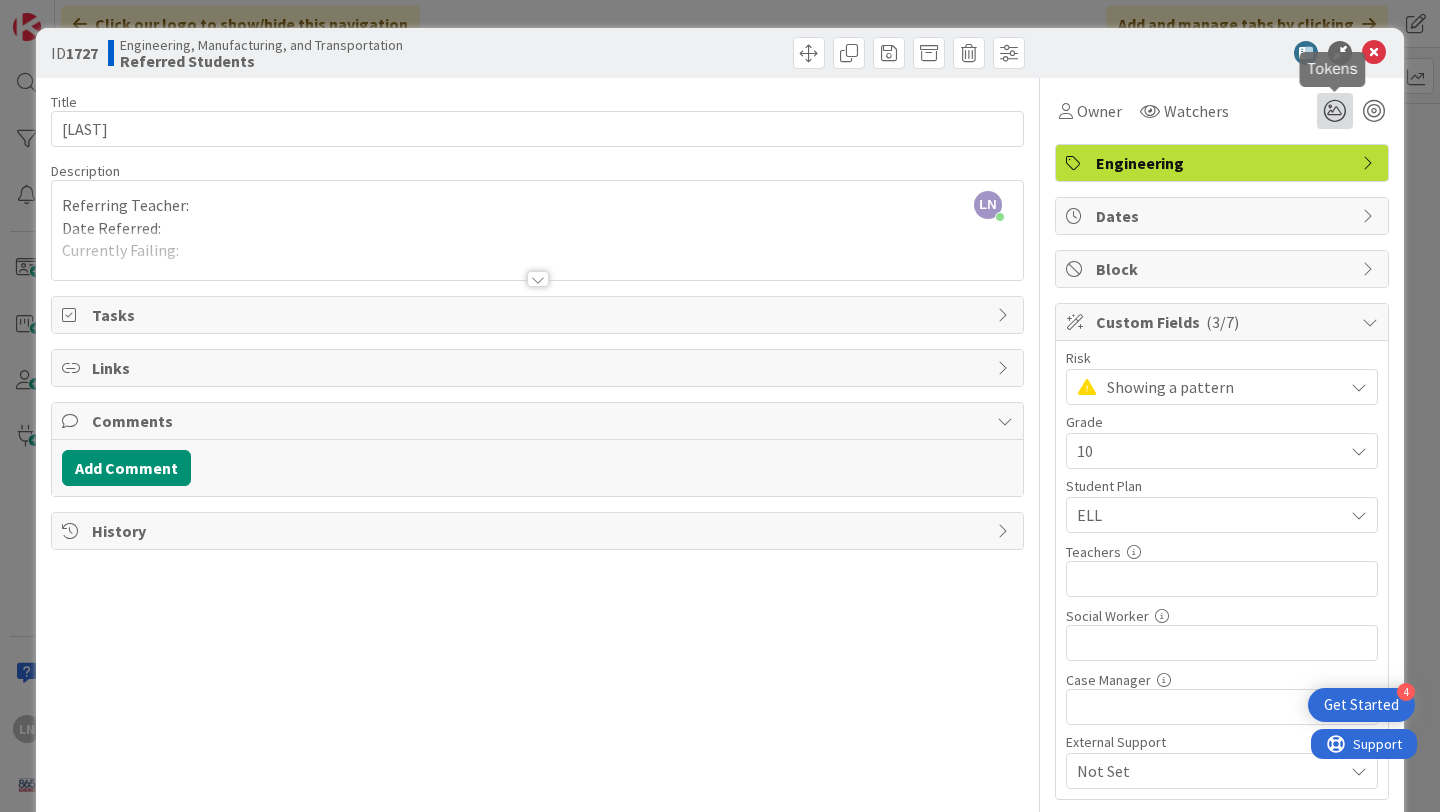 click at bounding box center (1335, 111) 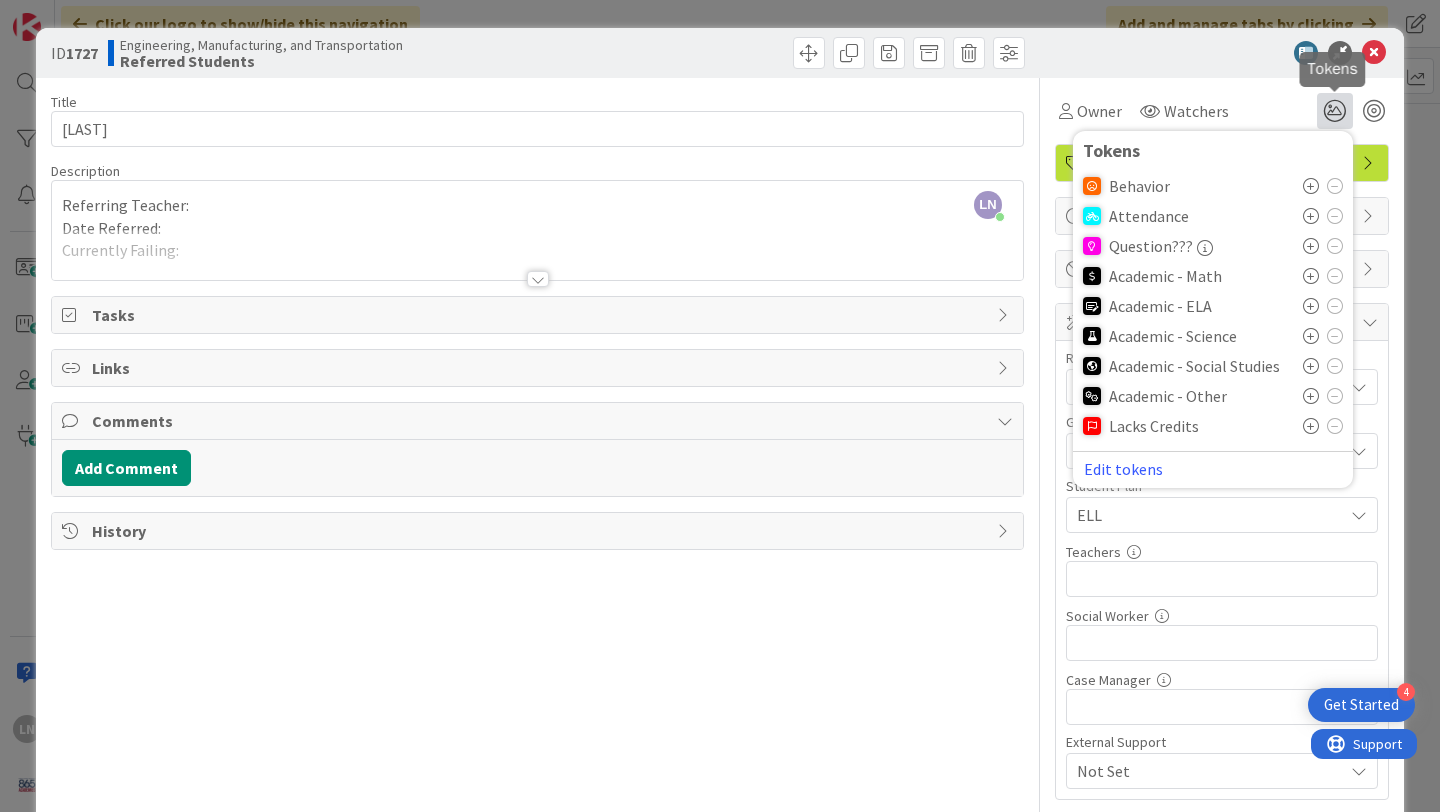 click at bounding box center (1335, 111) 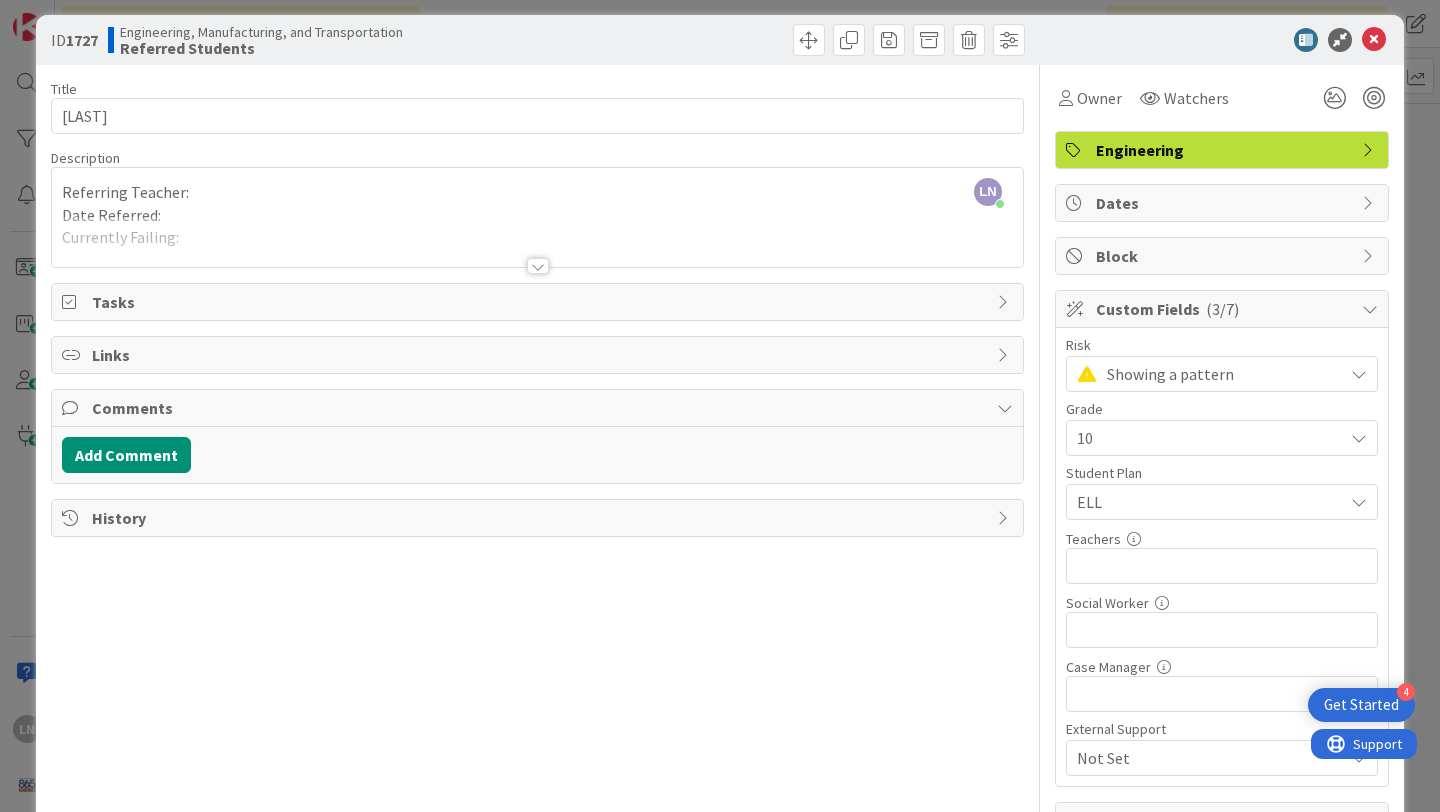 scroll, scrollTop: 0, scrollLeft: 0, axis: both 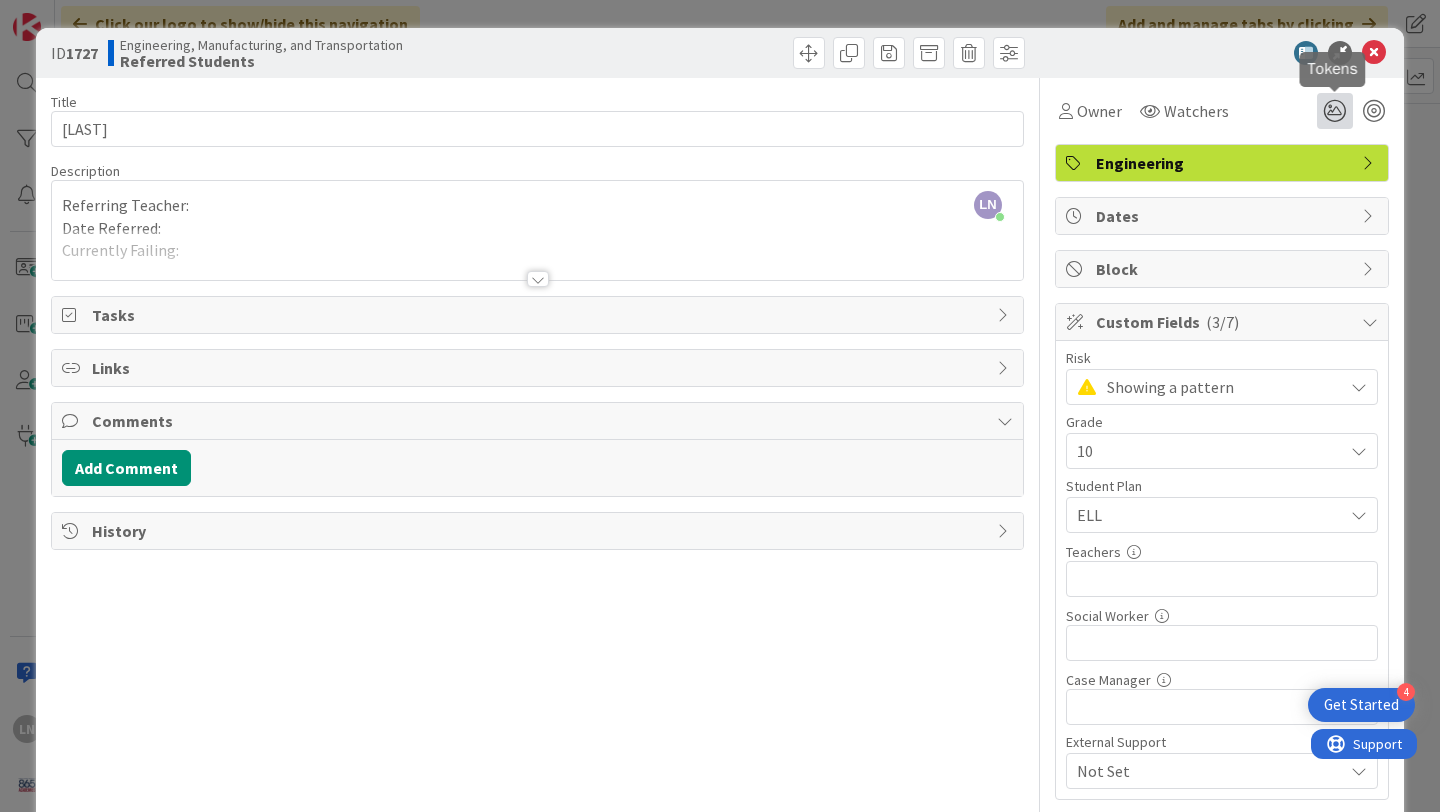 click at bounding box center (1335, 111) 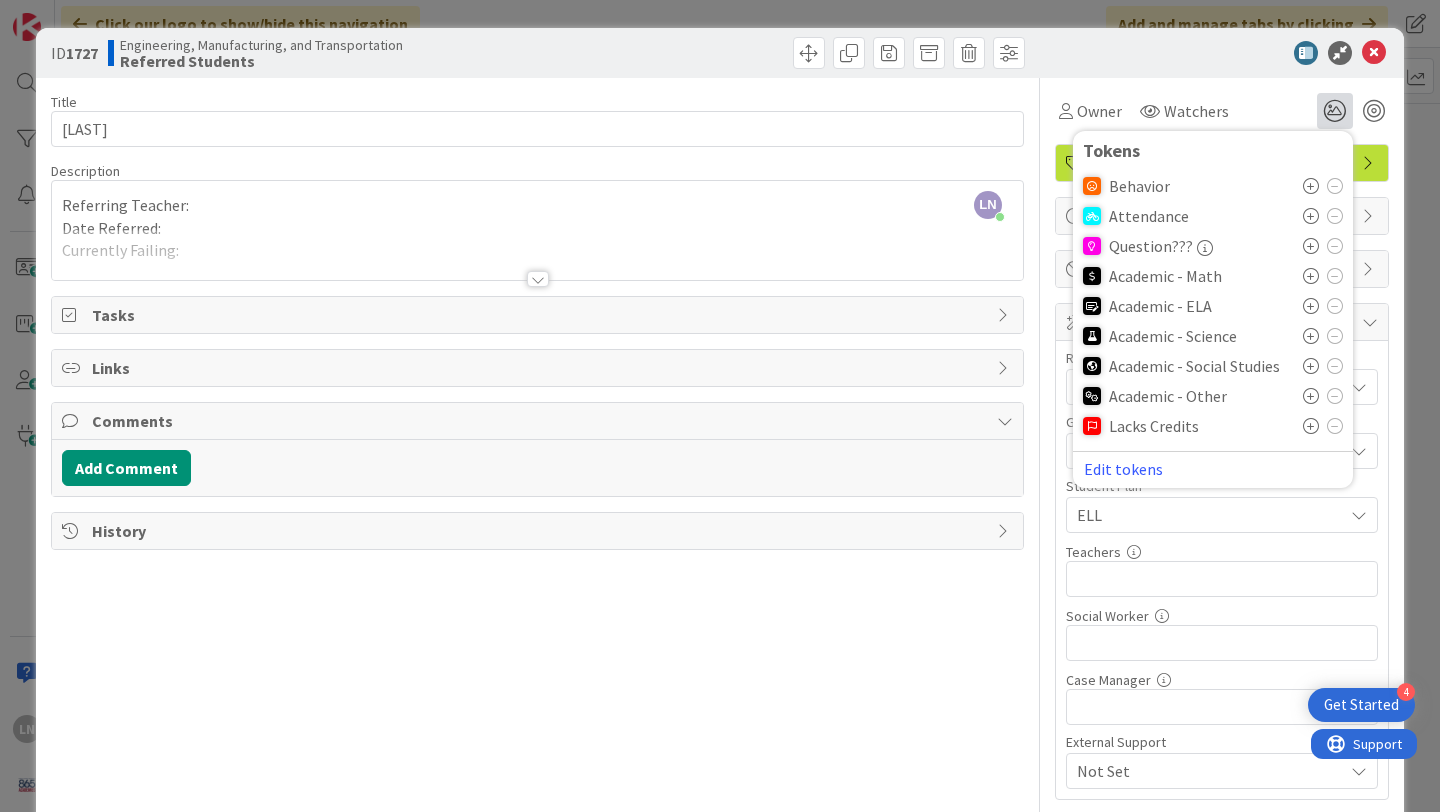 click at bounding box center [1311, 186] 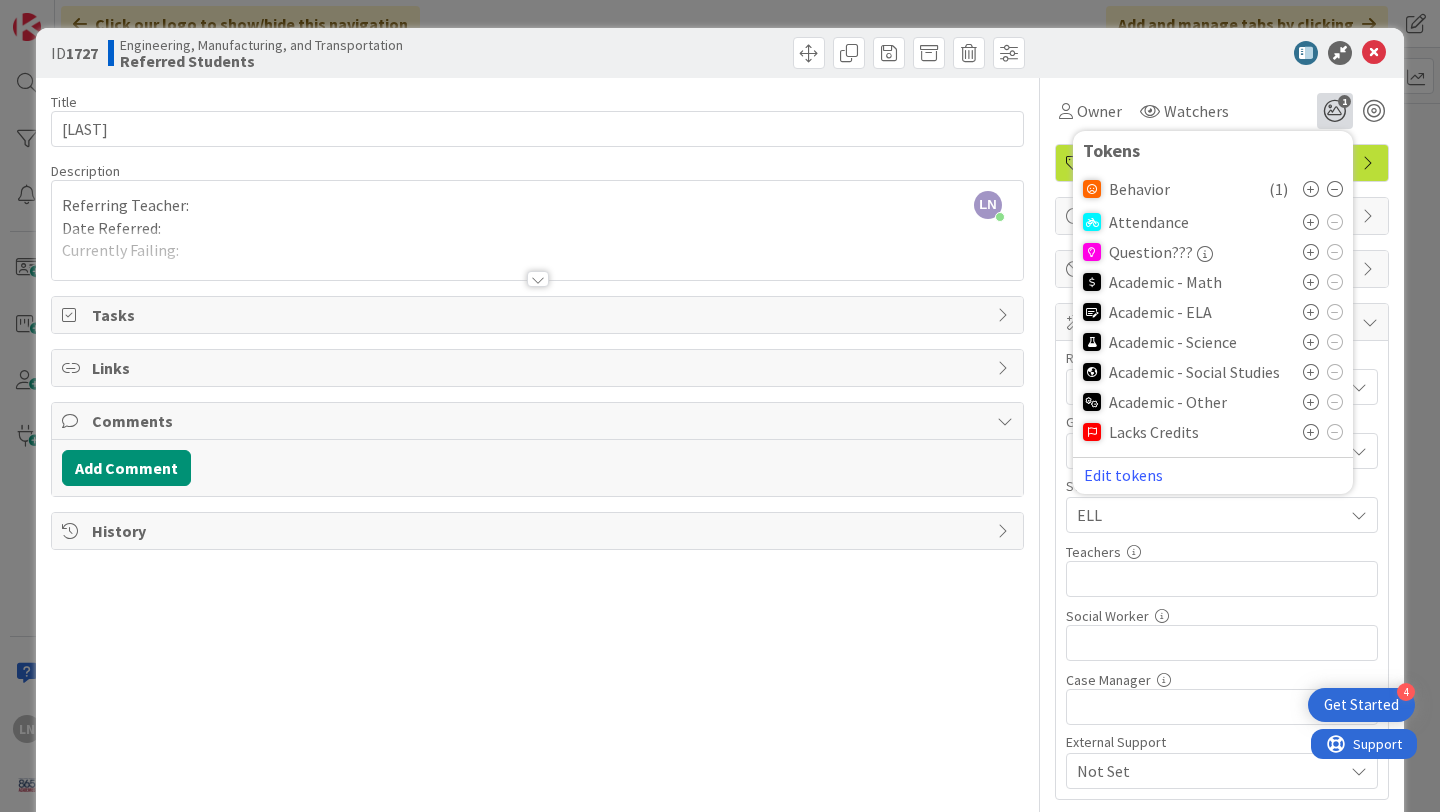 click at bounding box center [1311, 282] 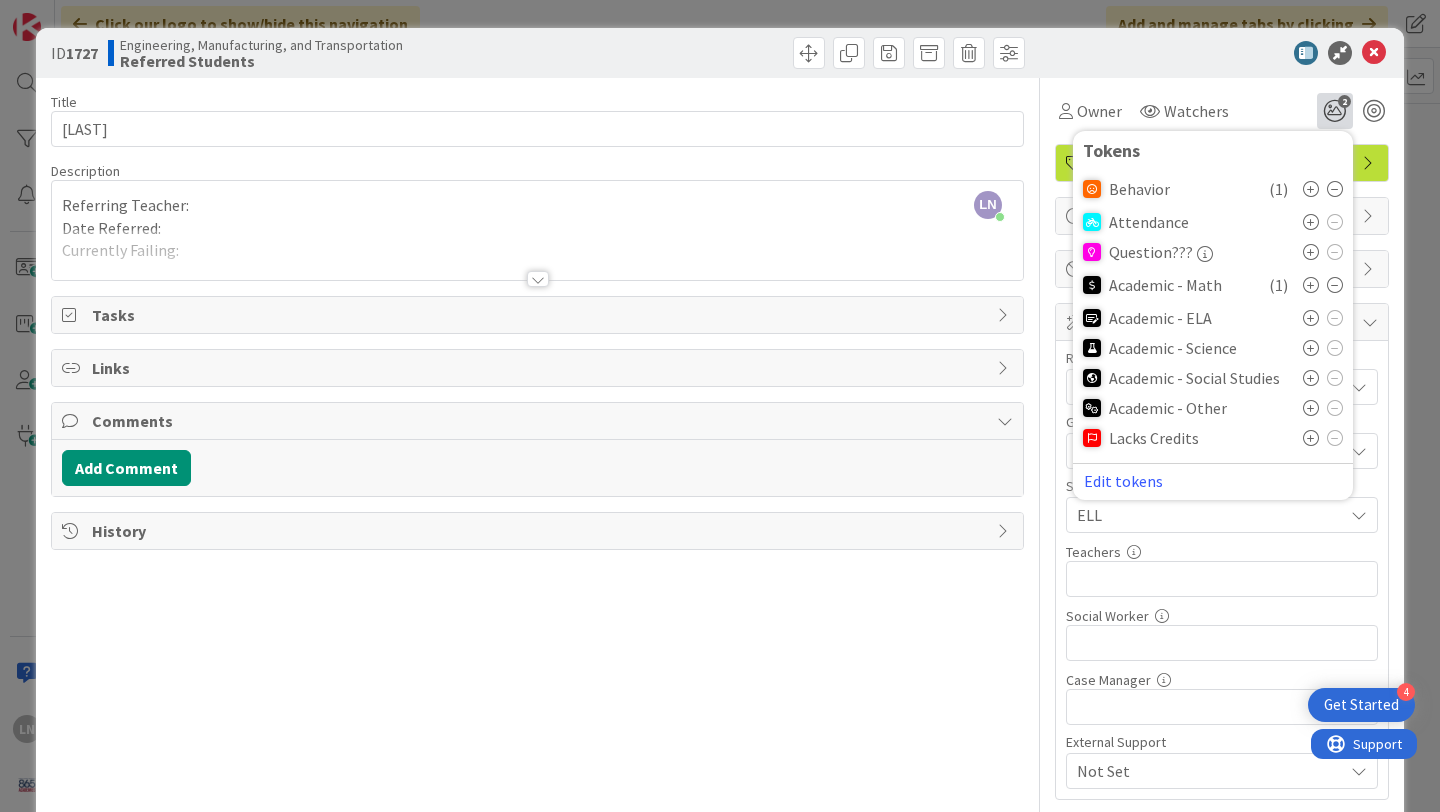 click at bounding box center [1311, 408] 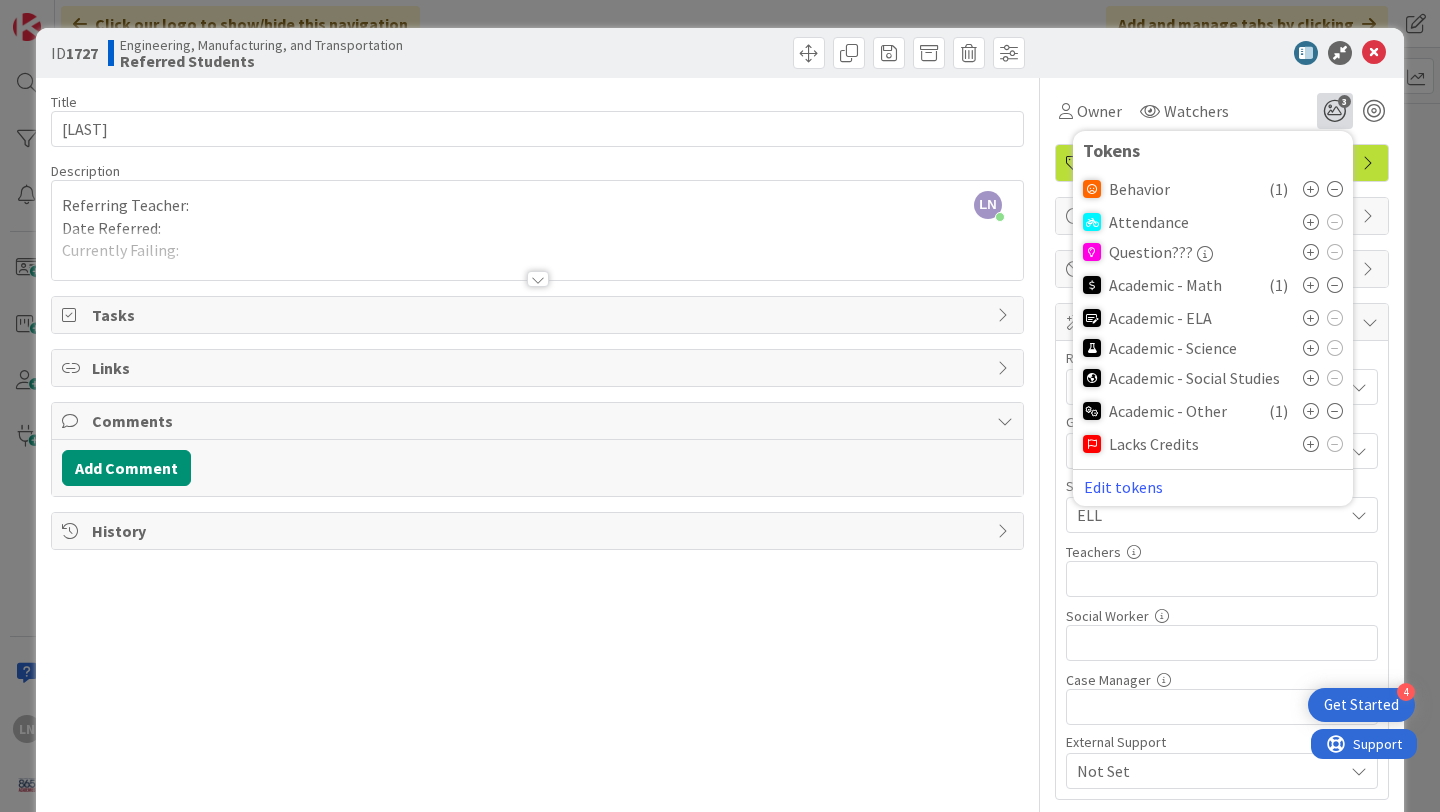click at bounding box center [1311, 444] 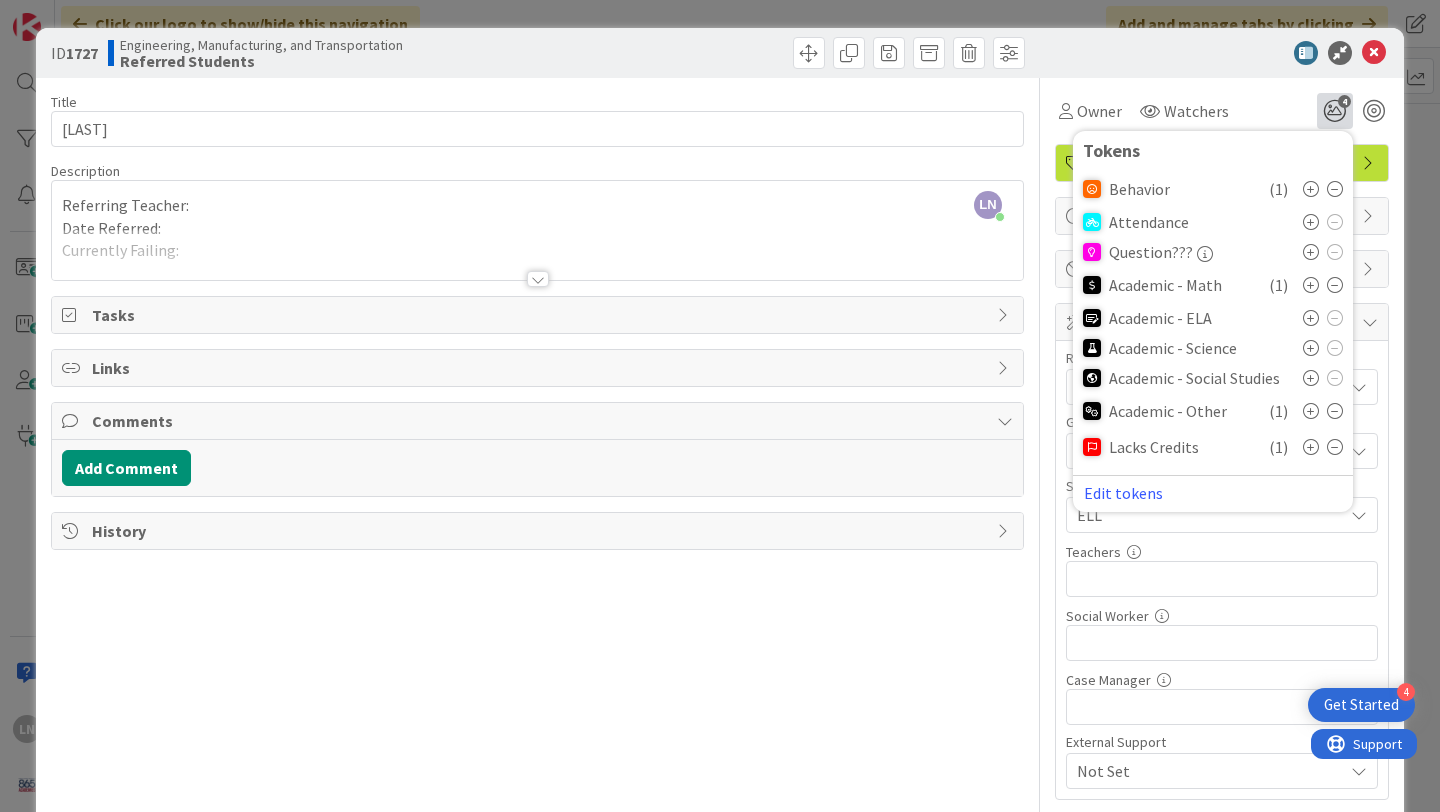 click on "Owner Watchers 4 Tokens Behavior ( 1 ) Attendance Question??? Academic - Math ( 1 ) Academic - ELA Academic - Science Academic - Social Studies Academic - Other ( 1 ) Lacks Credits ( 1 ) Edit tokens" at bounding box center (1222, 111) 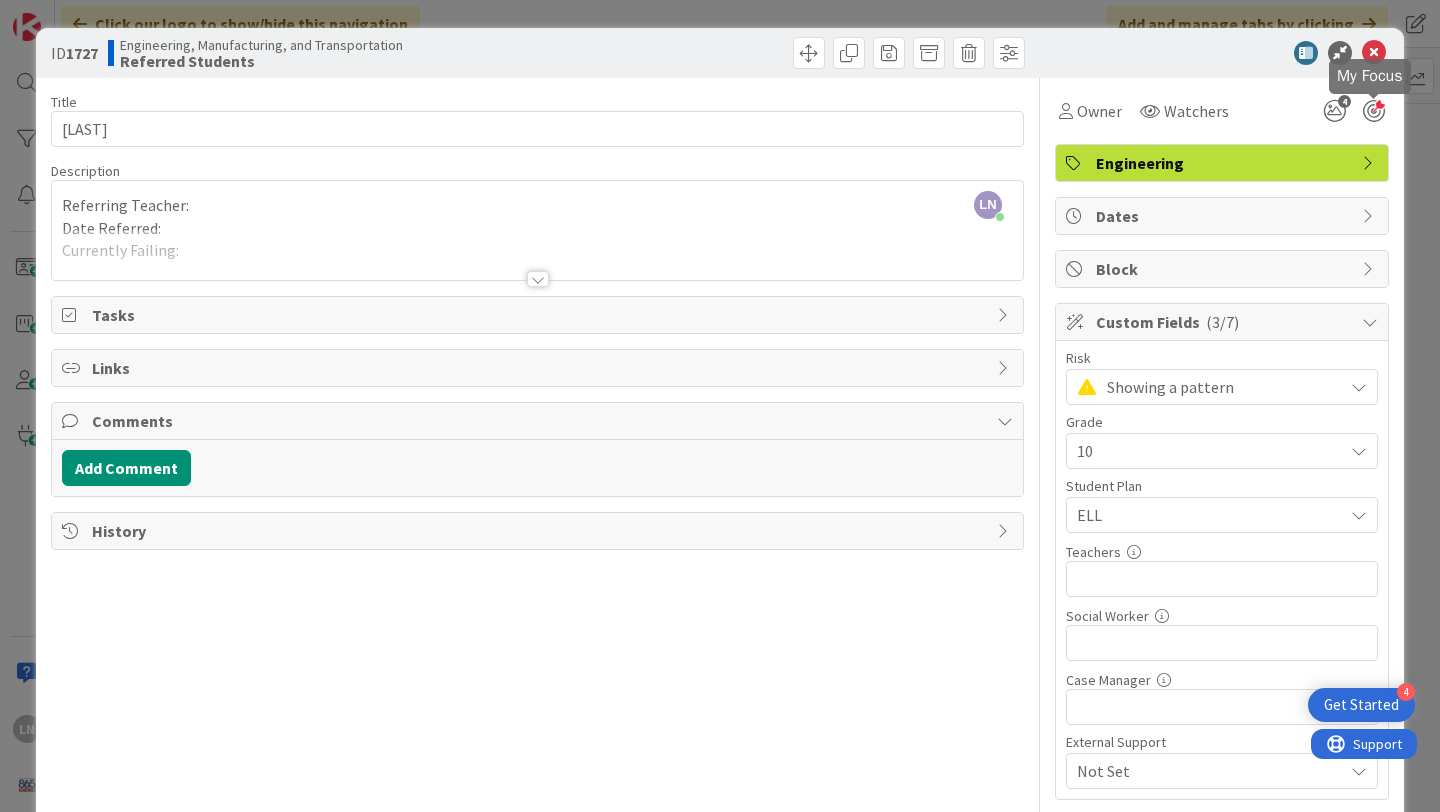 click at bounding box center [1374, 111] 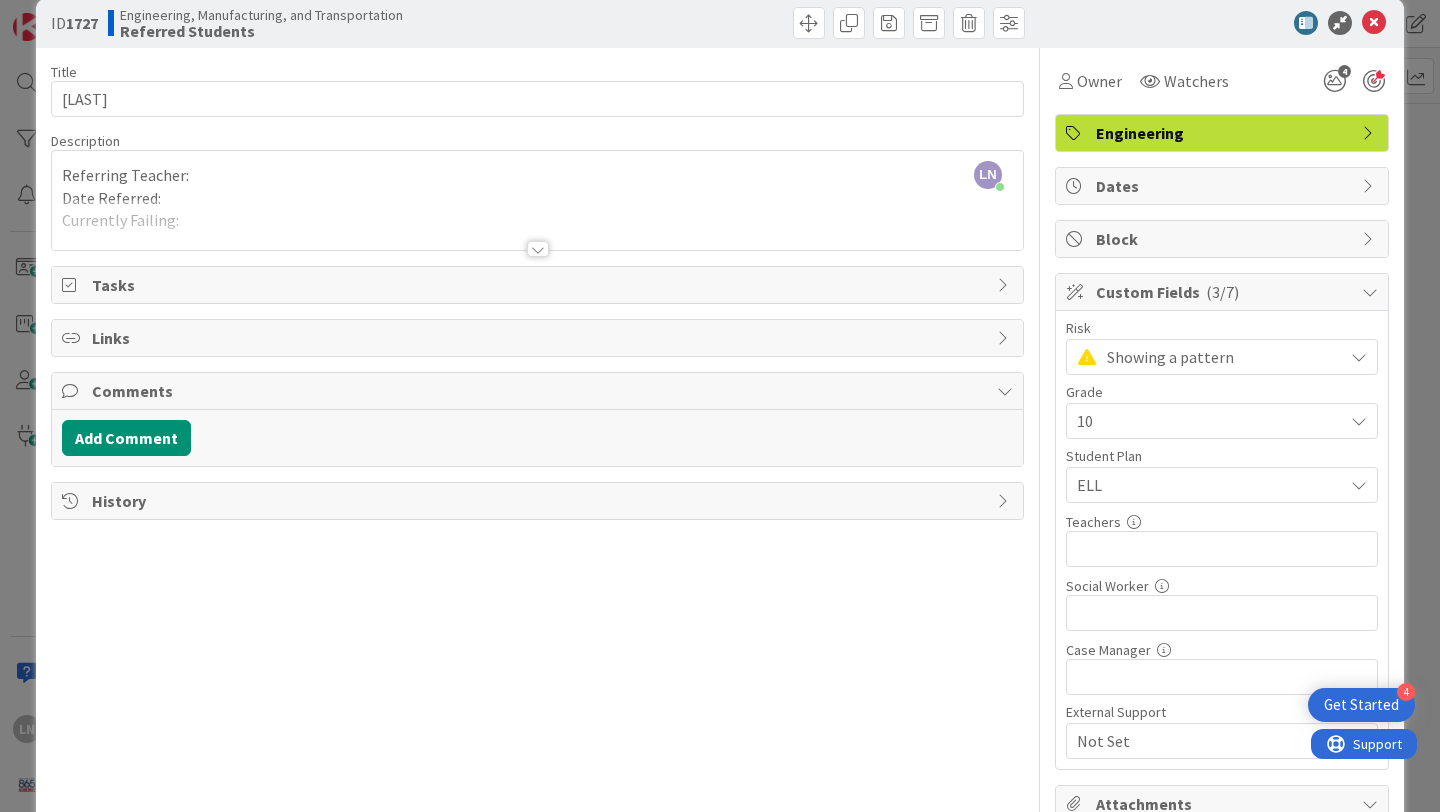 scroll, scrollTop: 34, scrollLeft: 0, axis: vertical 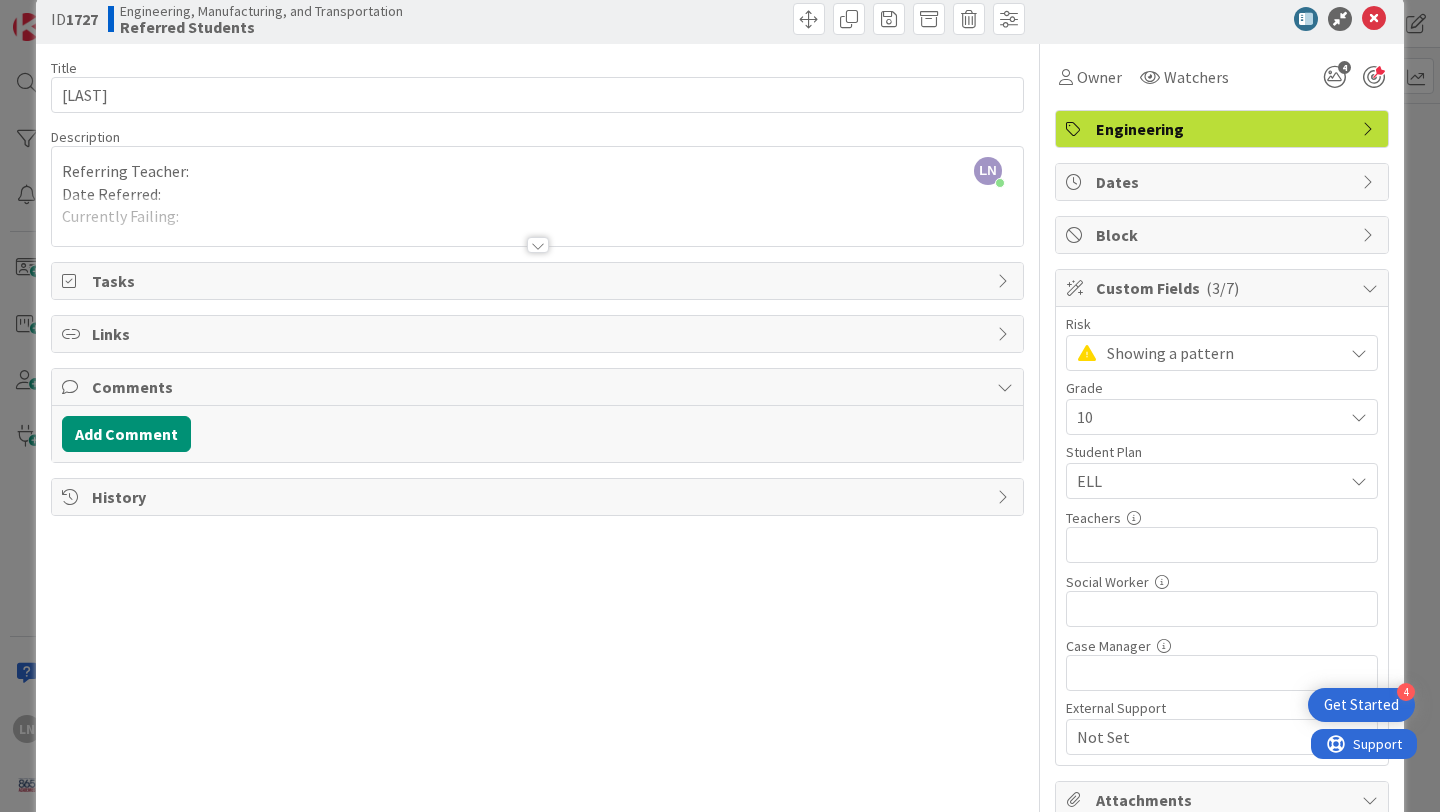 click on "ELL" at bounding box center [1210, 481] 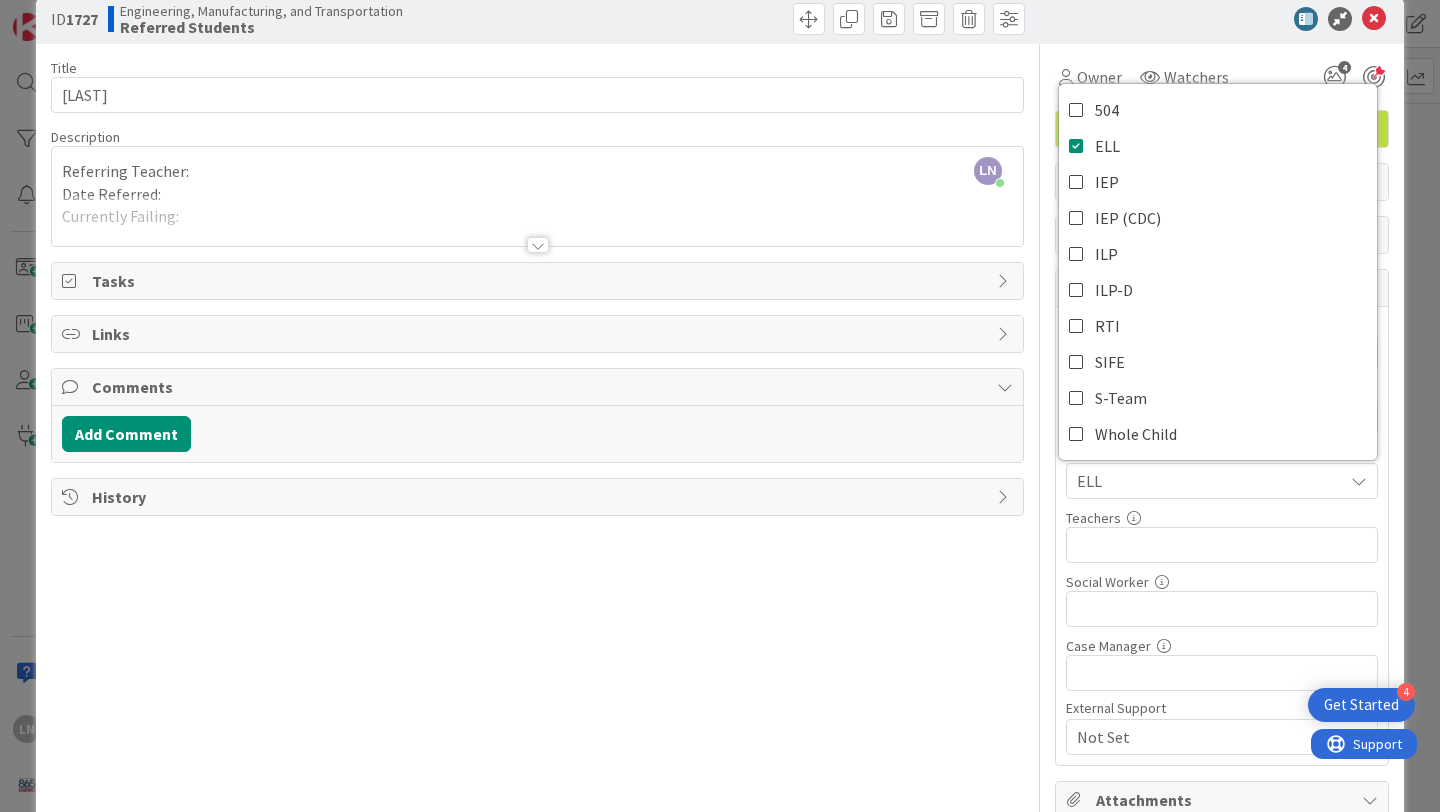 click on "ELL" at bounding box center (1210, 481) 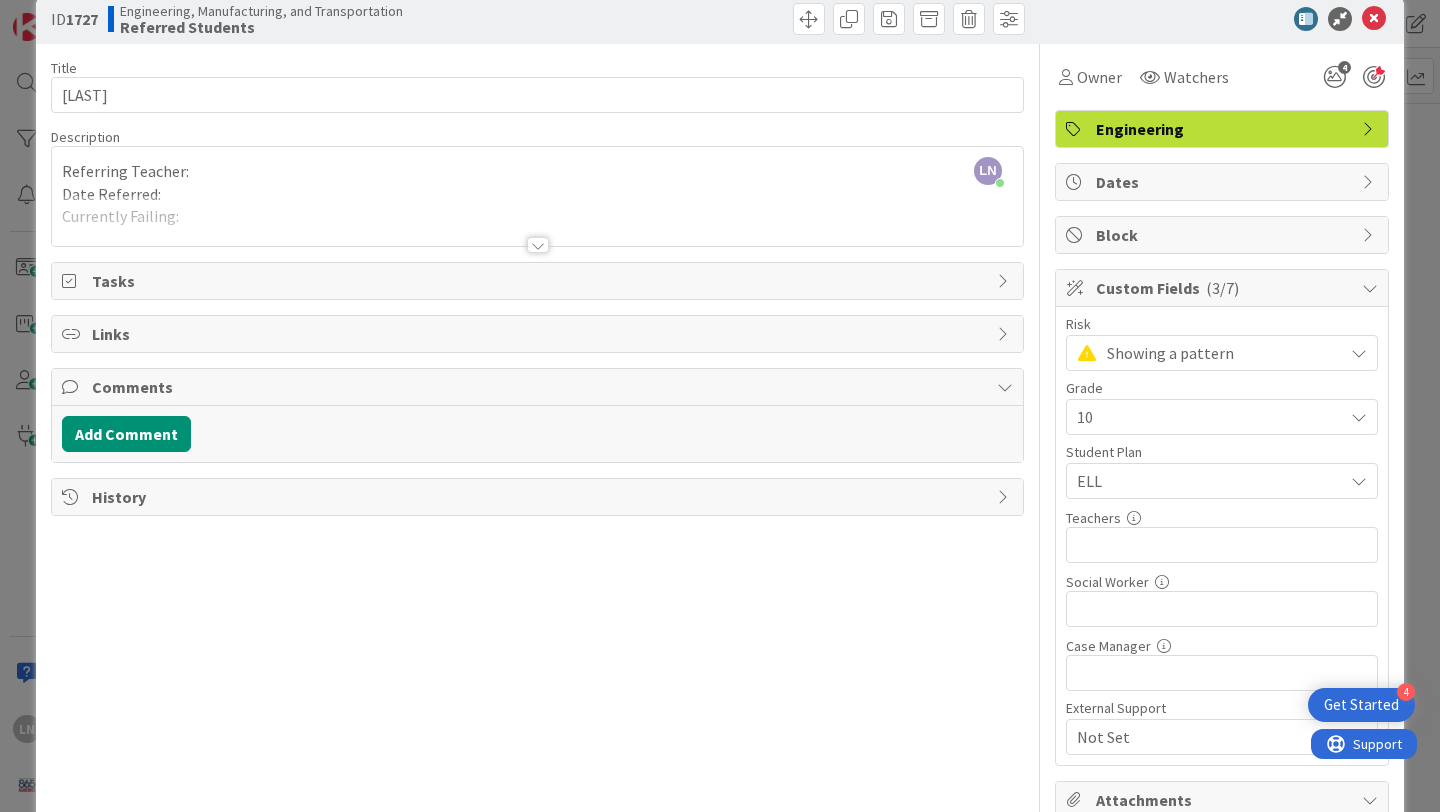 click on "Showing a pattern" at bounding box center (1220, 353) 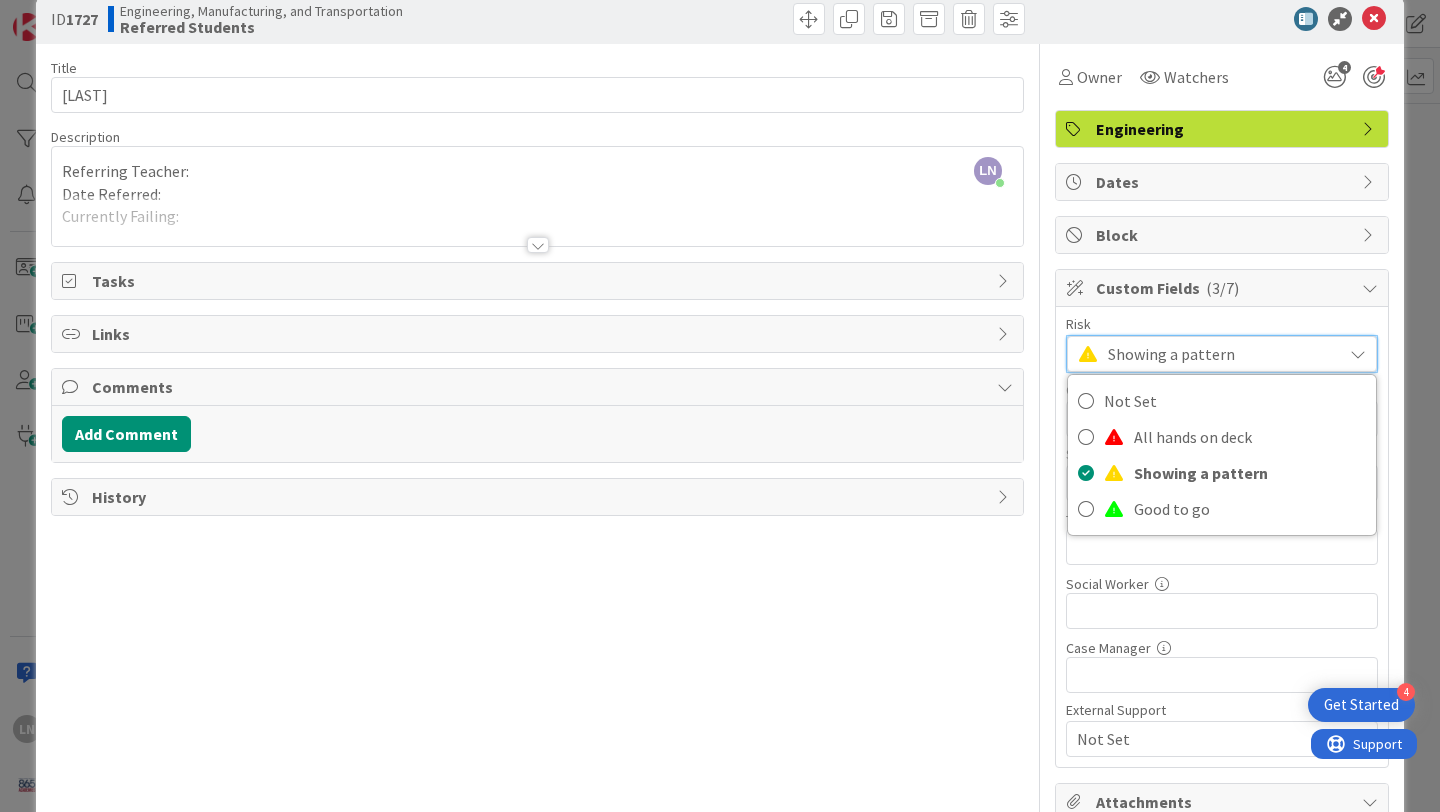 click on "Showing a pattern" at bounding box center (1222, 354) 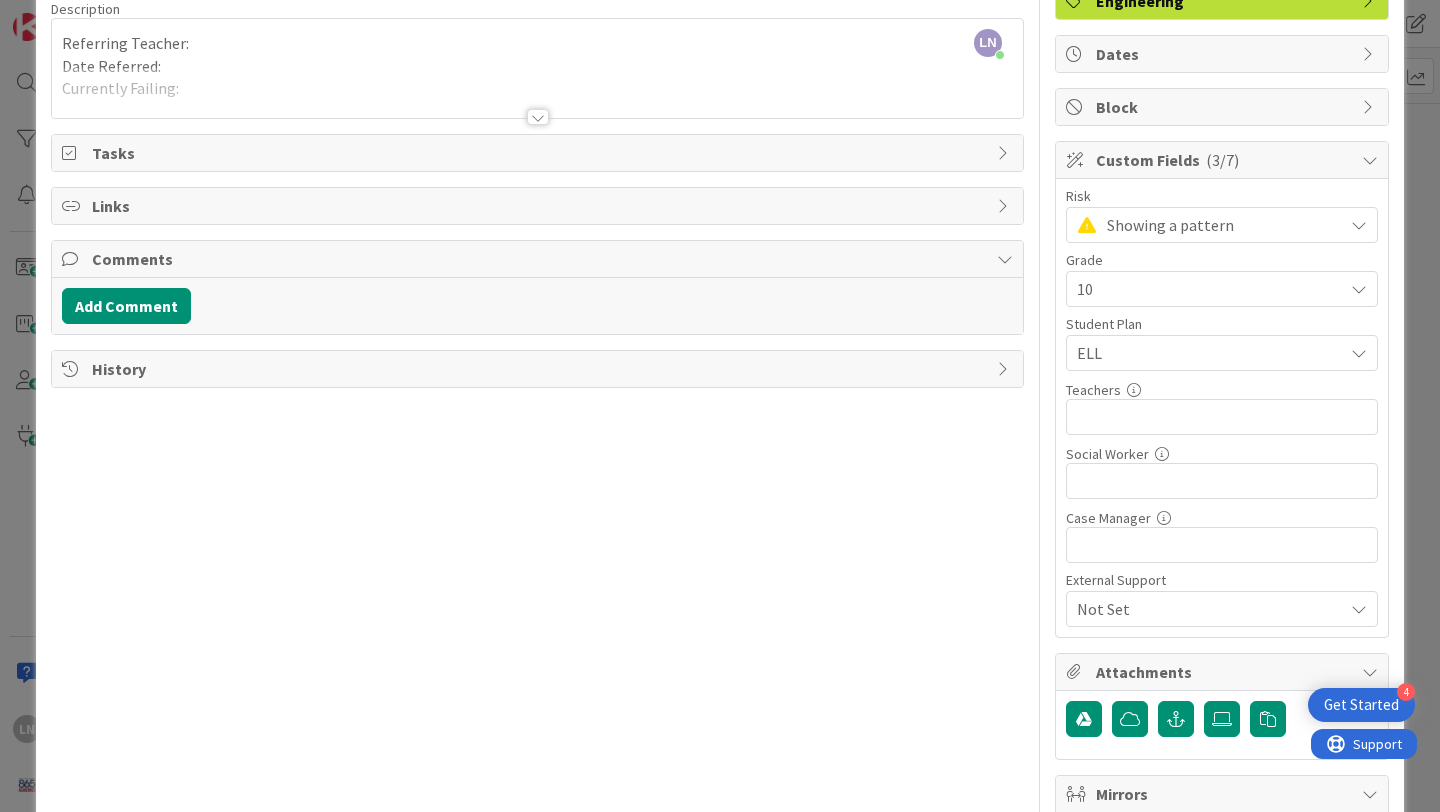 scroll, scrollTop: 165, scrollLeft: 0, axis: vertical 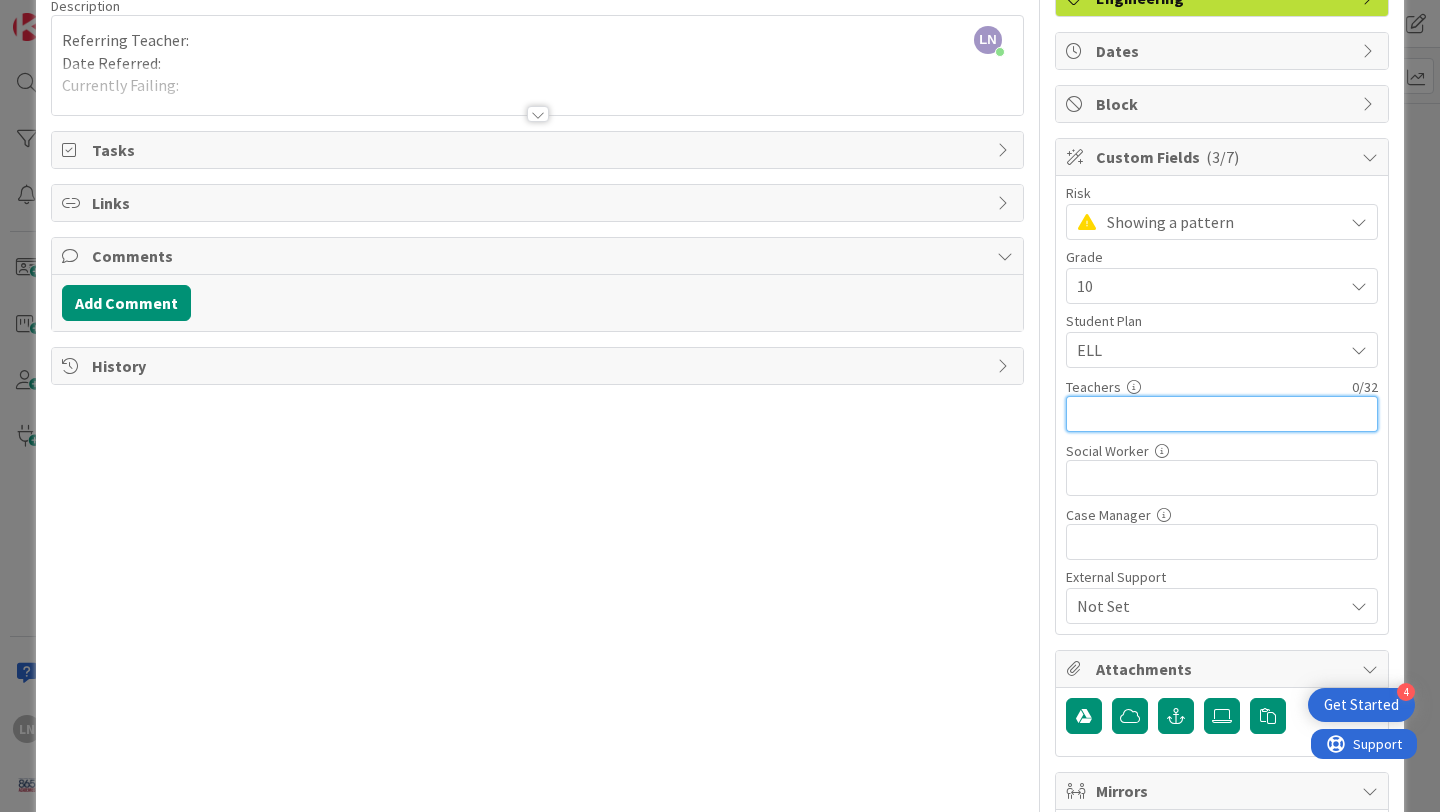 click at bounding box center (1222, 414) 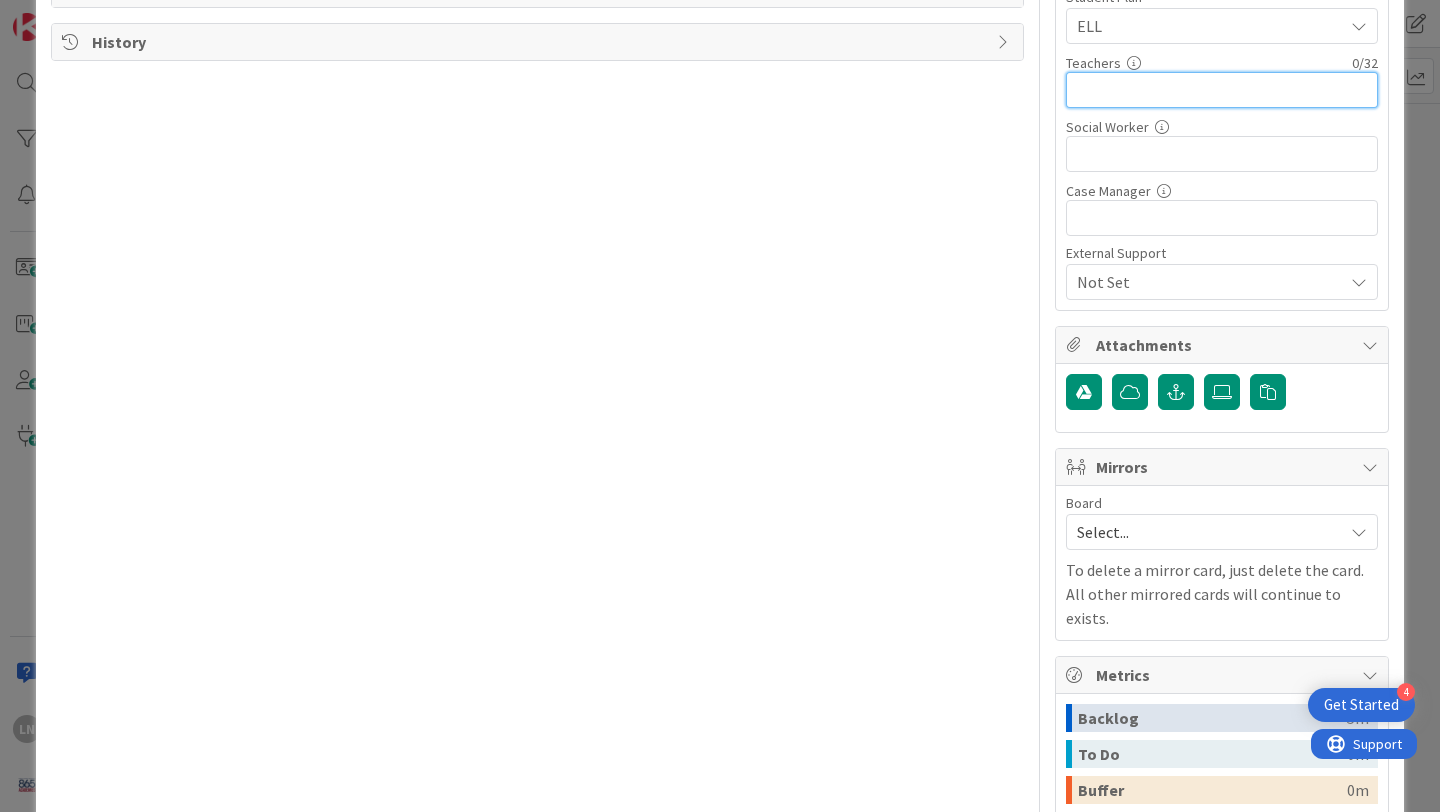 scroll, scrollTop: 0, scrollLeft: 0, axis: both 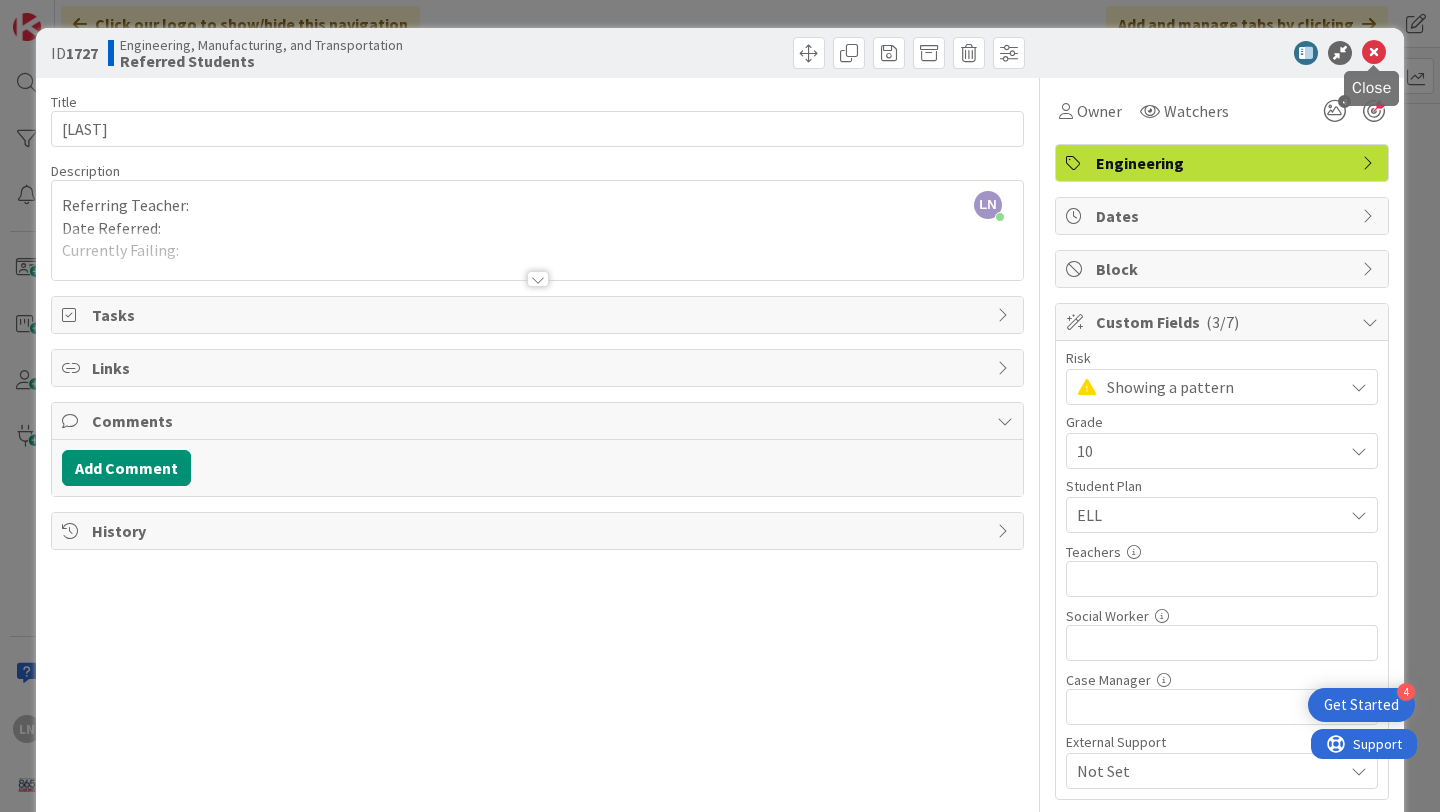 click at bounding box center [1374, 53] 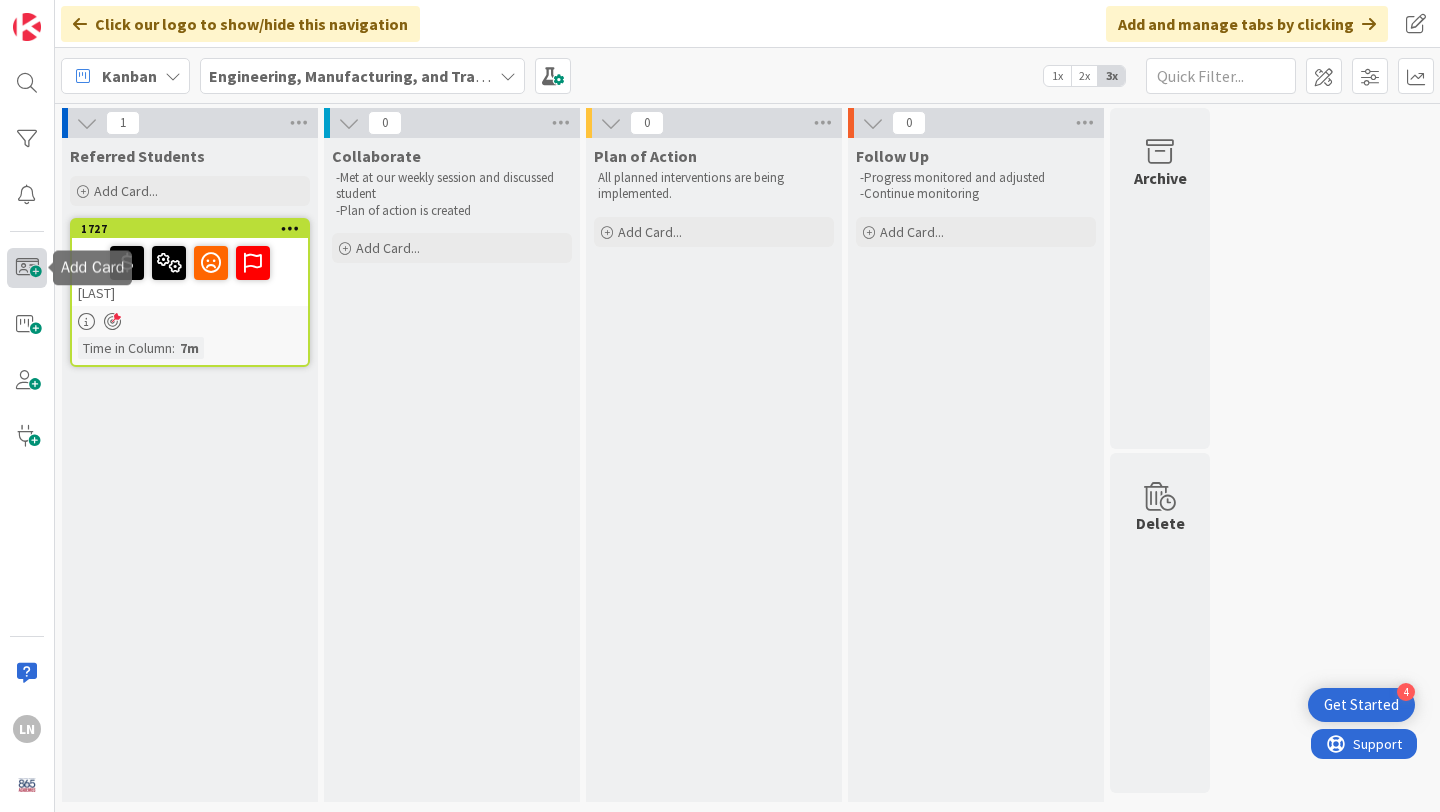 scroll, scrollTop: 0, scrollLeft: 0, axis: both 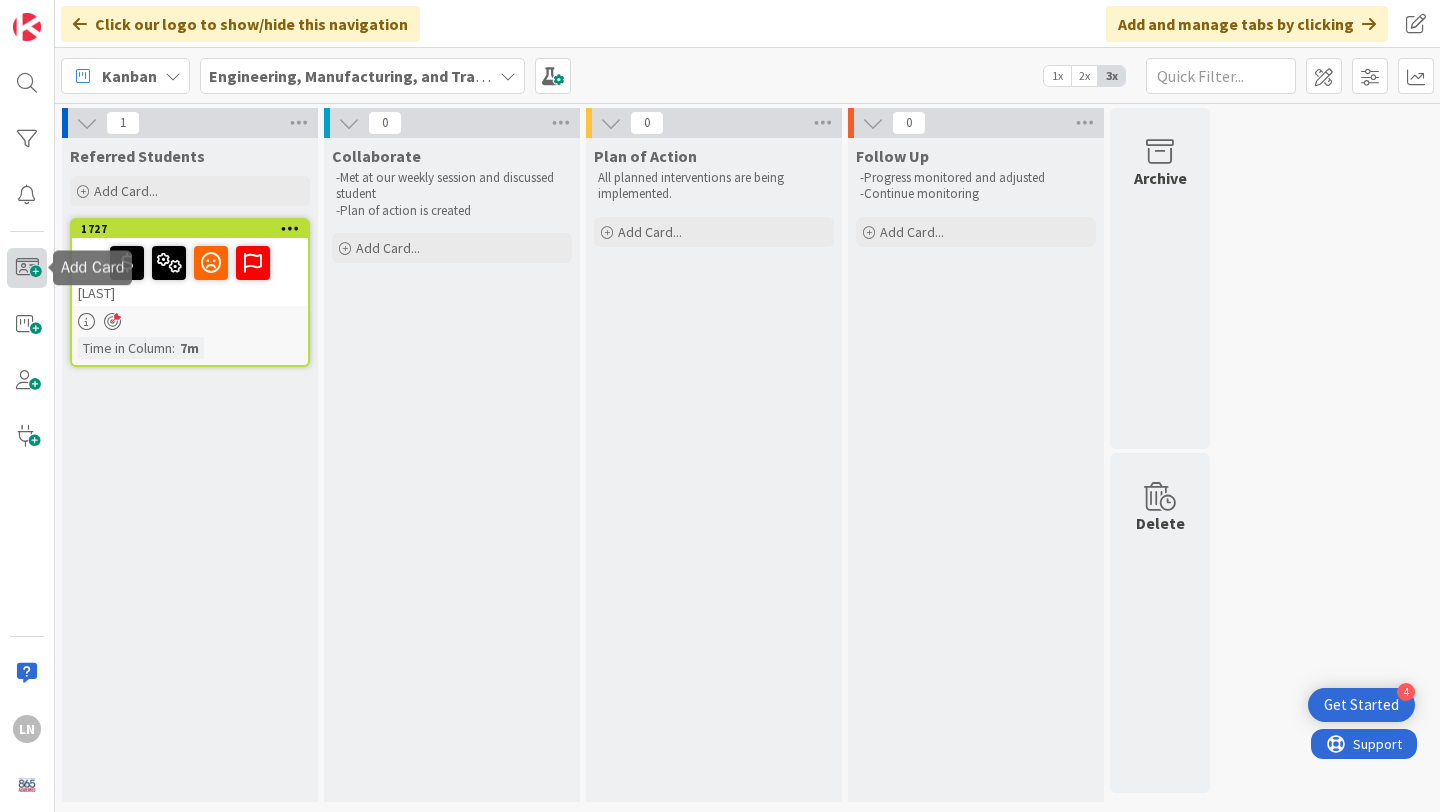 click at bounding box center [27, 268] 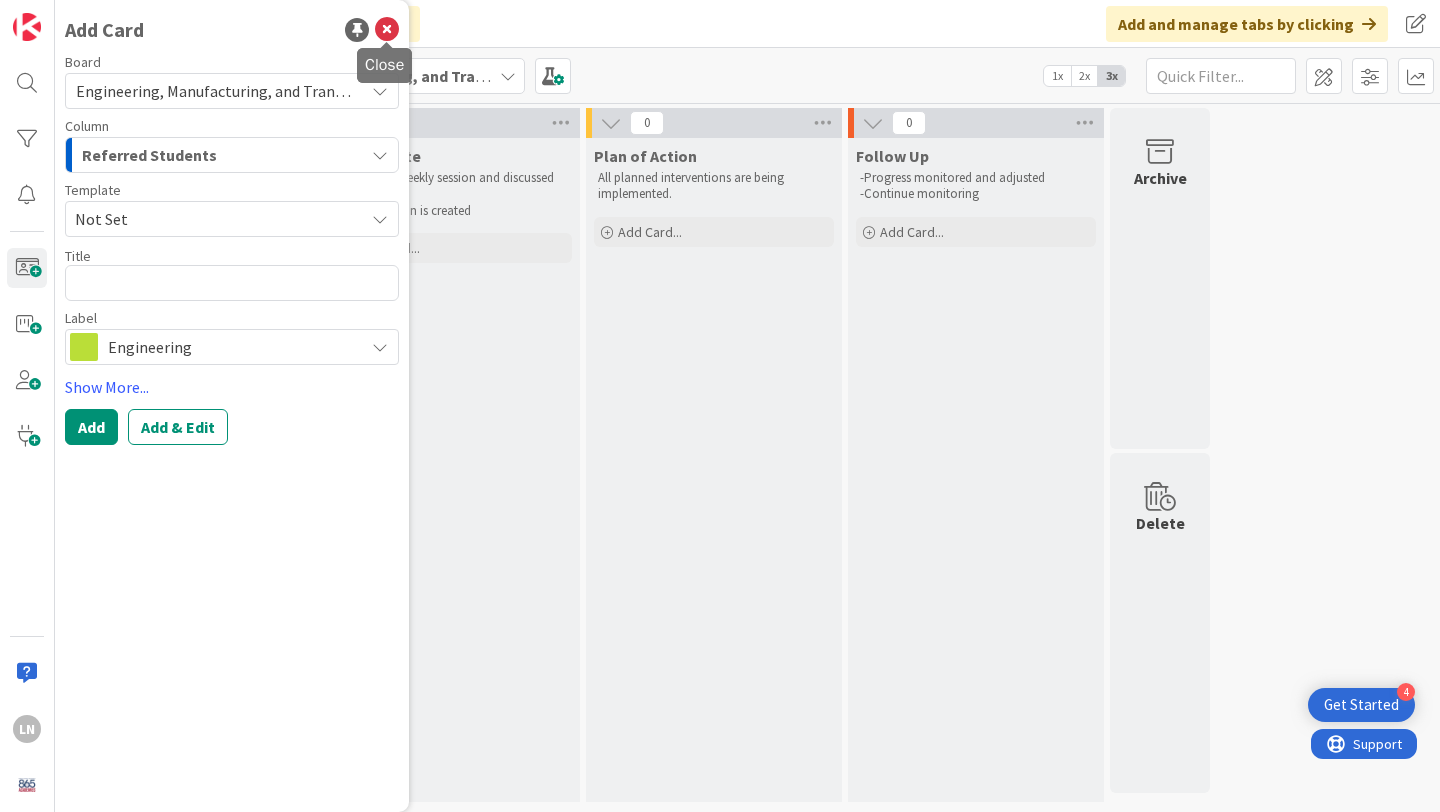 click at bounding box center [387, 30] 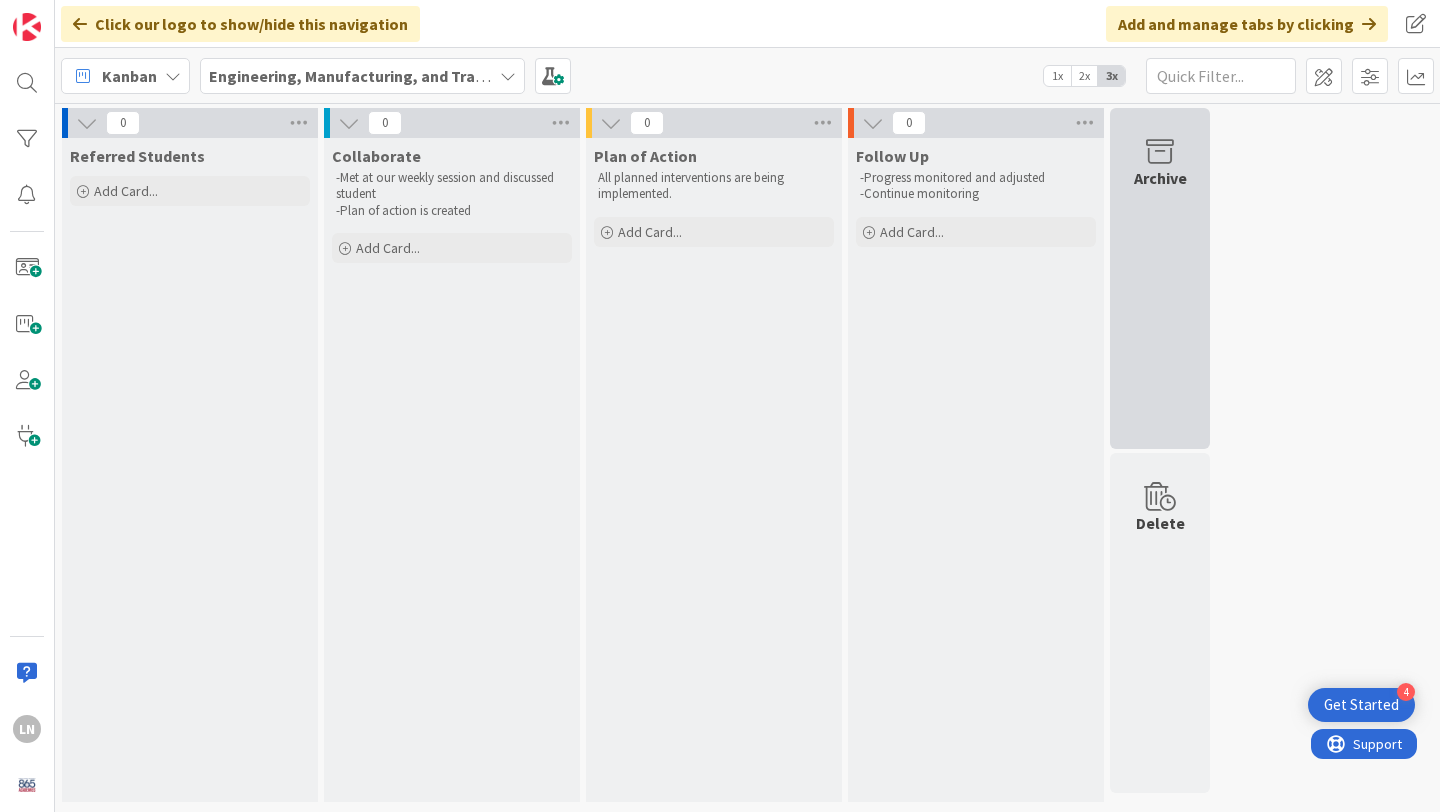 click on "Archive" at bounding box center [1160, 278] 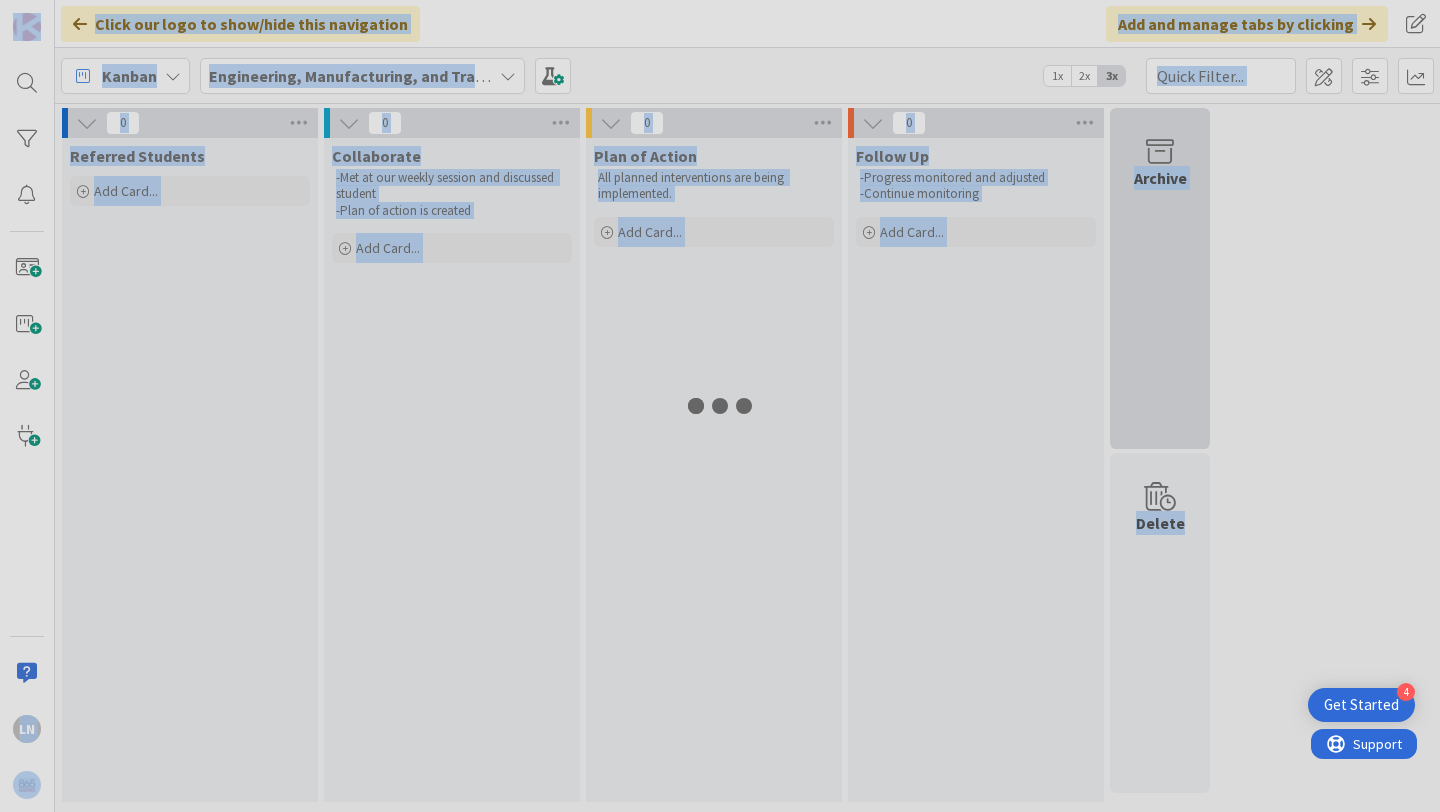 click at bounding box center [720, 406] 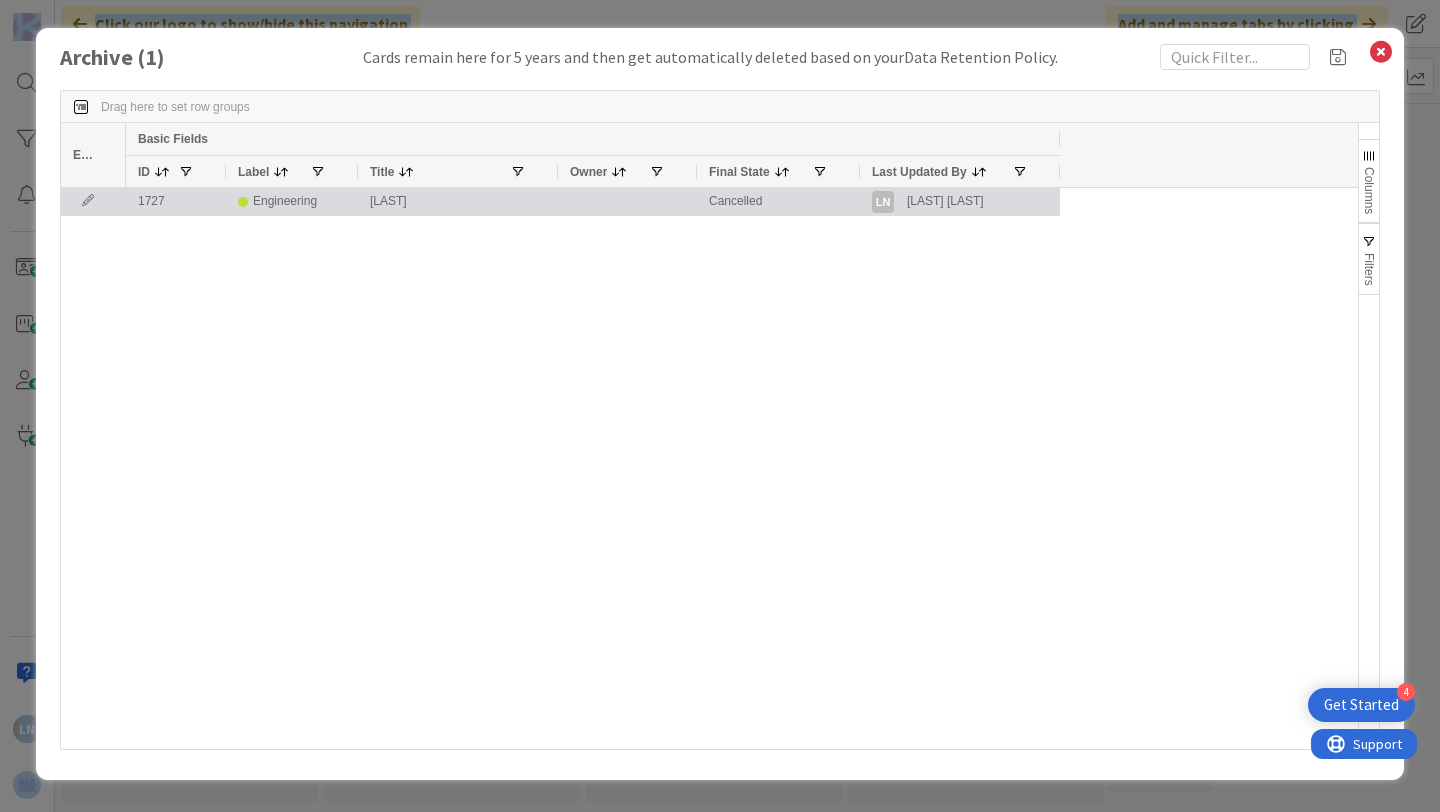 click at bounding box center (93, 201) 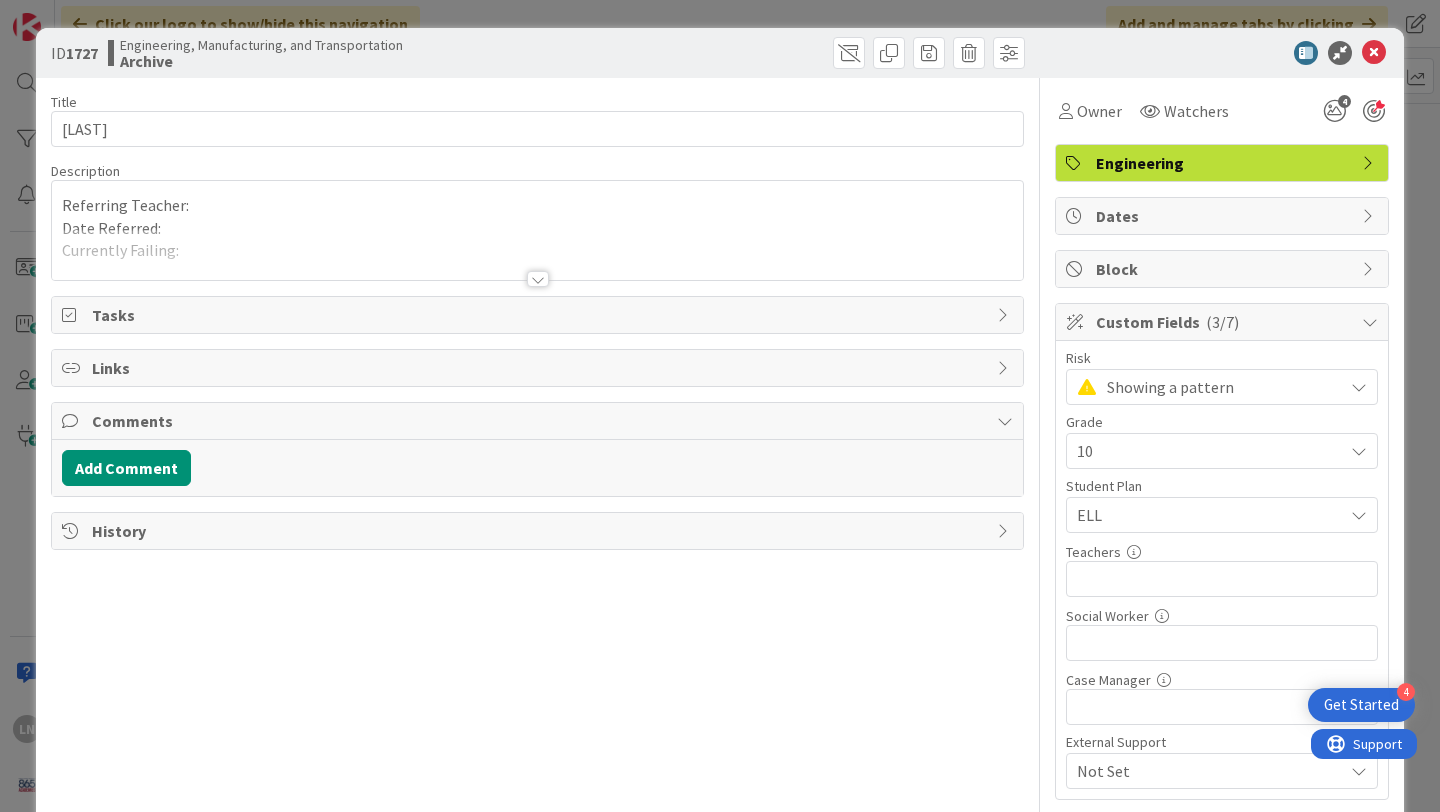 scroll, scrollTop: 0, scrollLeft: 0, axis: both 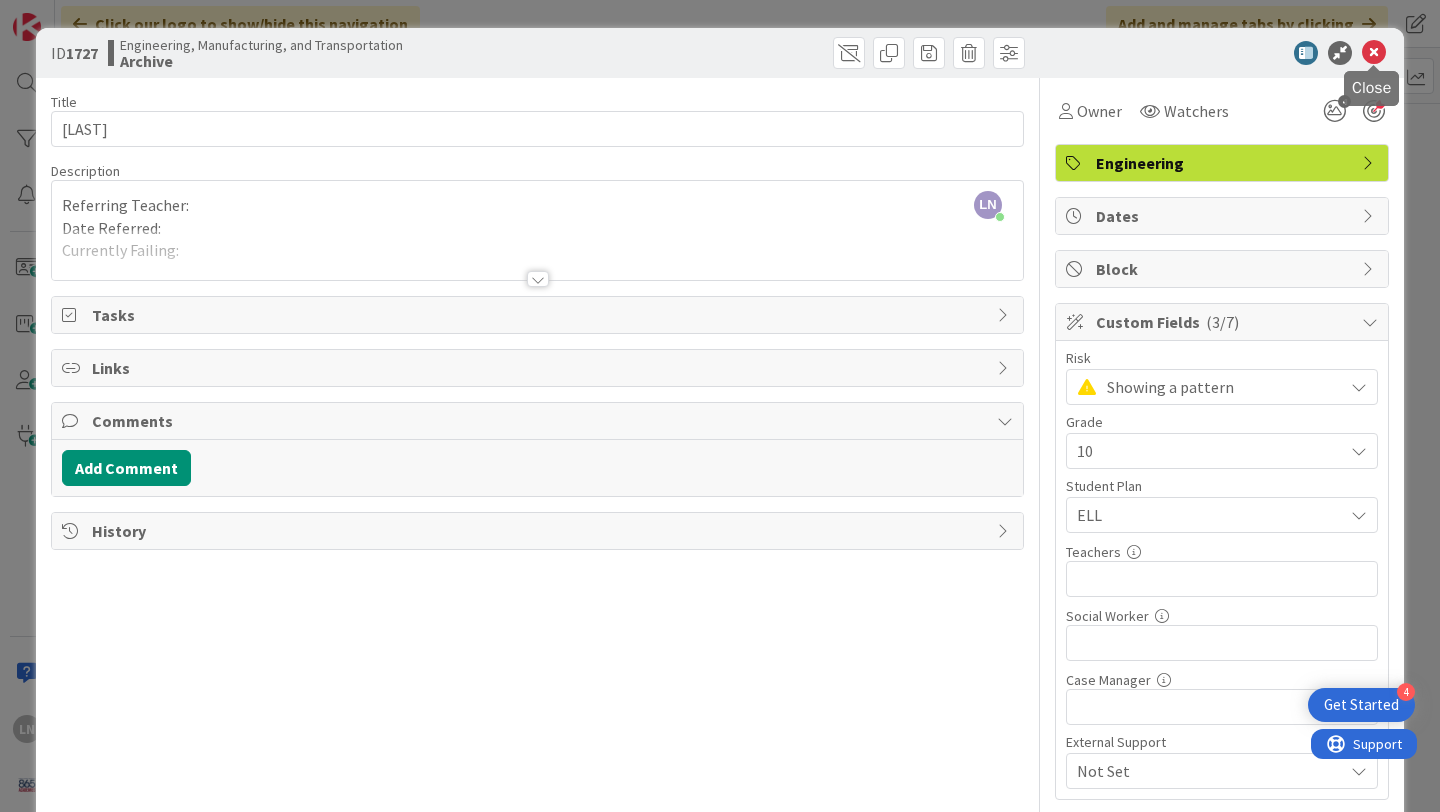 click at bounding box center (1374, 53) 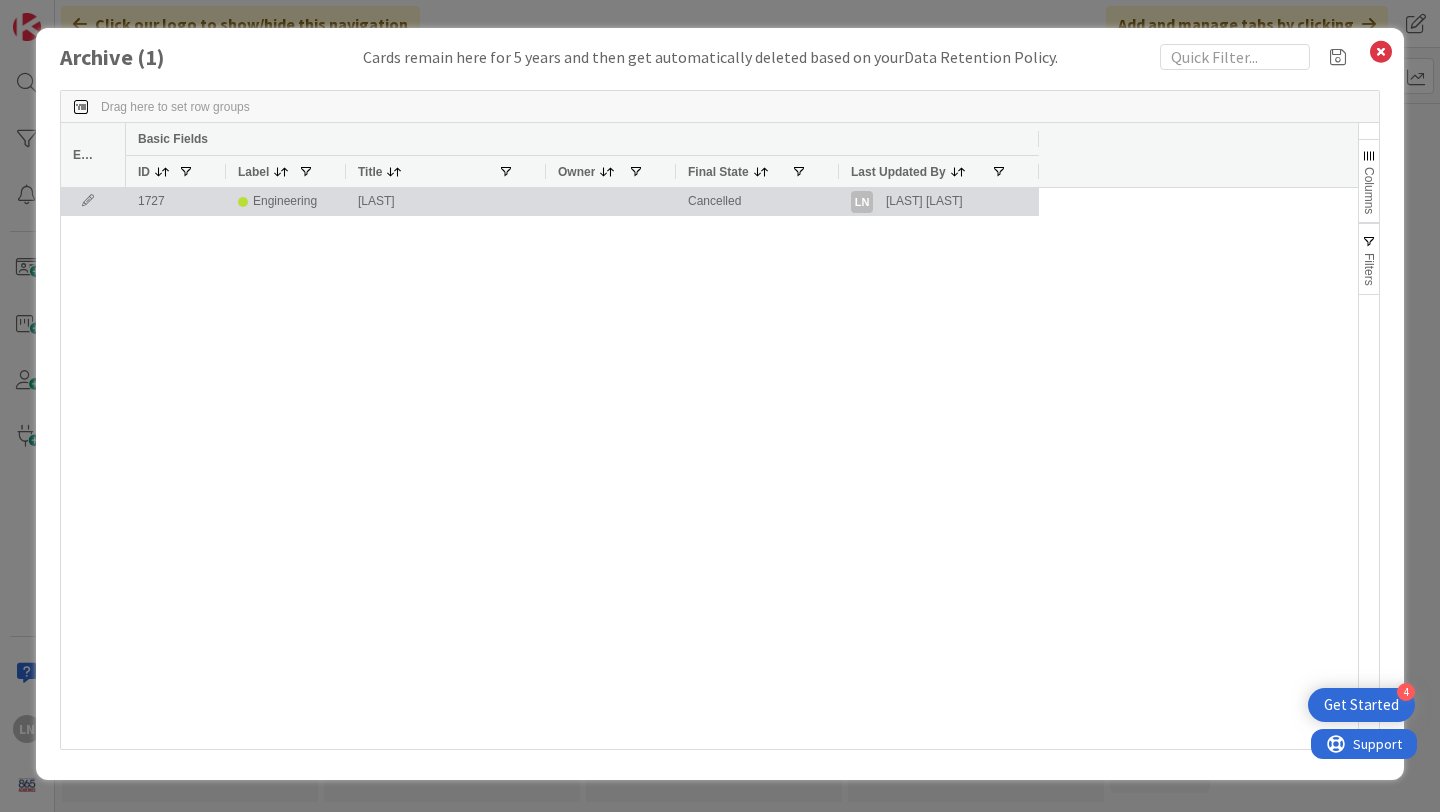 scroll, scrollTop: 0, scrollLeft: 0, axis: both 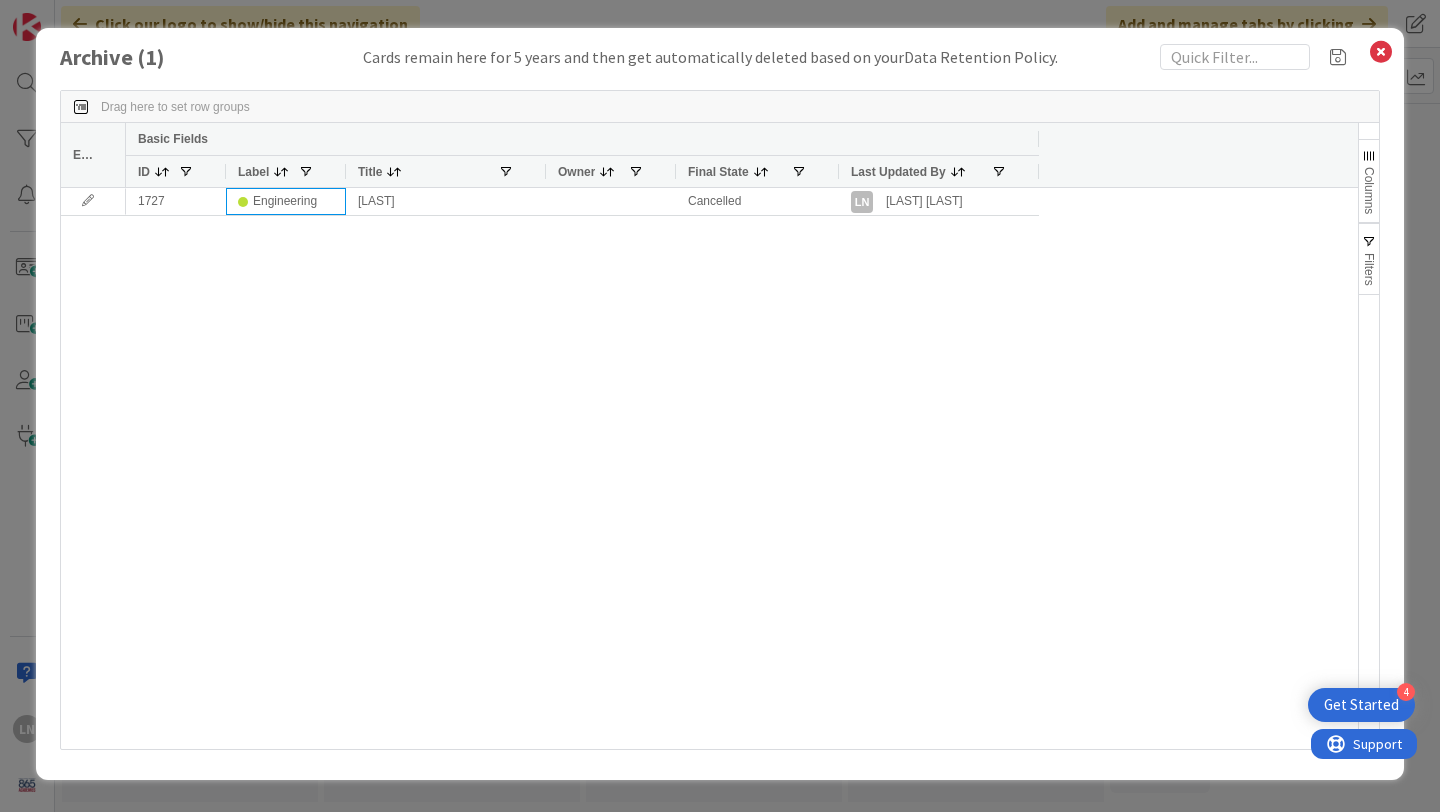 drag, startPoint x: 319, startPoint y: 203, endPoint x: 183, endPoint y: 341, distance: 193.75243 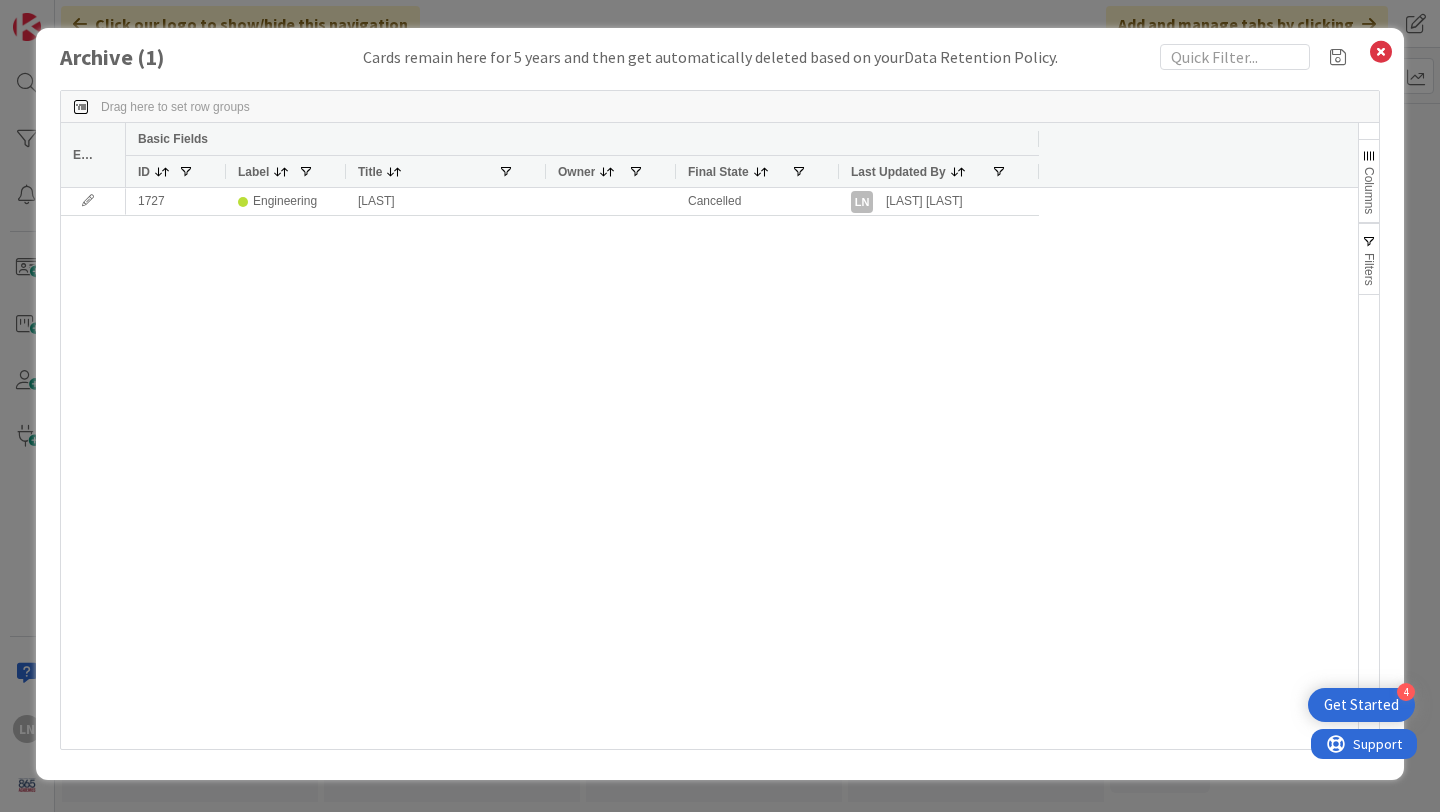 click on "Edit" at bounding box center [83, 155] 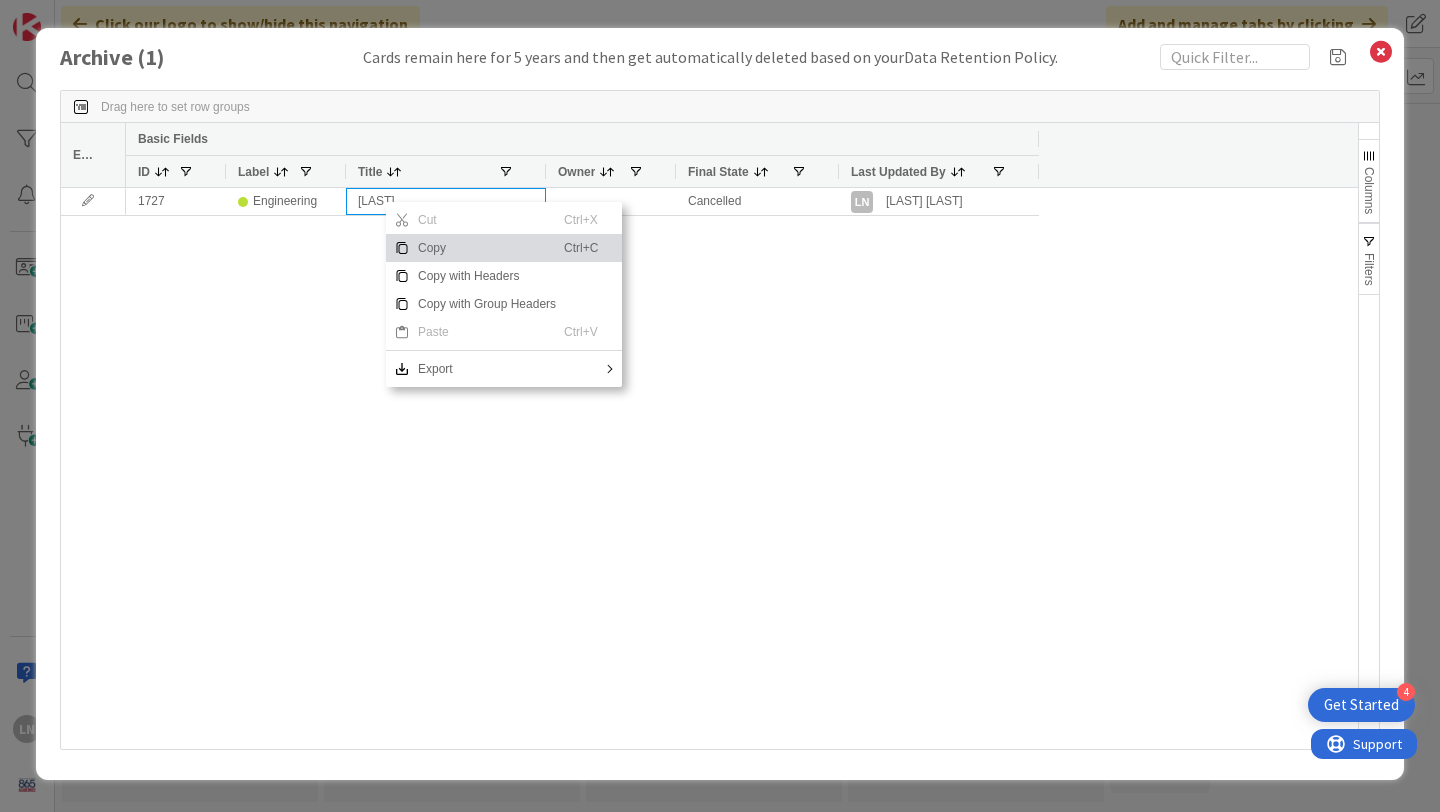 click on "1727 [LAST] Cancelled LN [LAST] [LAST]" at bounding box center [742, 468] 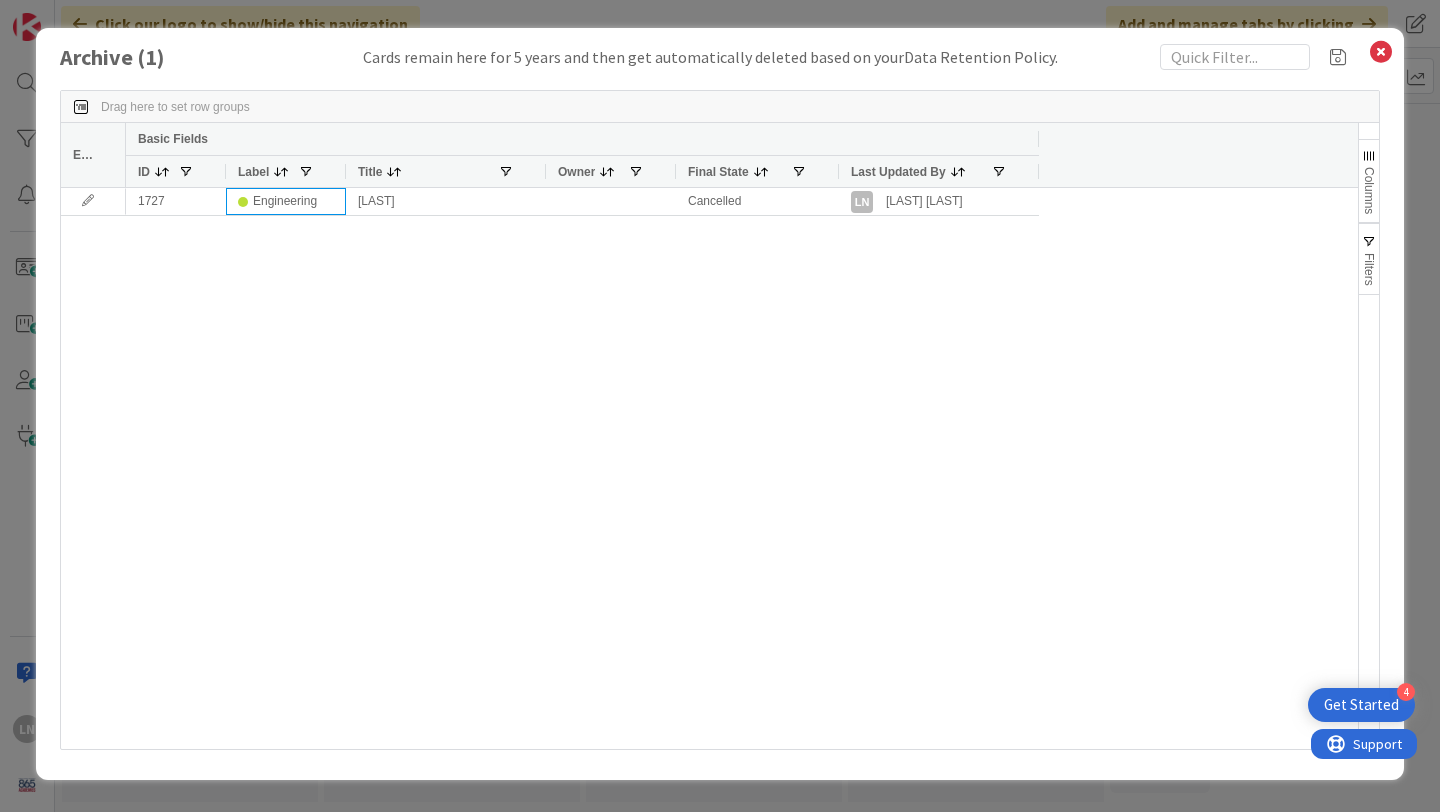 drag, startPoint x: 306, startPoint y: 201, endPoint x: 320, endPoint y: 320, distance: 119.8207 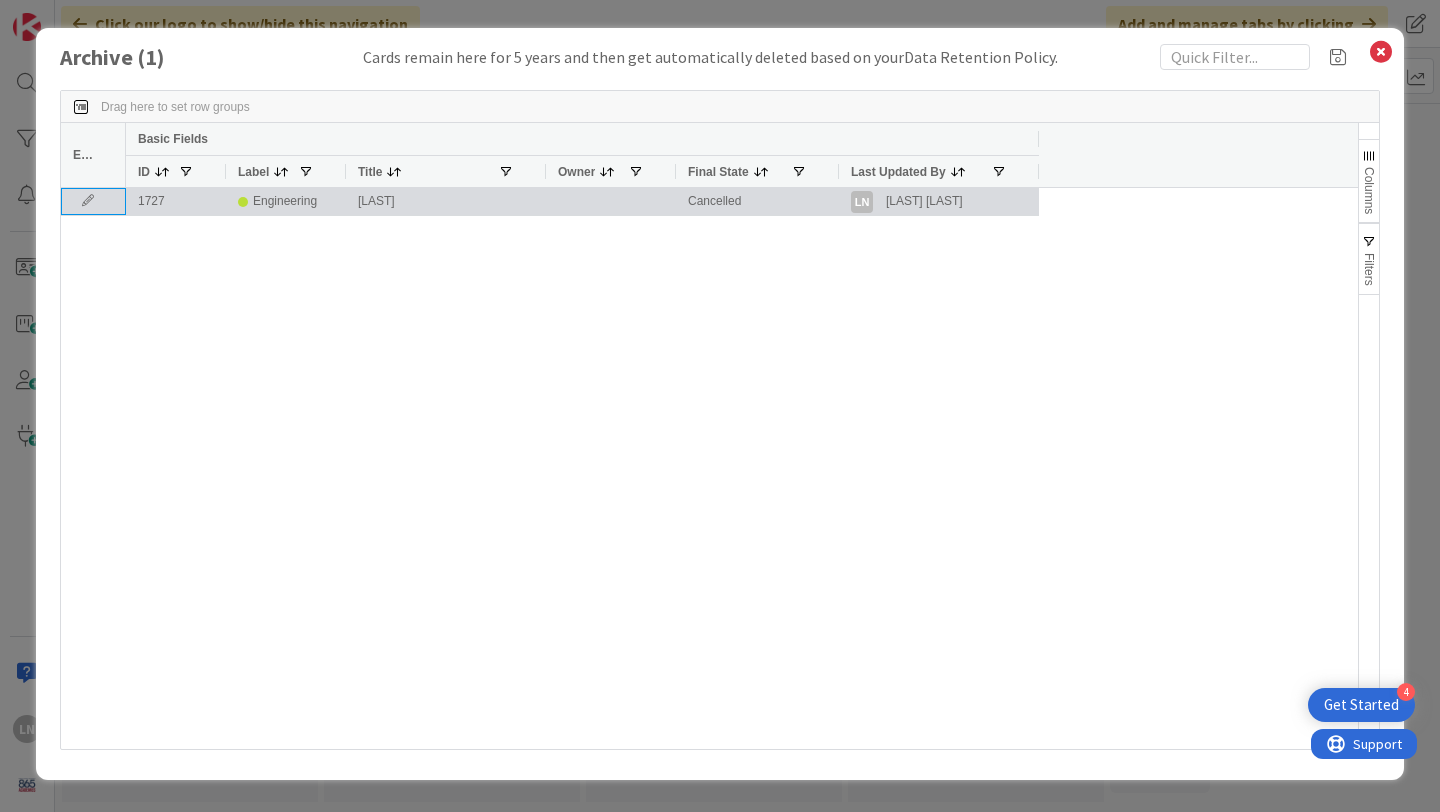 click at bounding box center (88, 201) 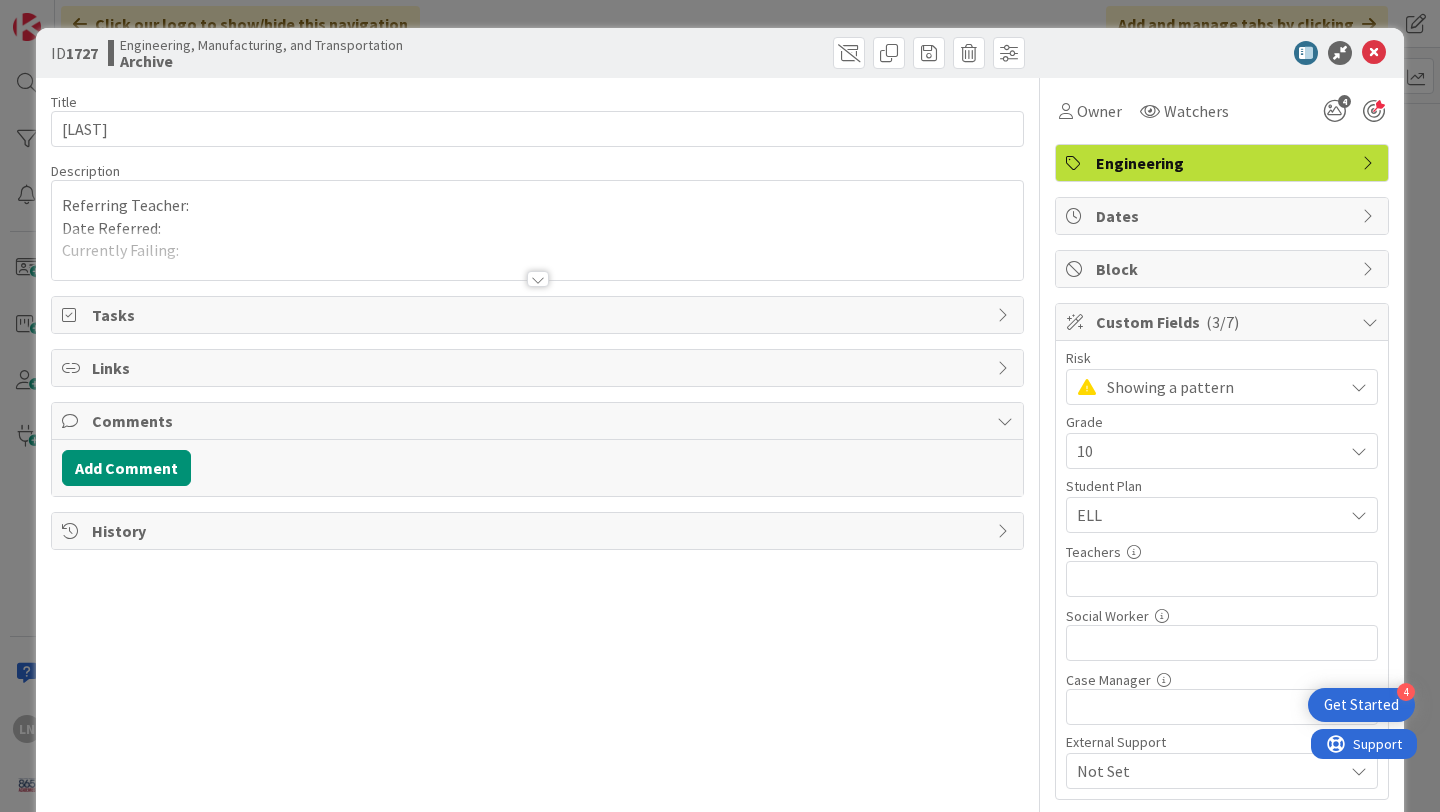scroll, scrollTop: 0, scrollLeft: 0, axis: both 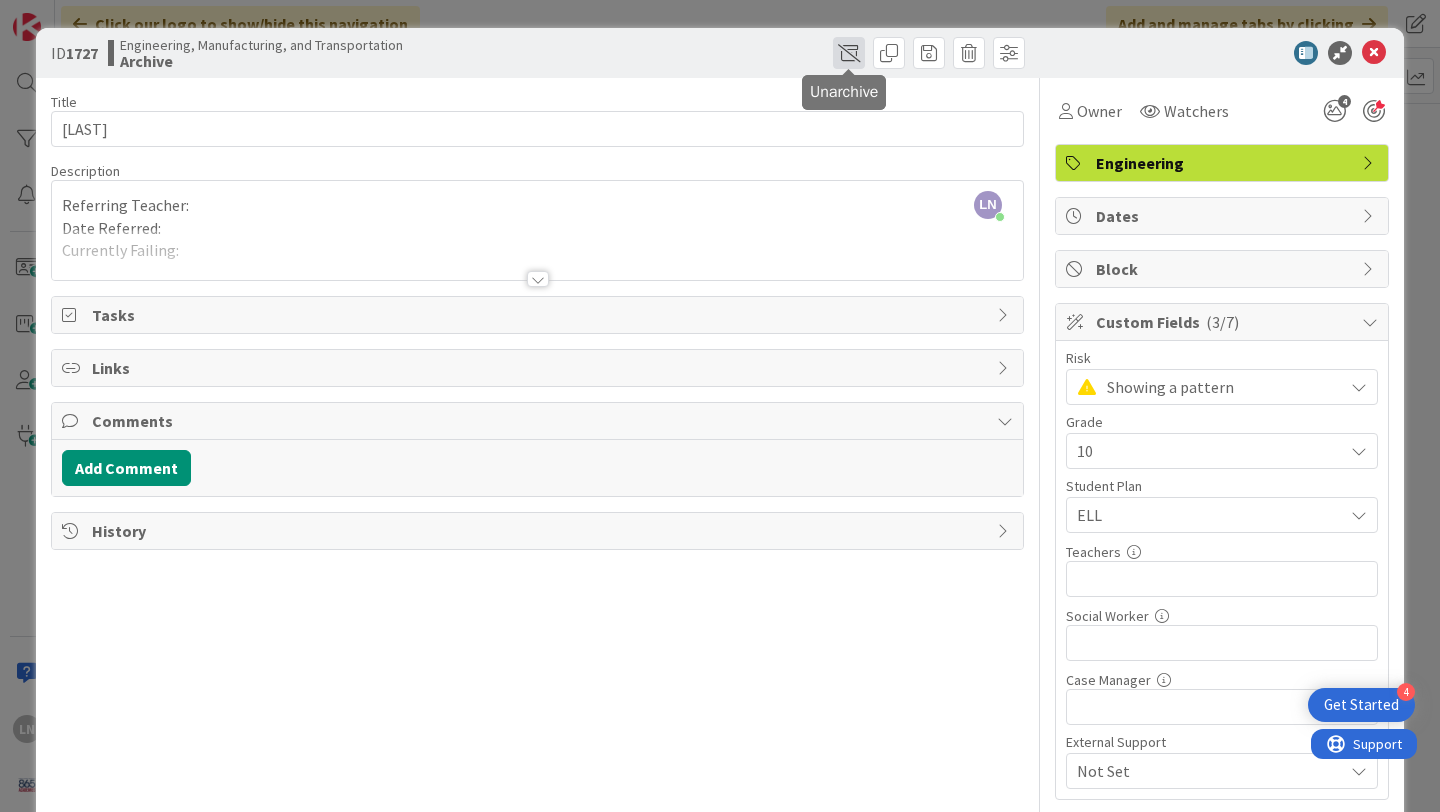 click at bounding box center [849, 53] 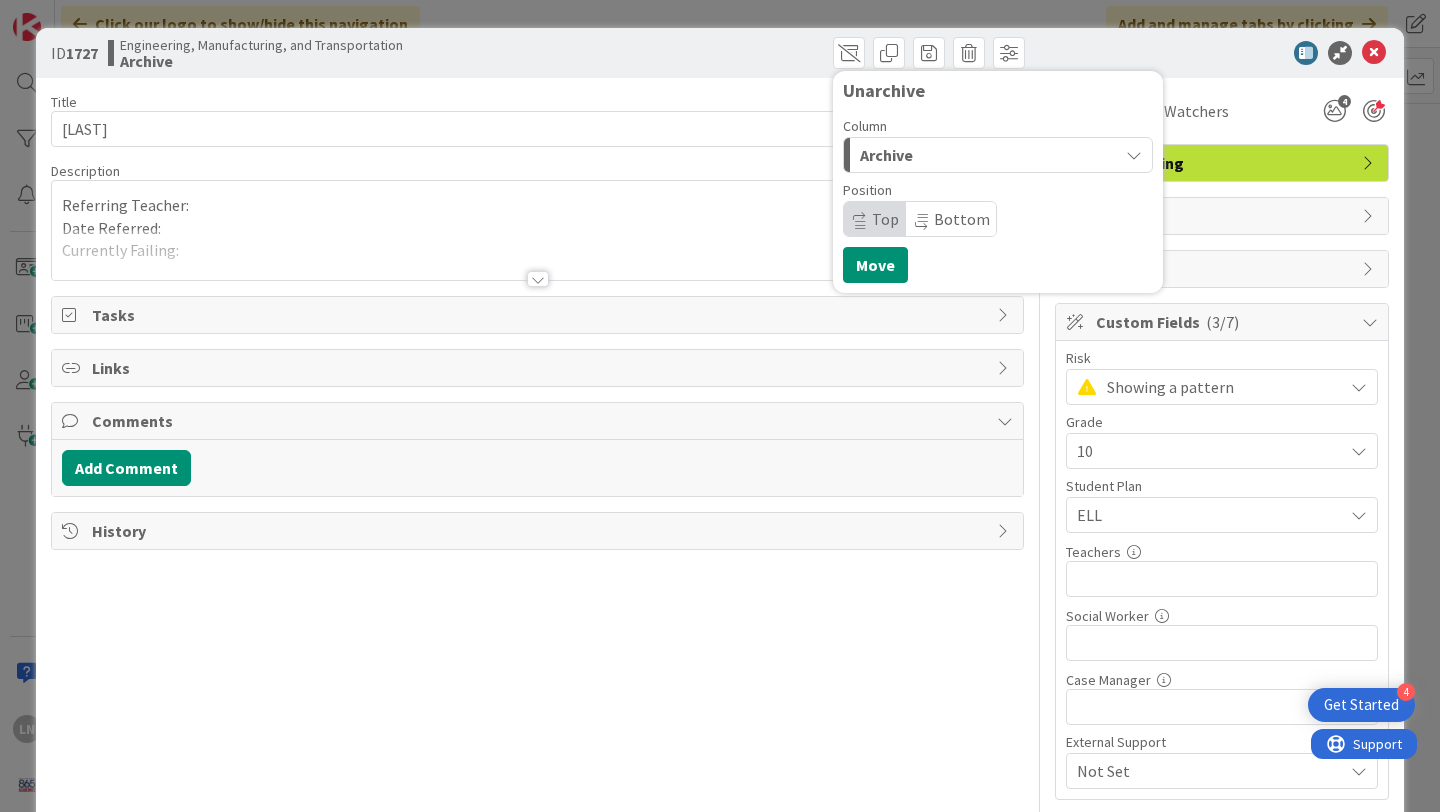 click on "Archive" at bounding box center (986, 155) 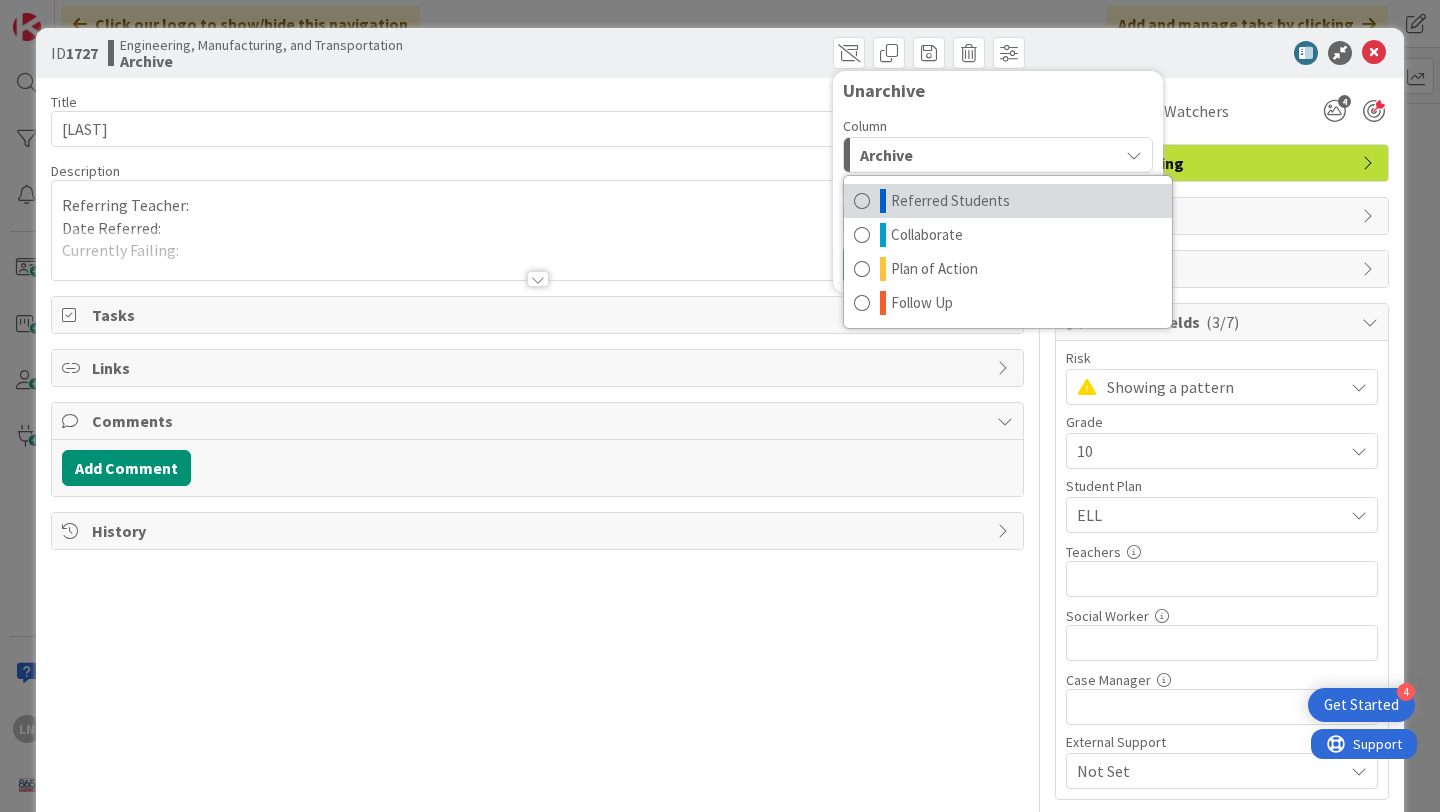 click at bounding box center (862, 201) 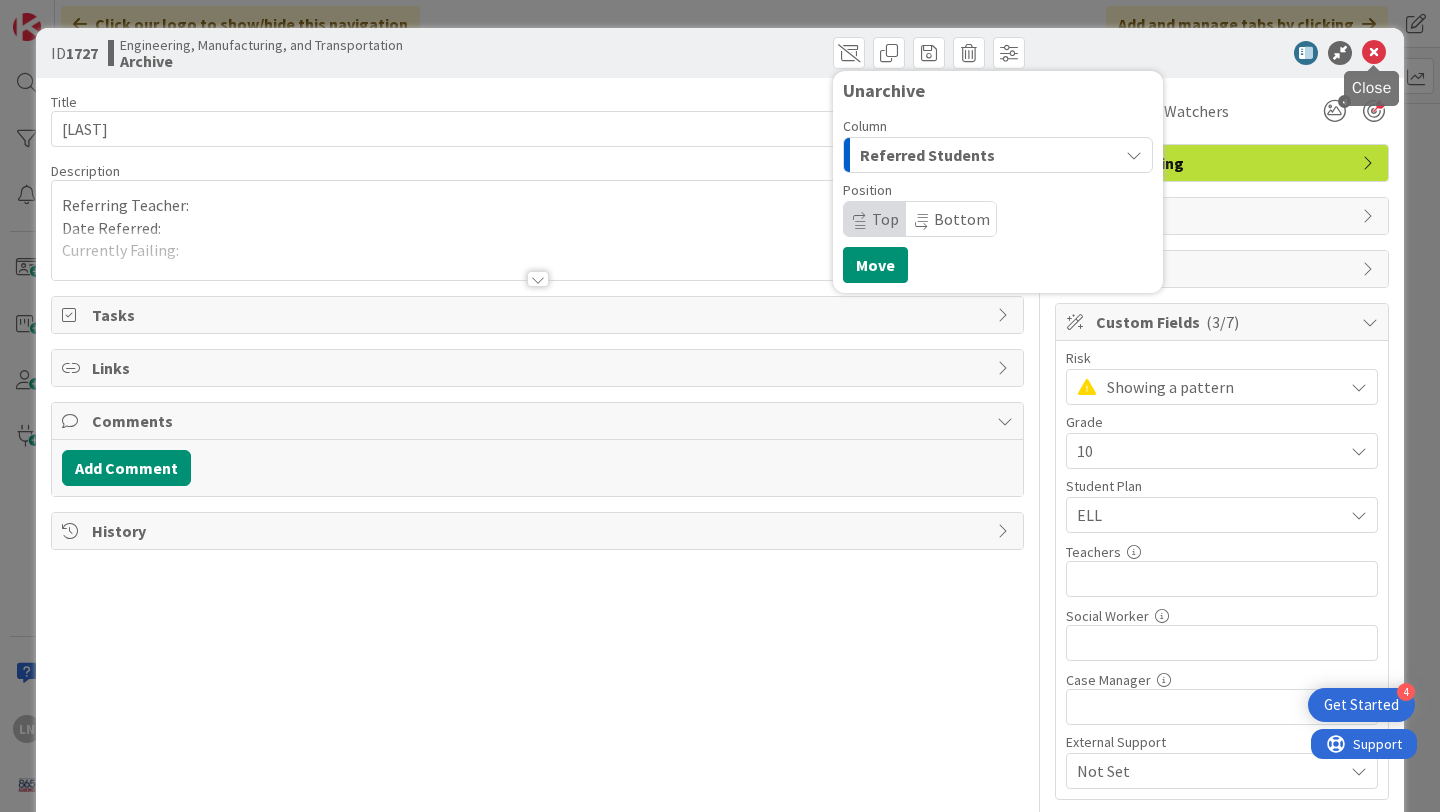 click at bounding box center (1374, 53) 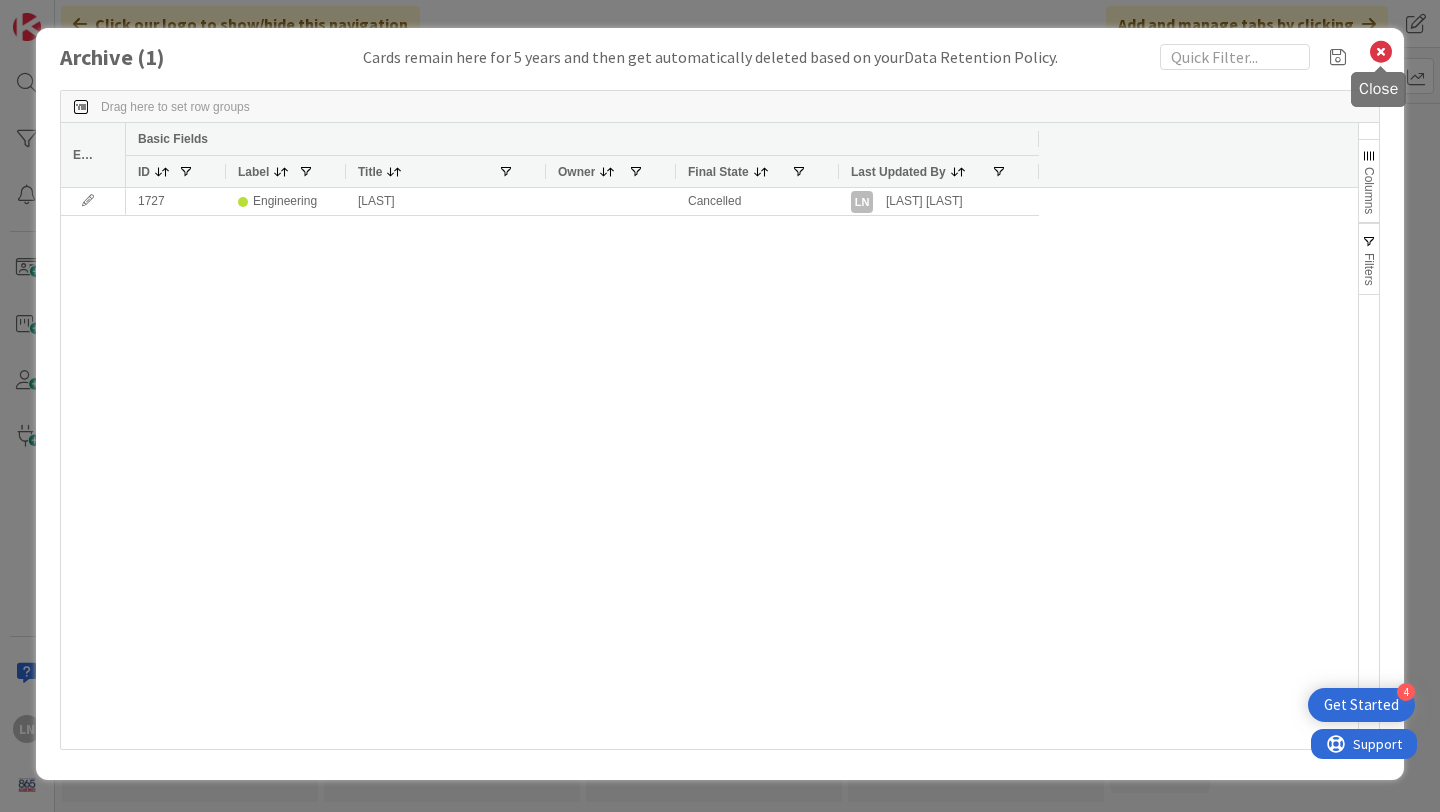 scroll, scrollTop: 0, scrollLeft: 0, axis: both 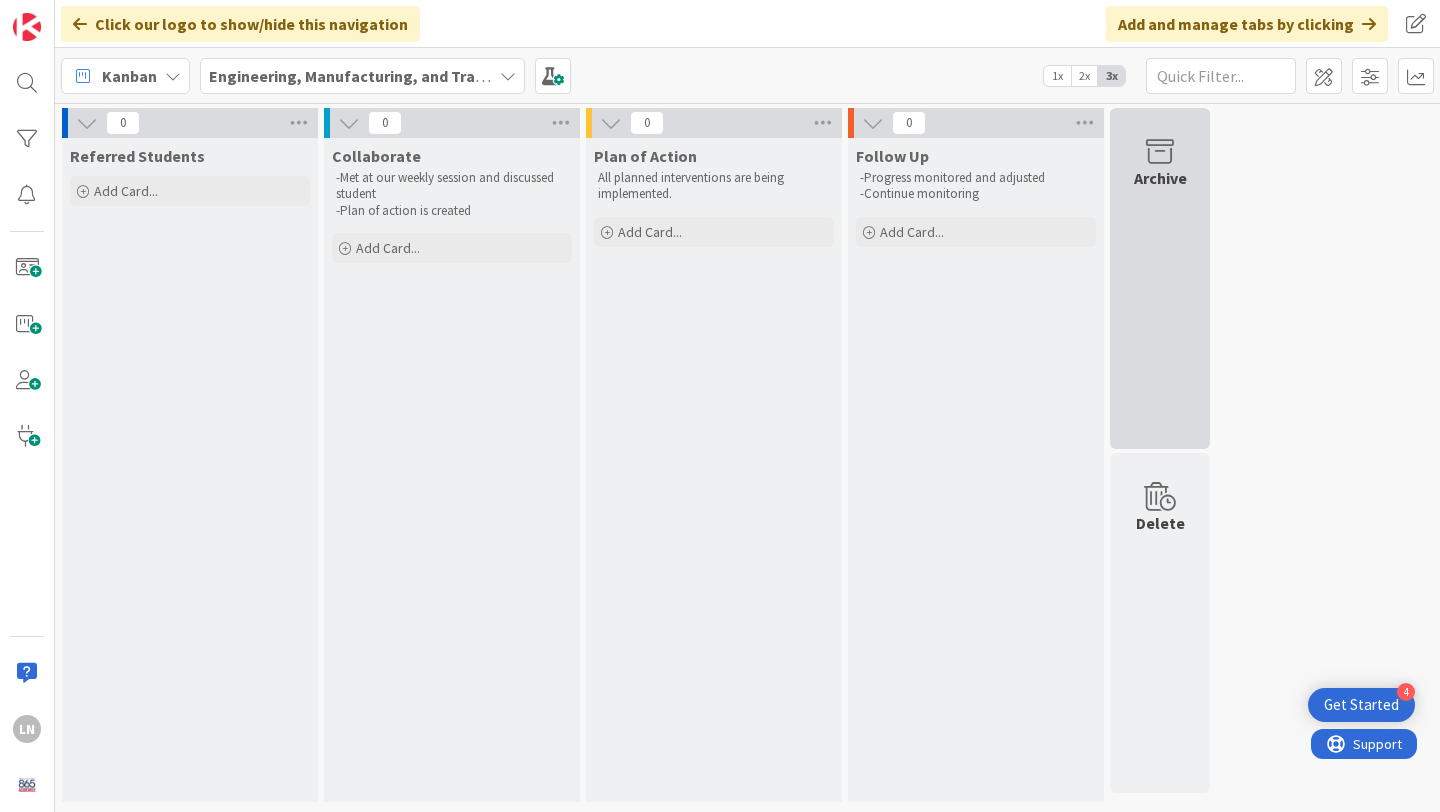 click on "Archive" at bounding box center [1160, 278] 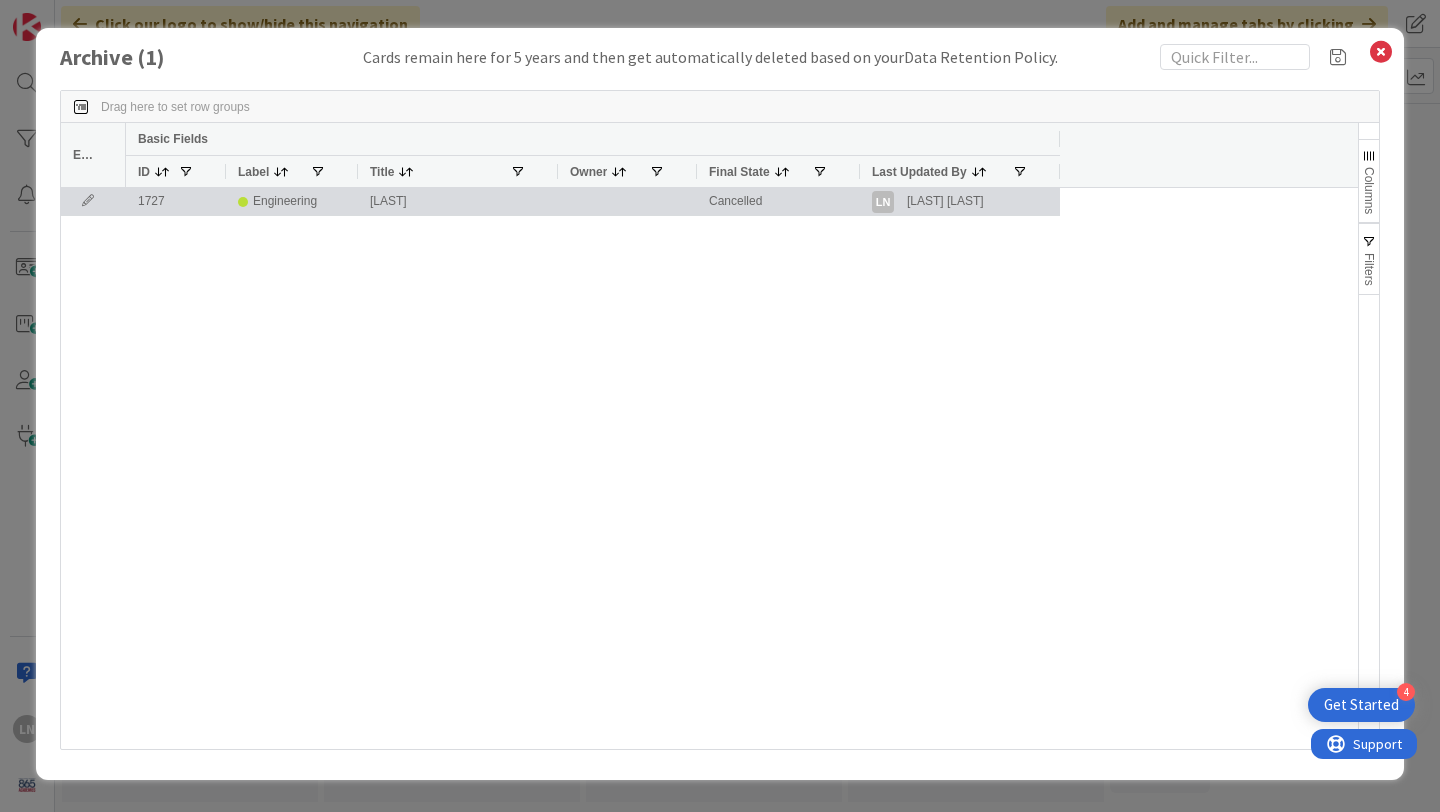 click at bounding box center [88, 201] 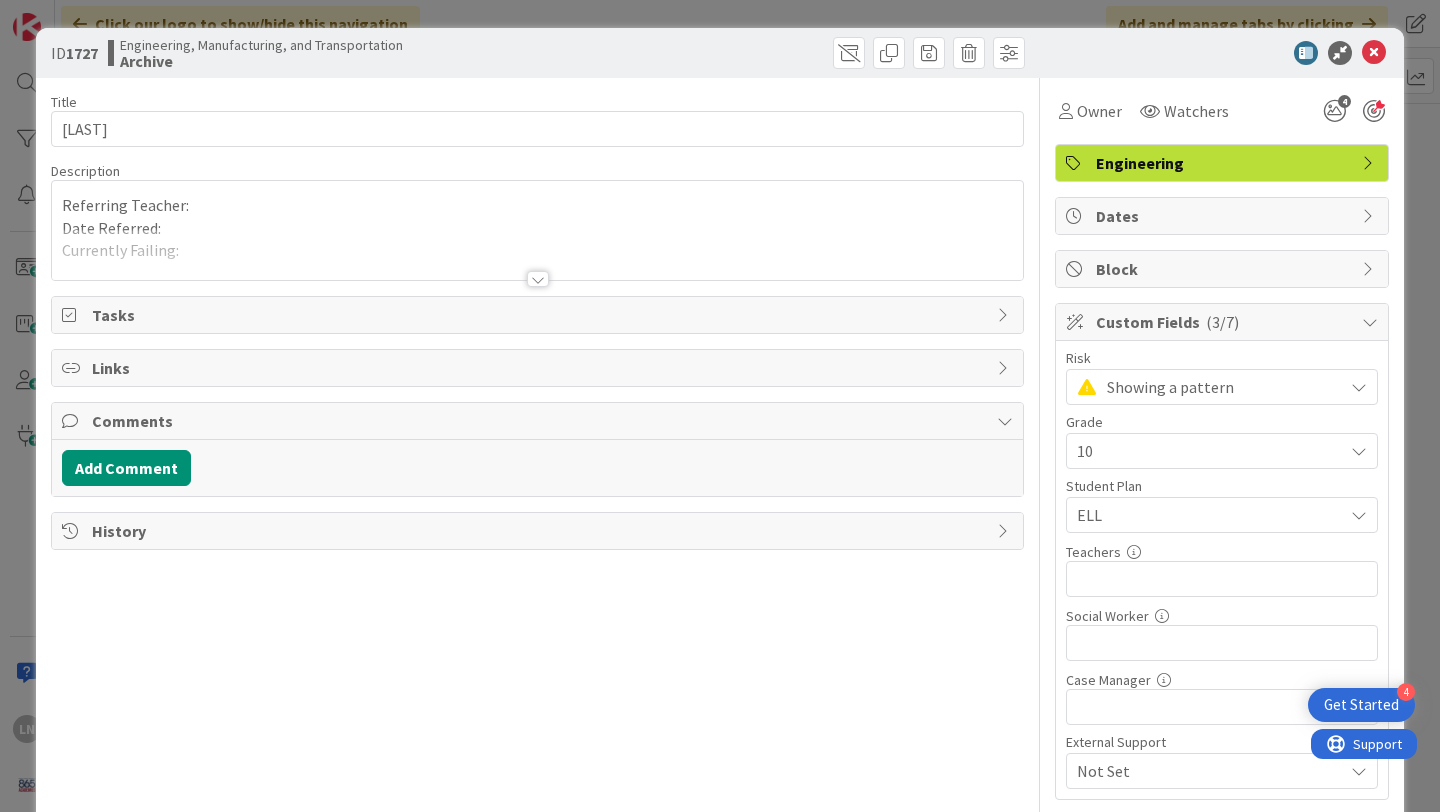 scroll, scrollTop: 0, scrollLeft: 0, axis: both 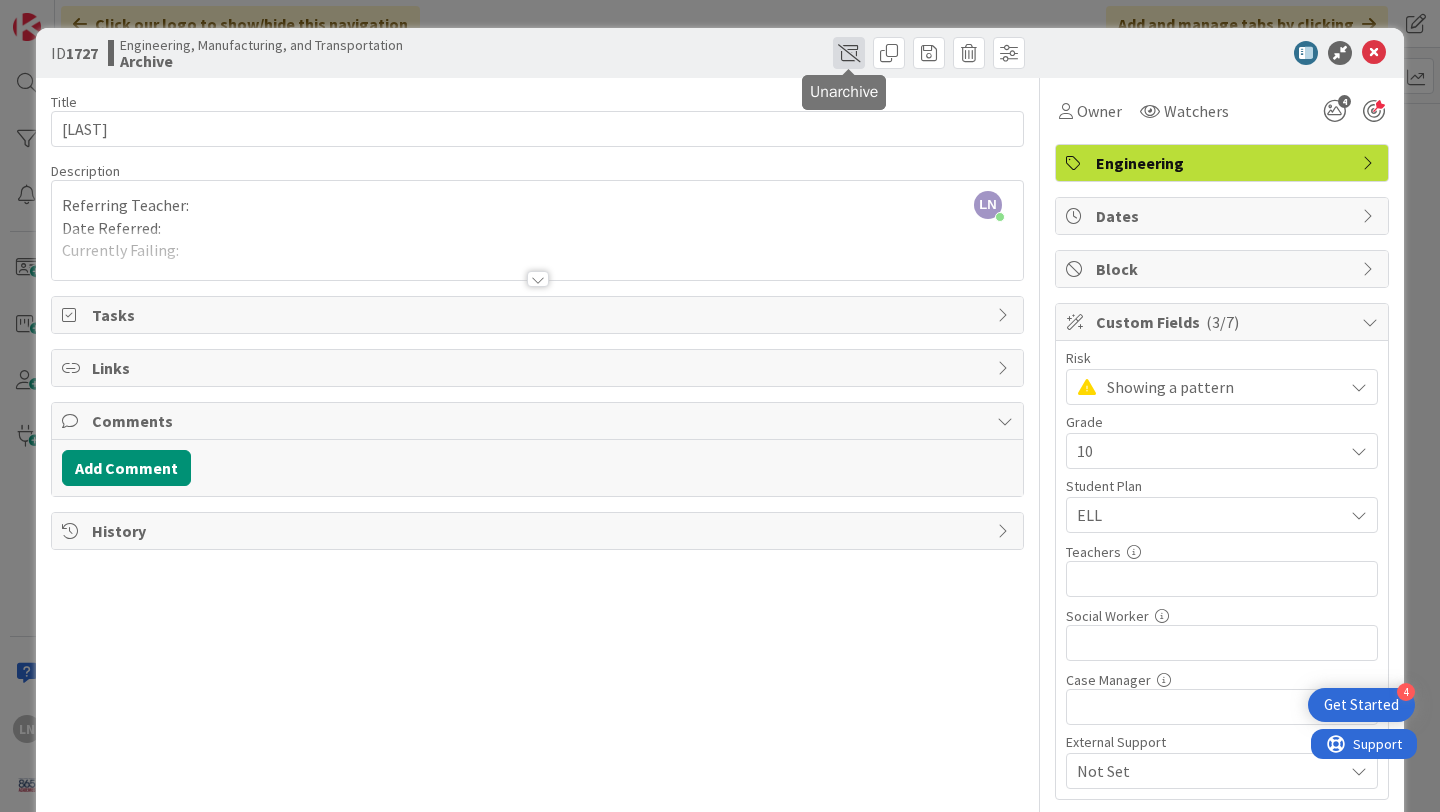 click at bounding box center [849, 53] 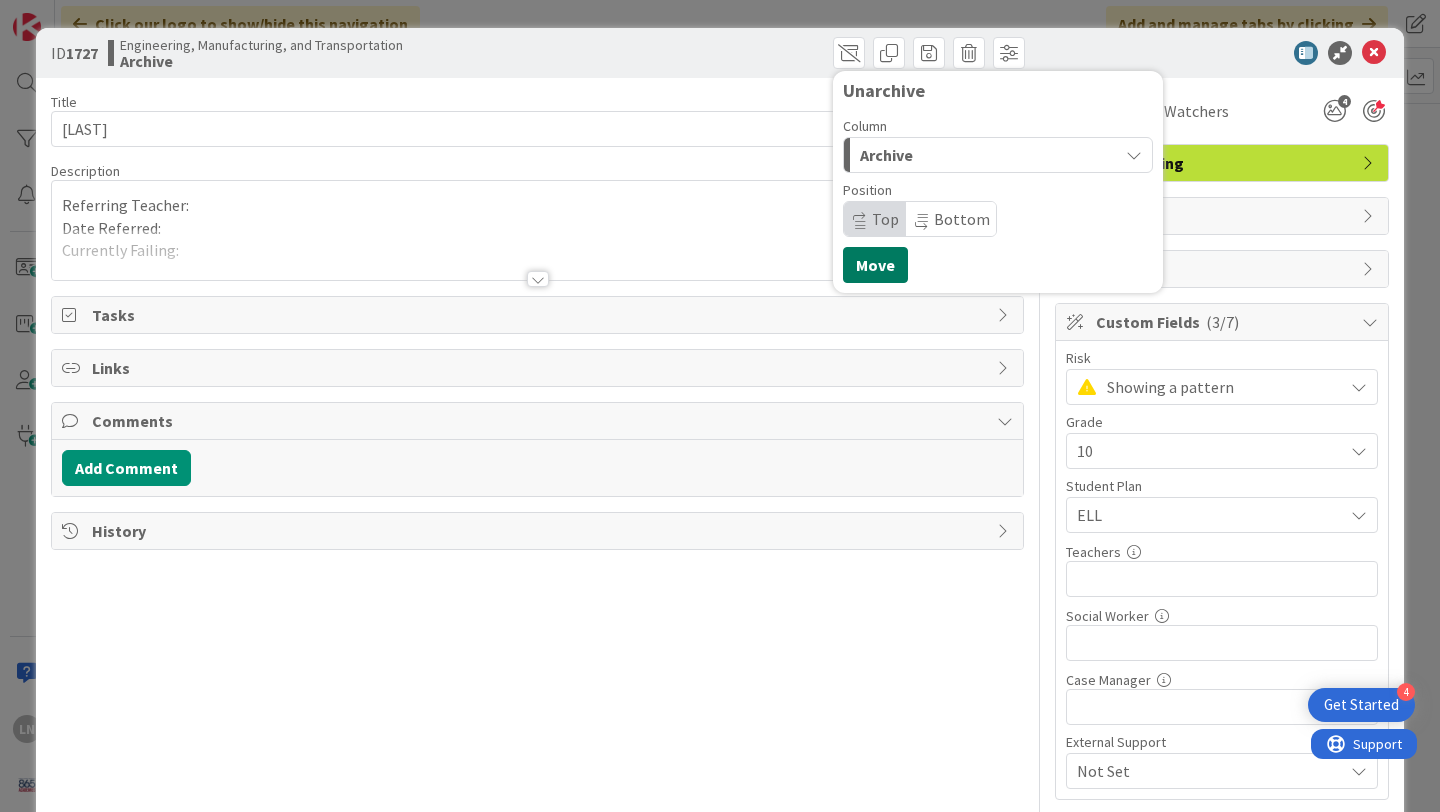 click on "Move" at bounding box center (875, 265) 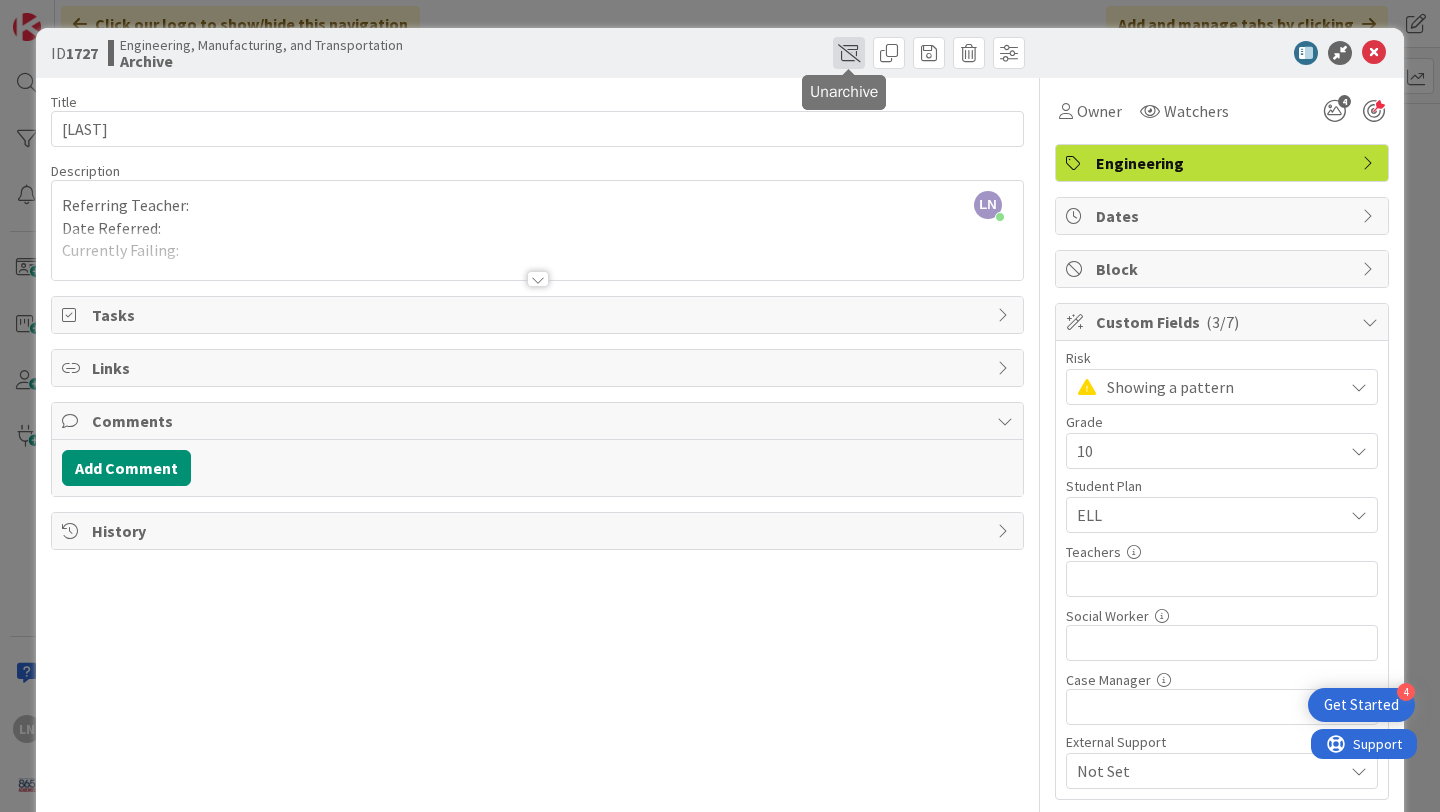 click at bounding box center [849, 53] 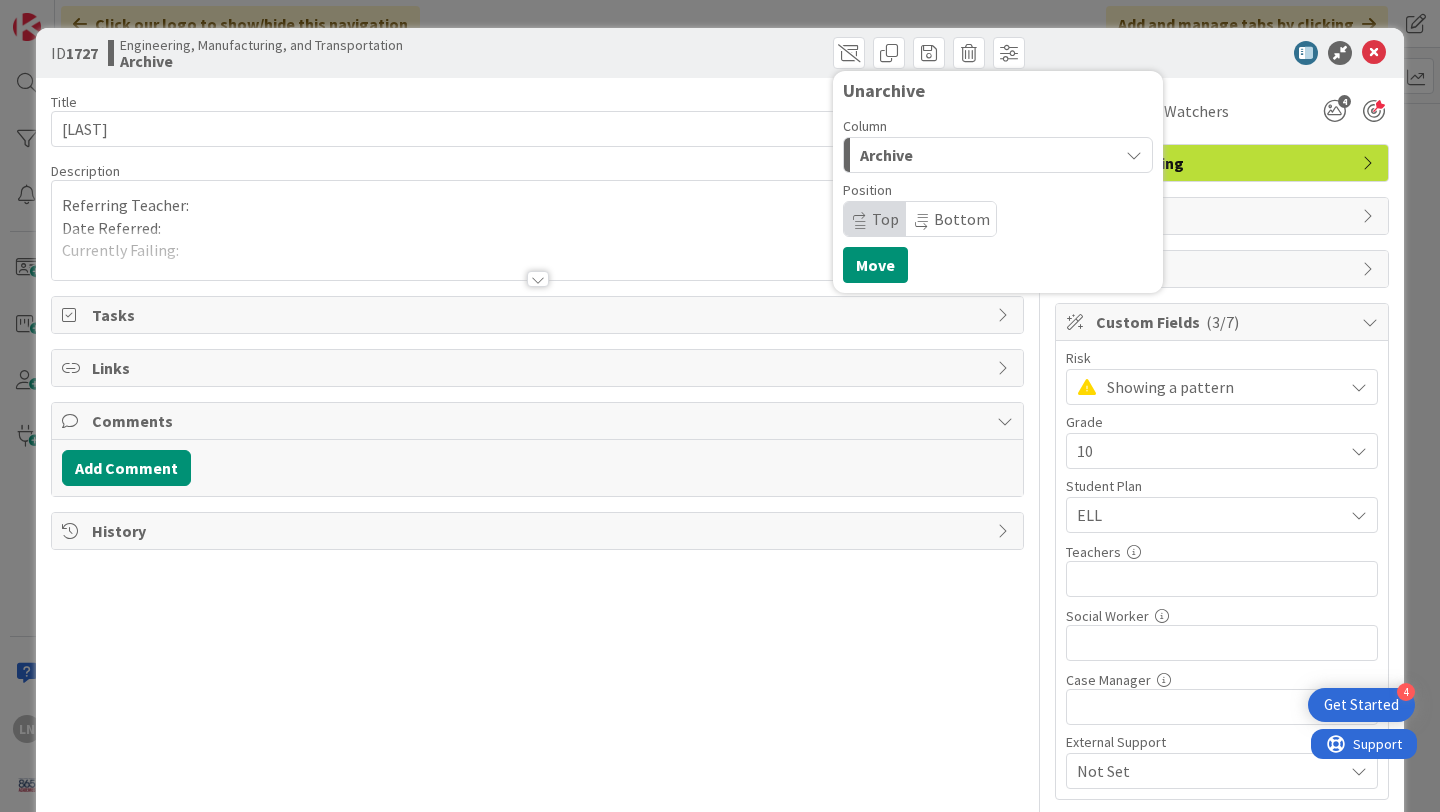 click on "Archive" at bounding box center [986, 155] 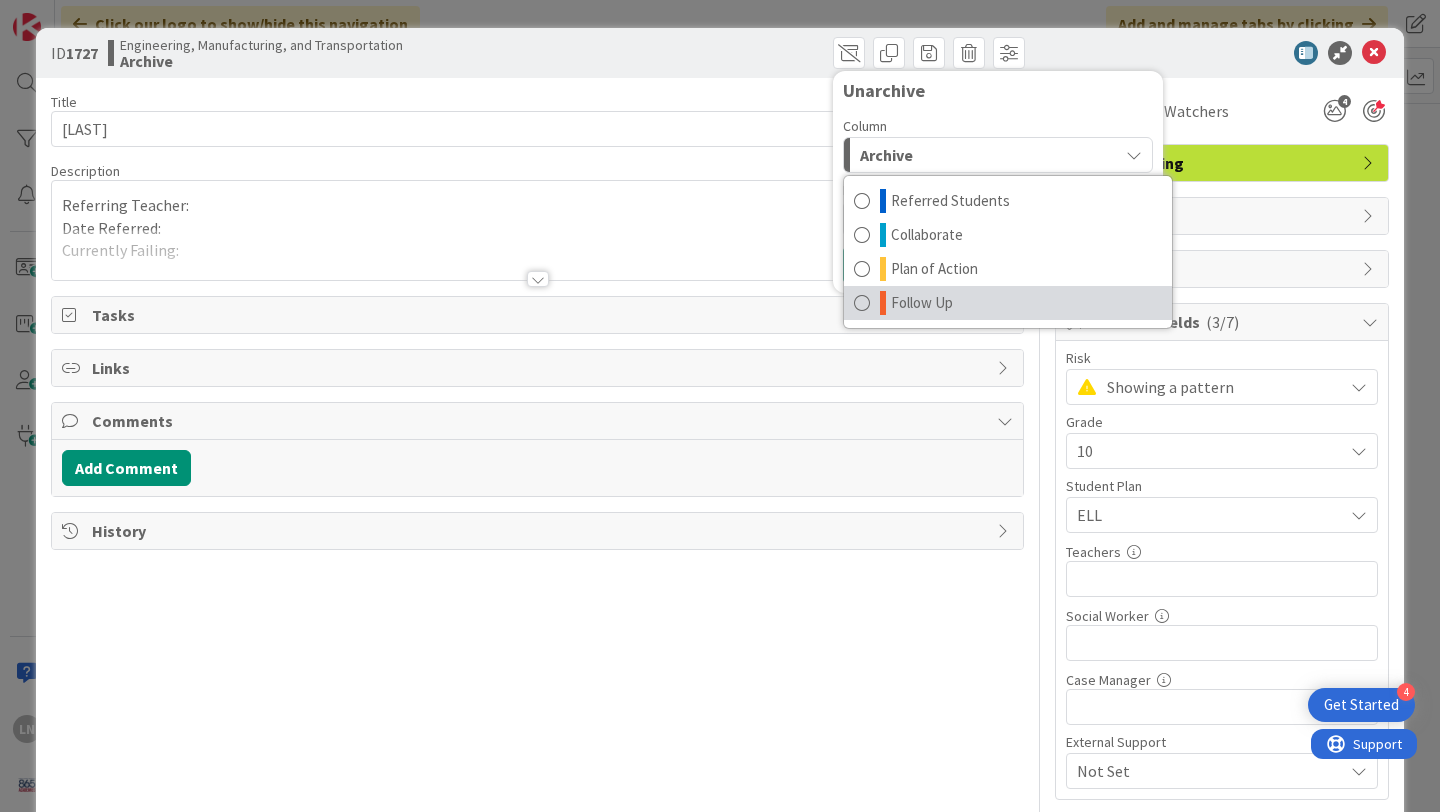 click at bounding box center (862, 303) 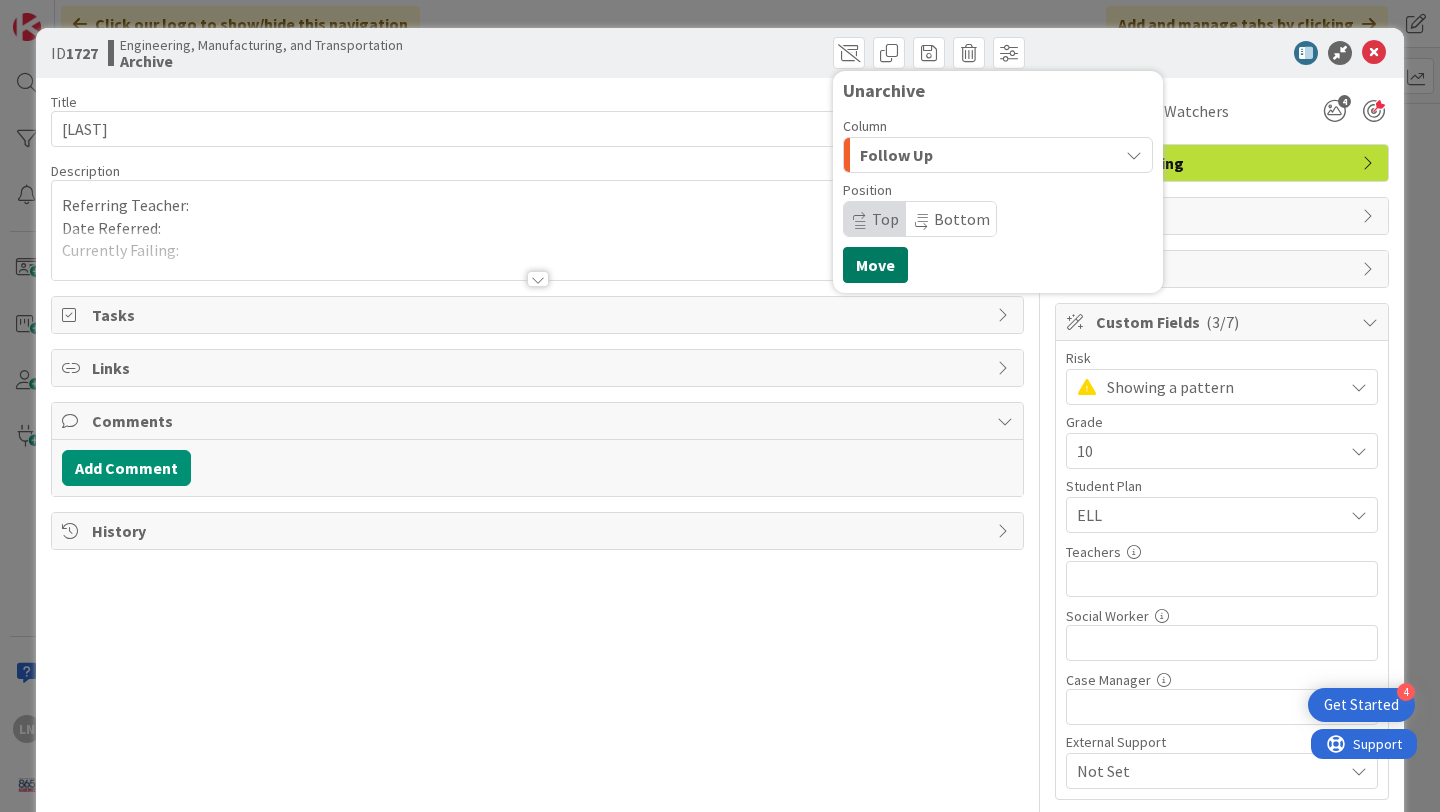 click on "Move" at bounding box center [875, 265] 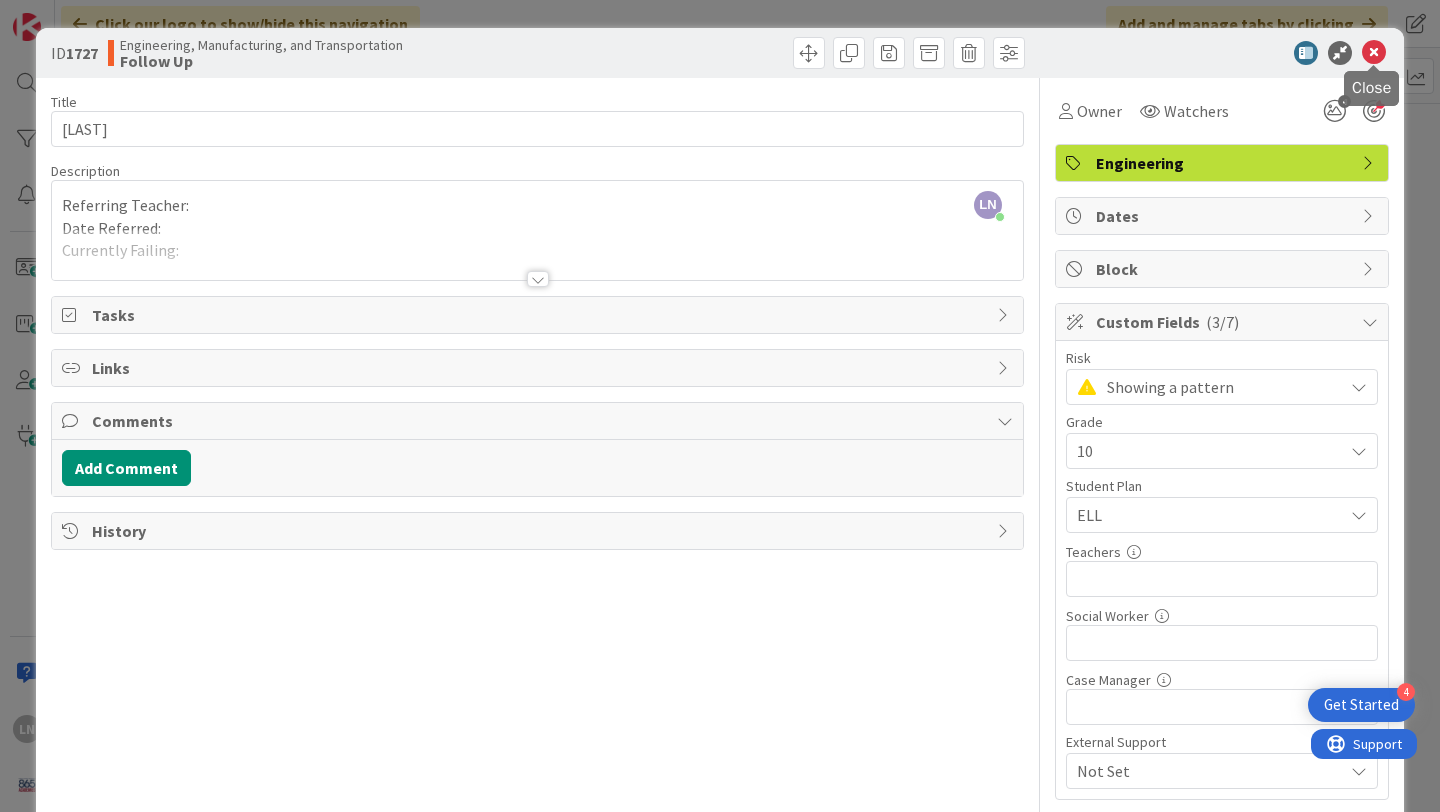 click at bounding box center (1374, 53) 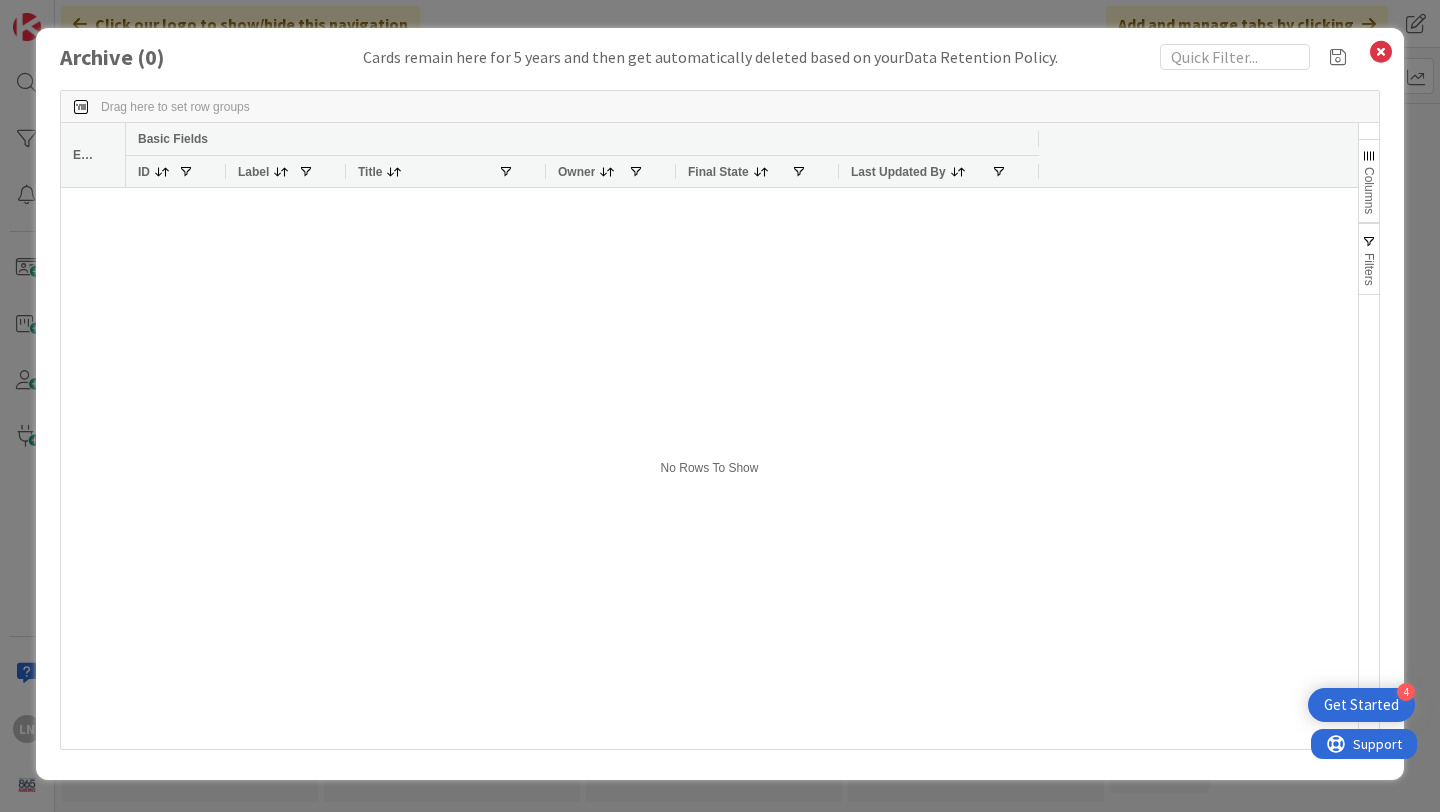 scroll, scrollTop: 0, scrollLeft: 0, axis: both 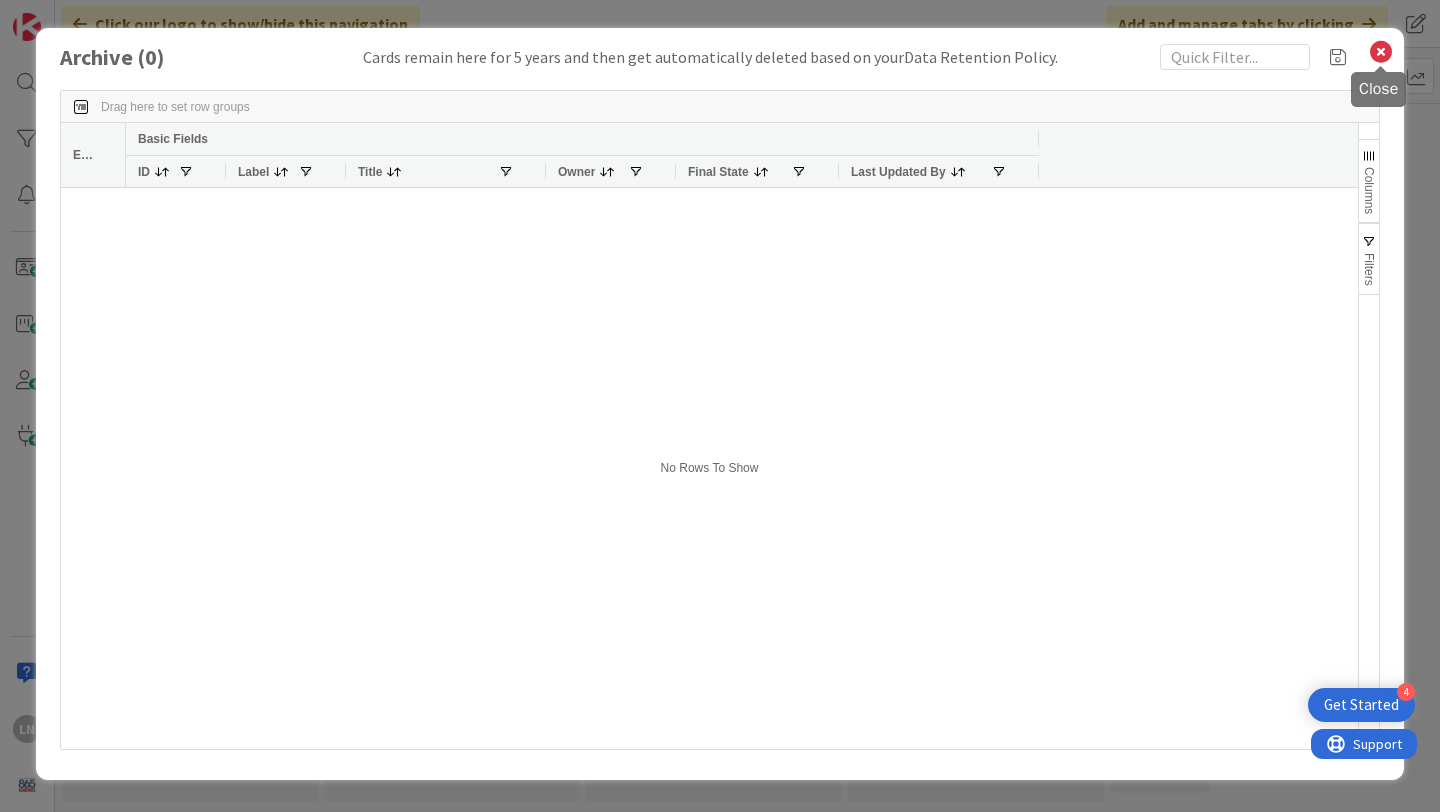 click at bounding box center (1381, 52) 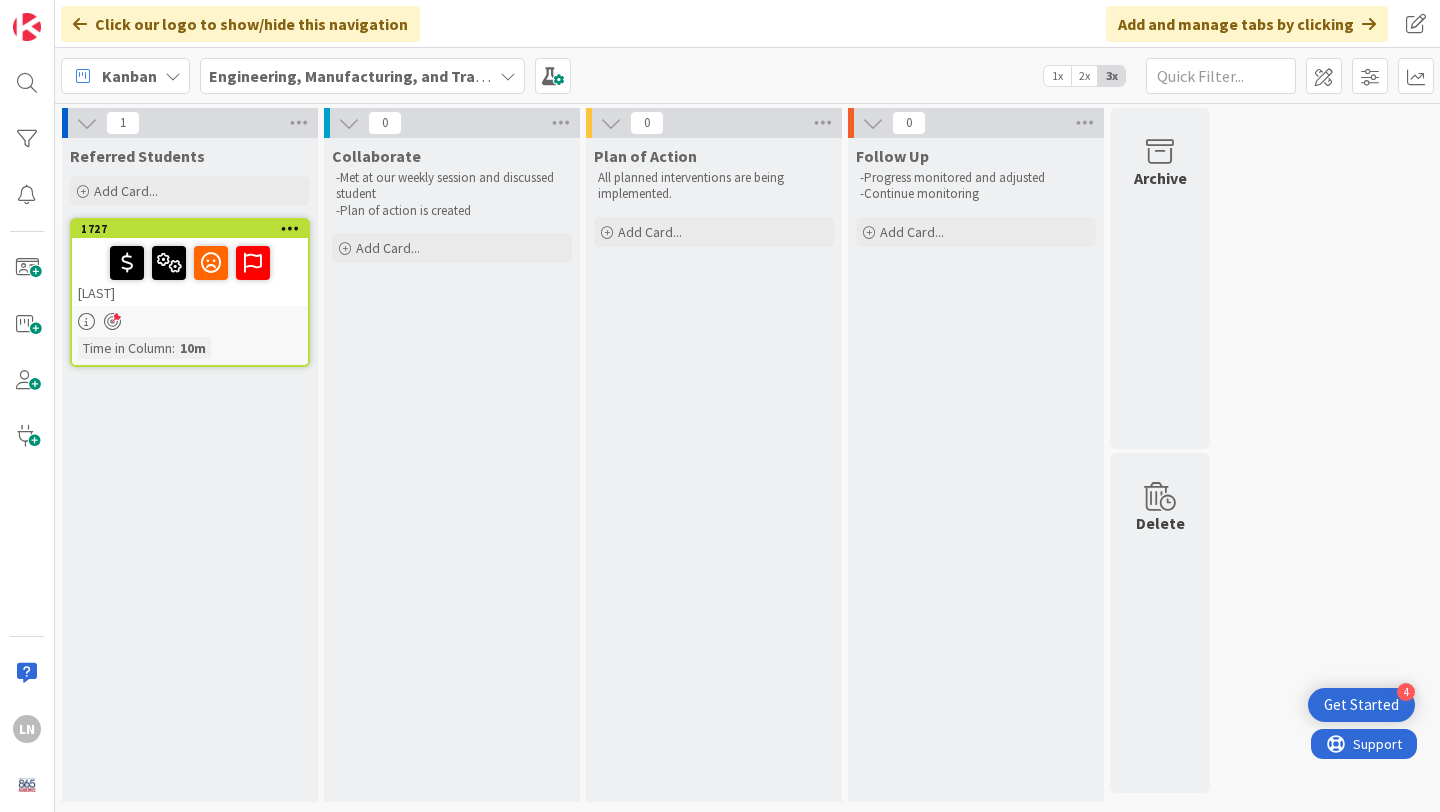 drag, startPoint x: 975, startPoint y: 348, endPoint x: 401, endPoint y: 1, distance: 670.7347 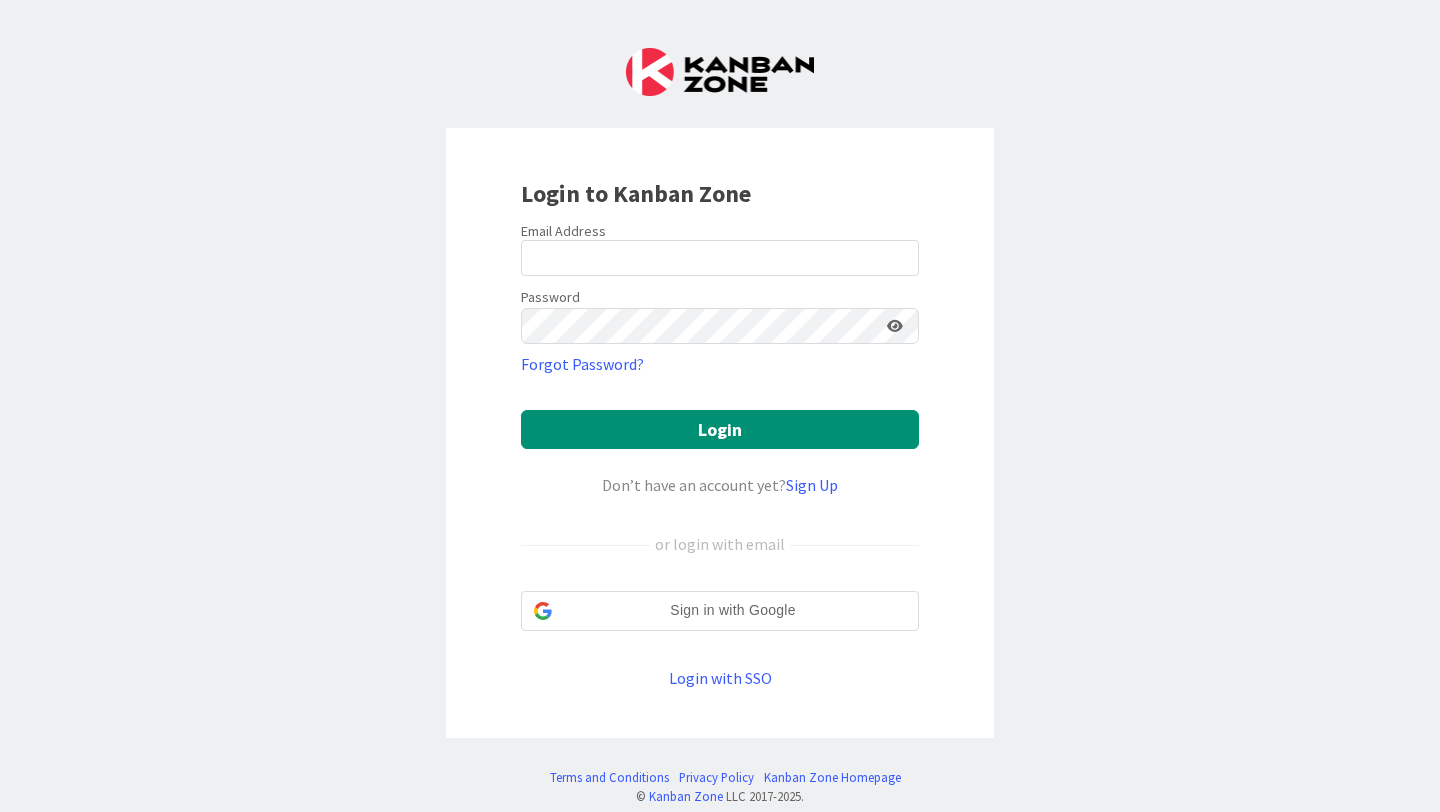 scroll, scrollTop: 0, scrollLeft: 0, axis: both 